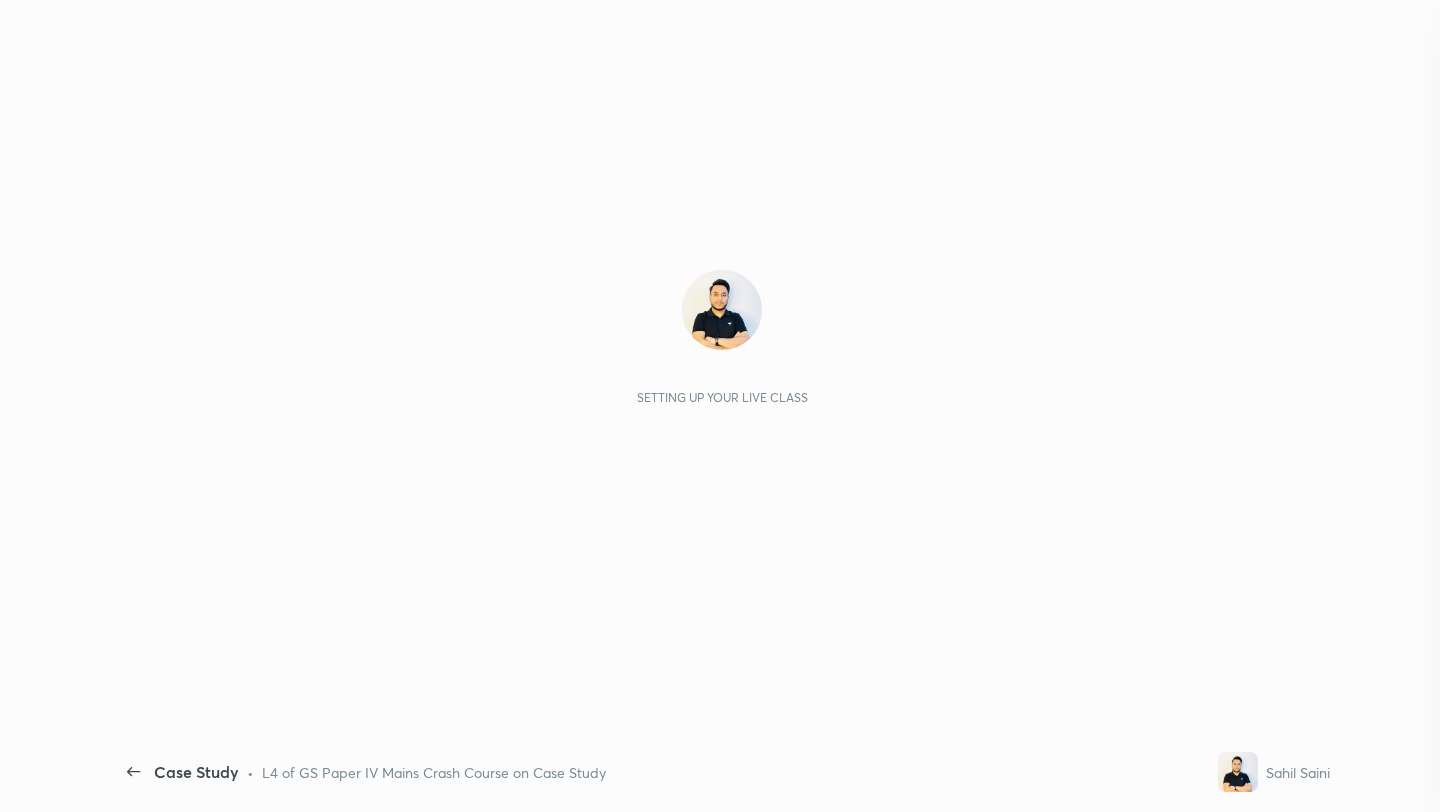 scroll, scrollTop: 0, scrollLeft: 0, axis: both 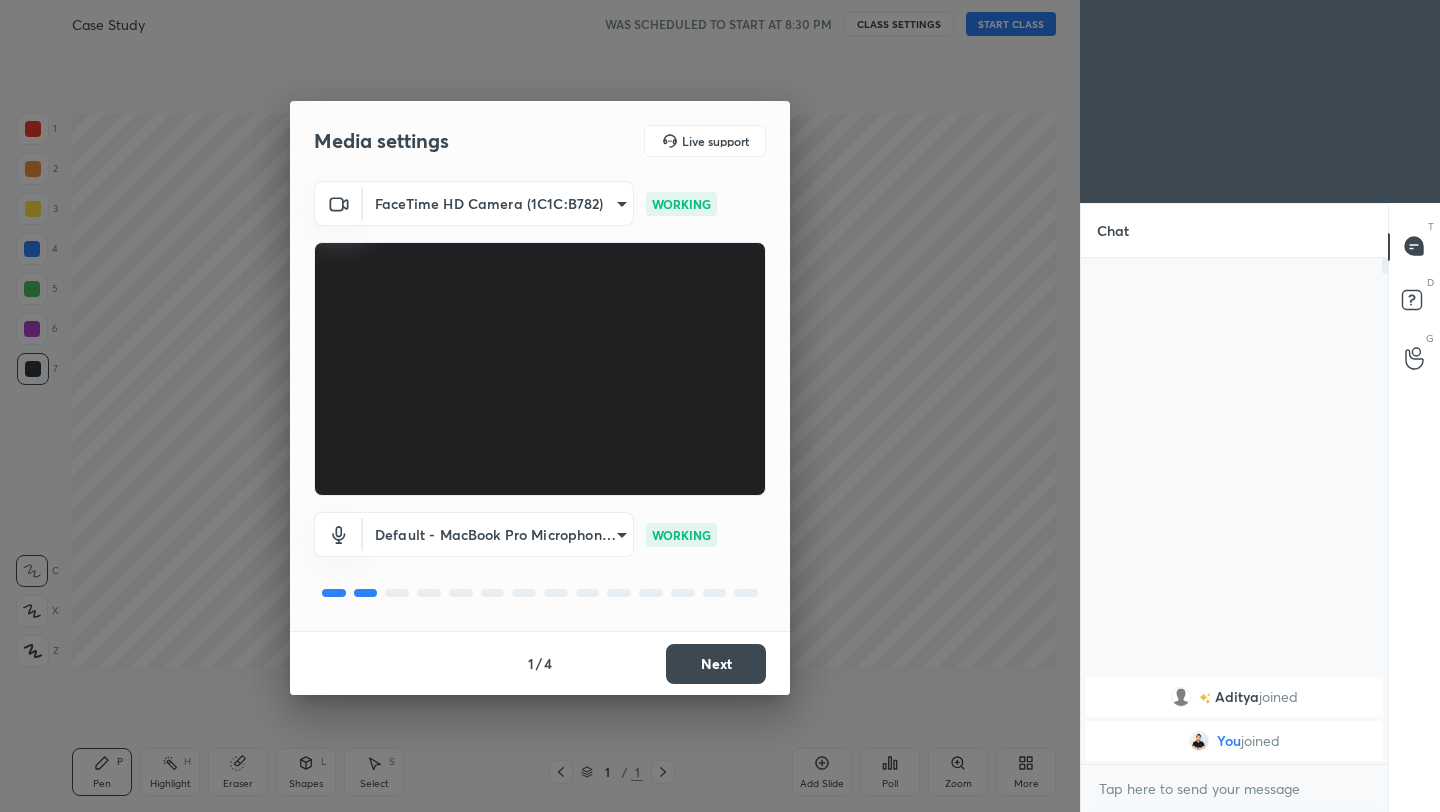 click on "Next" at bounding box center (716, 664) 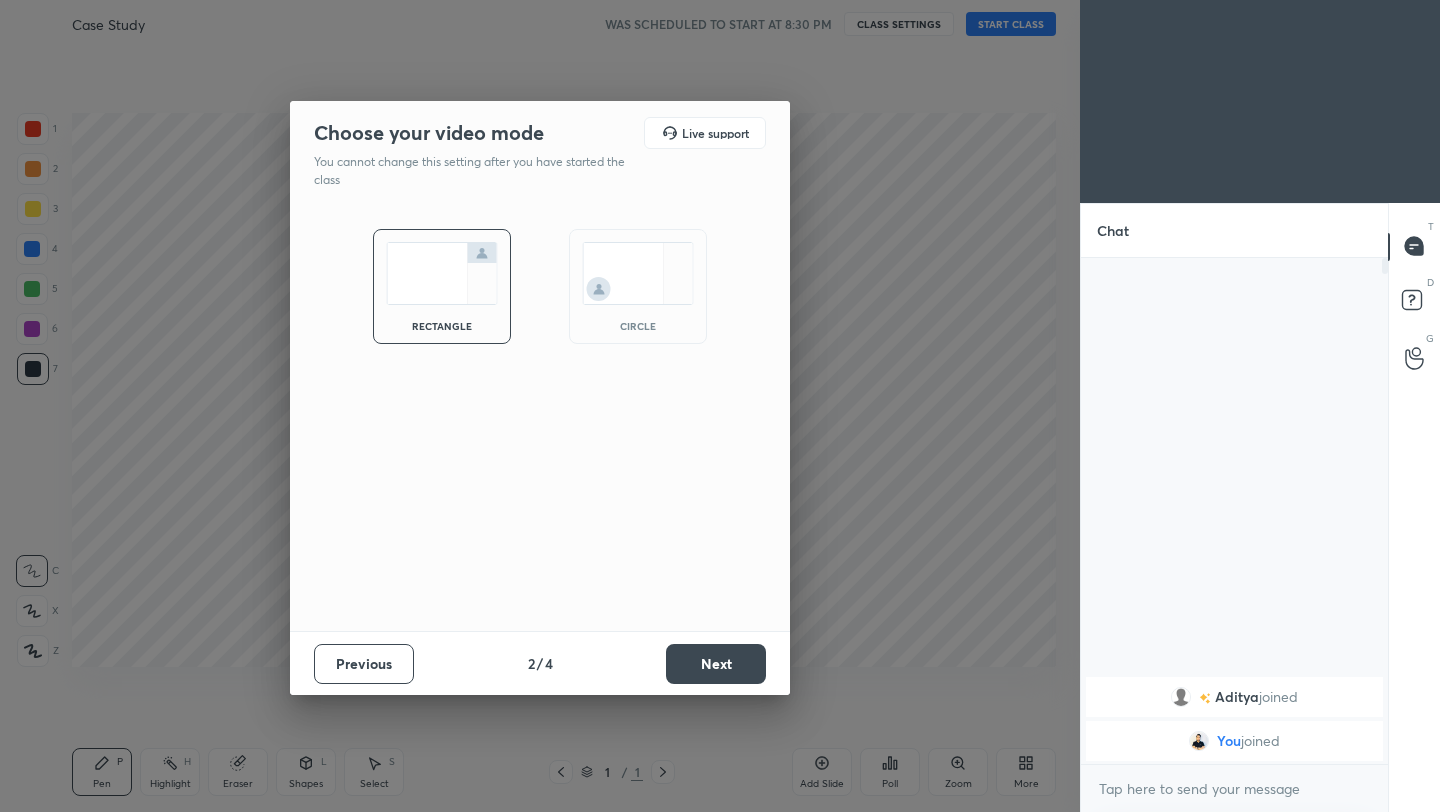 click on "Next" at bounding box center [716, 664] 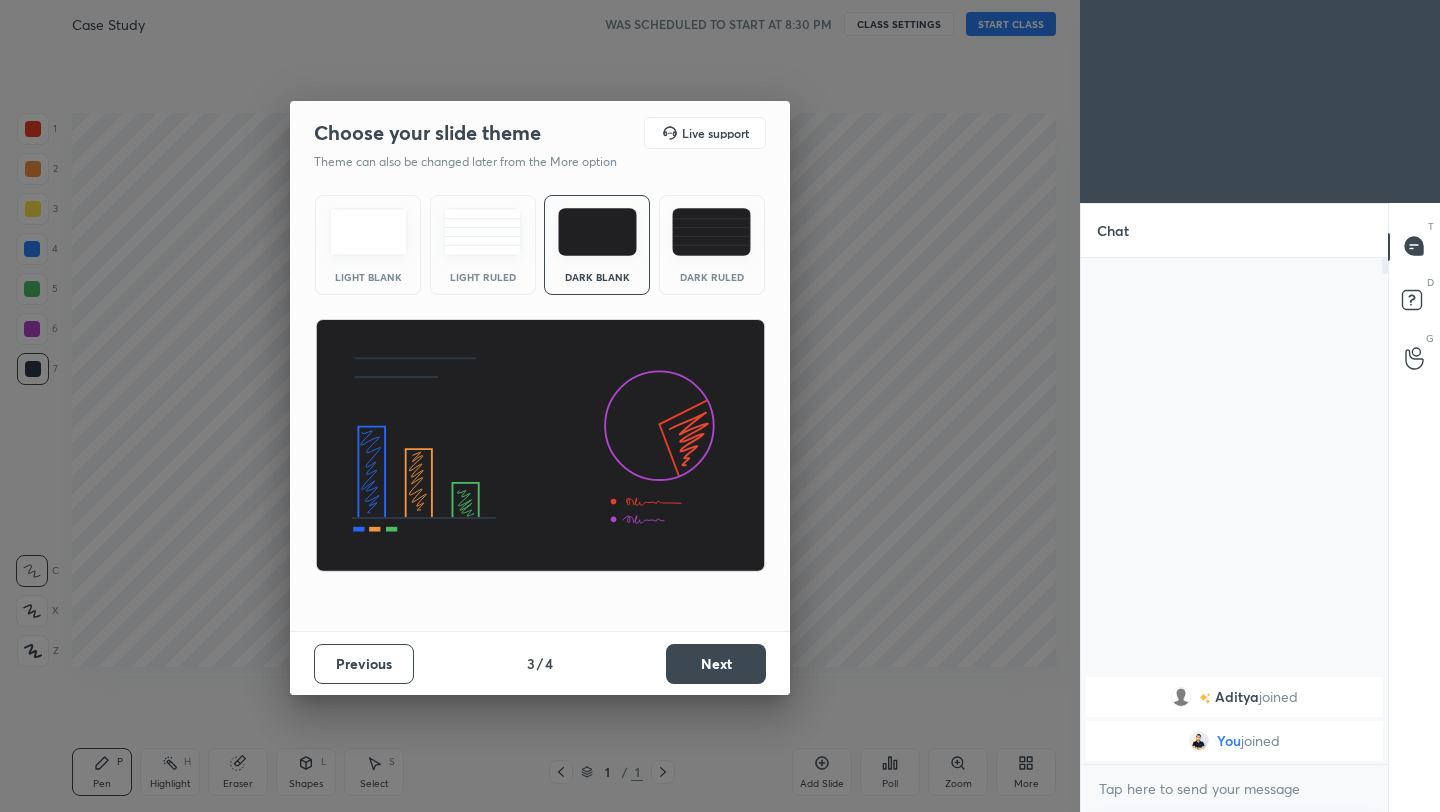 click on "Next" at bounding box center (716, 664) 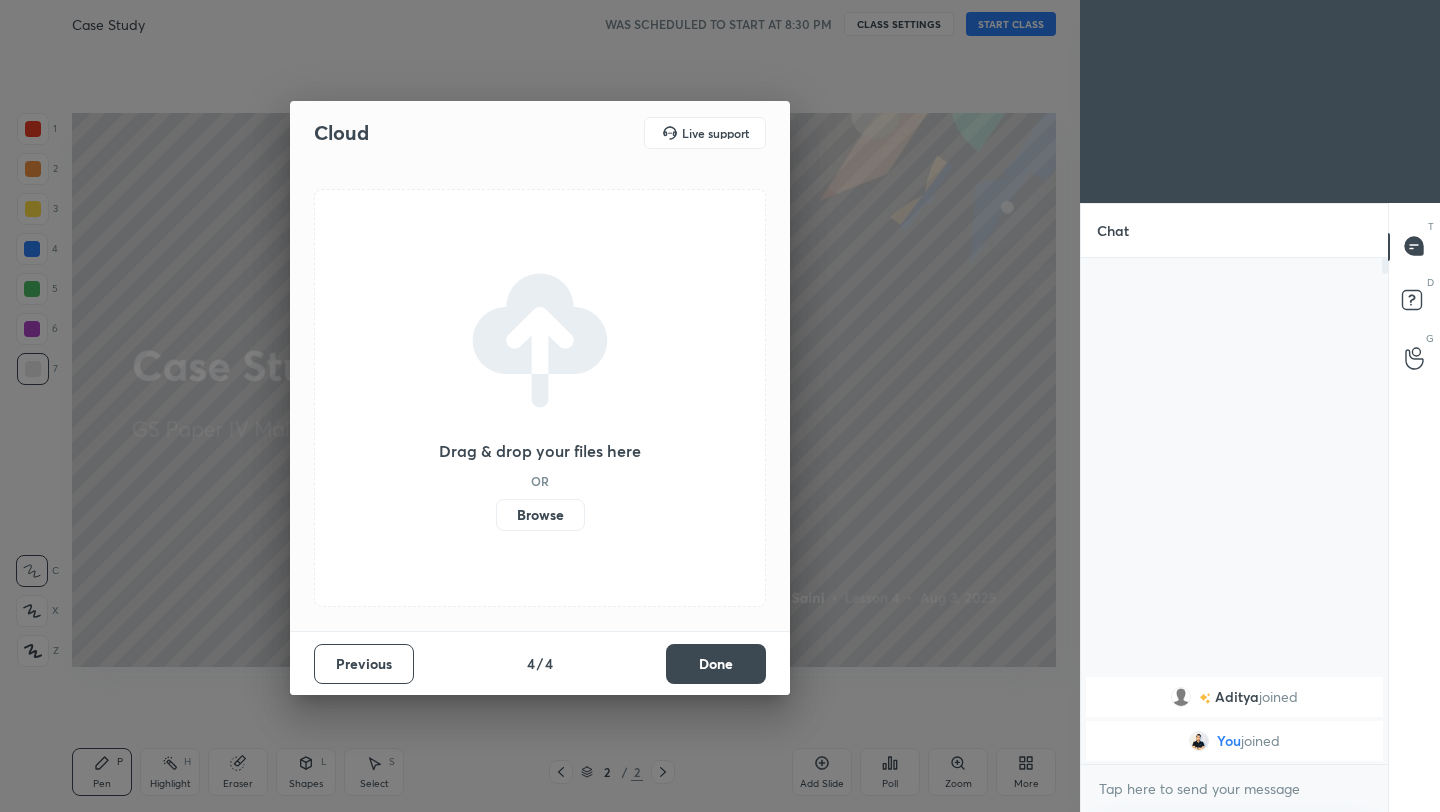 click on "Done" at bounding box center (716, 664) 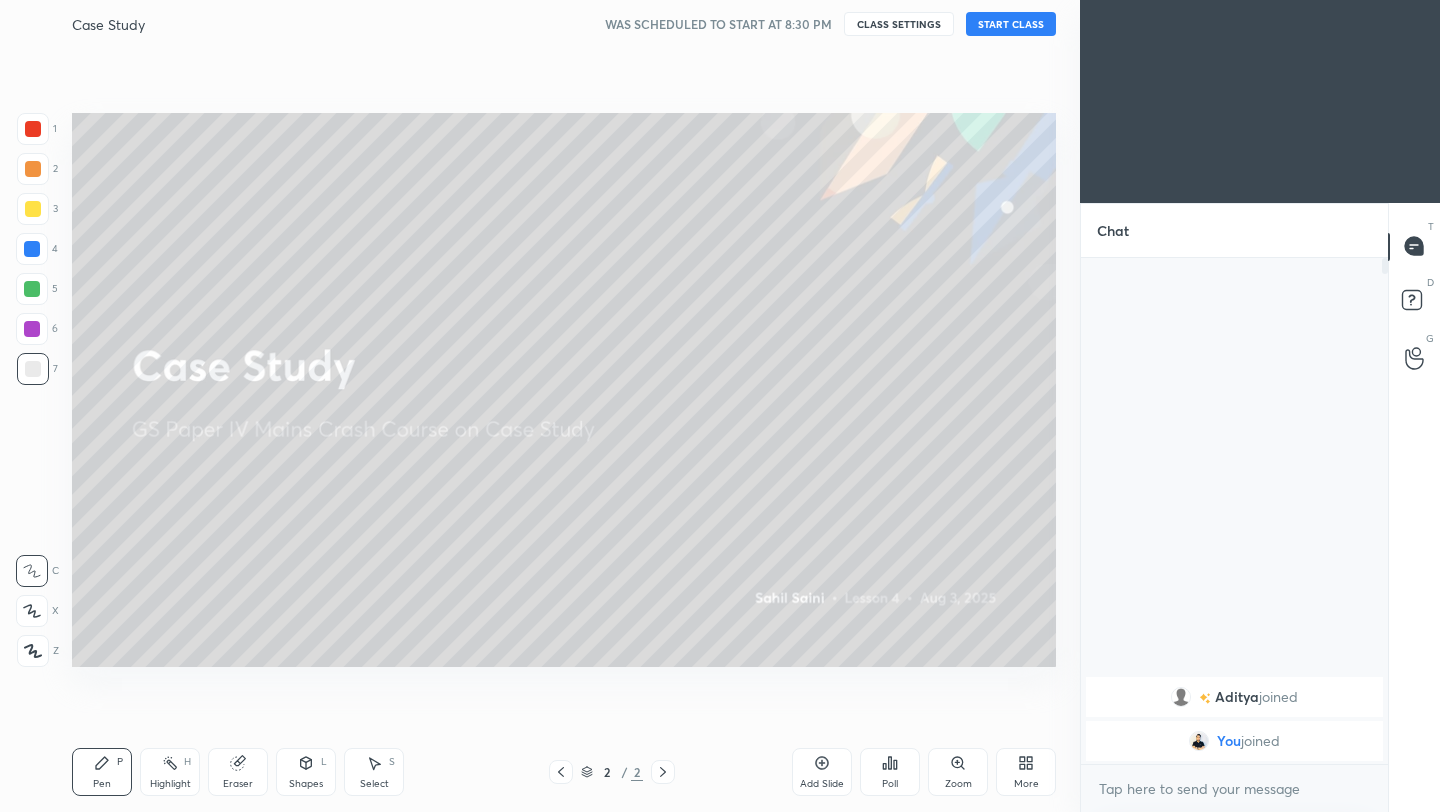 click on "START CLASS" at bounding box center (1011, 24) 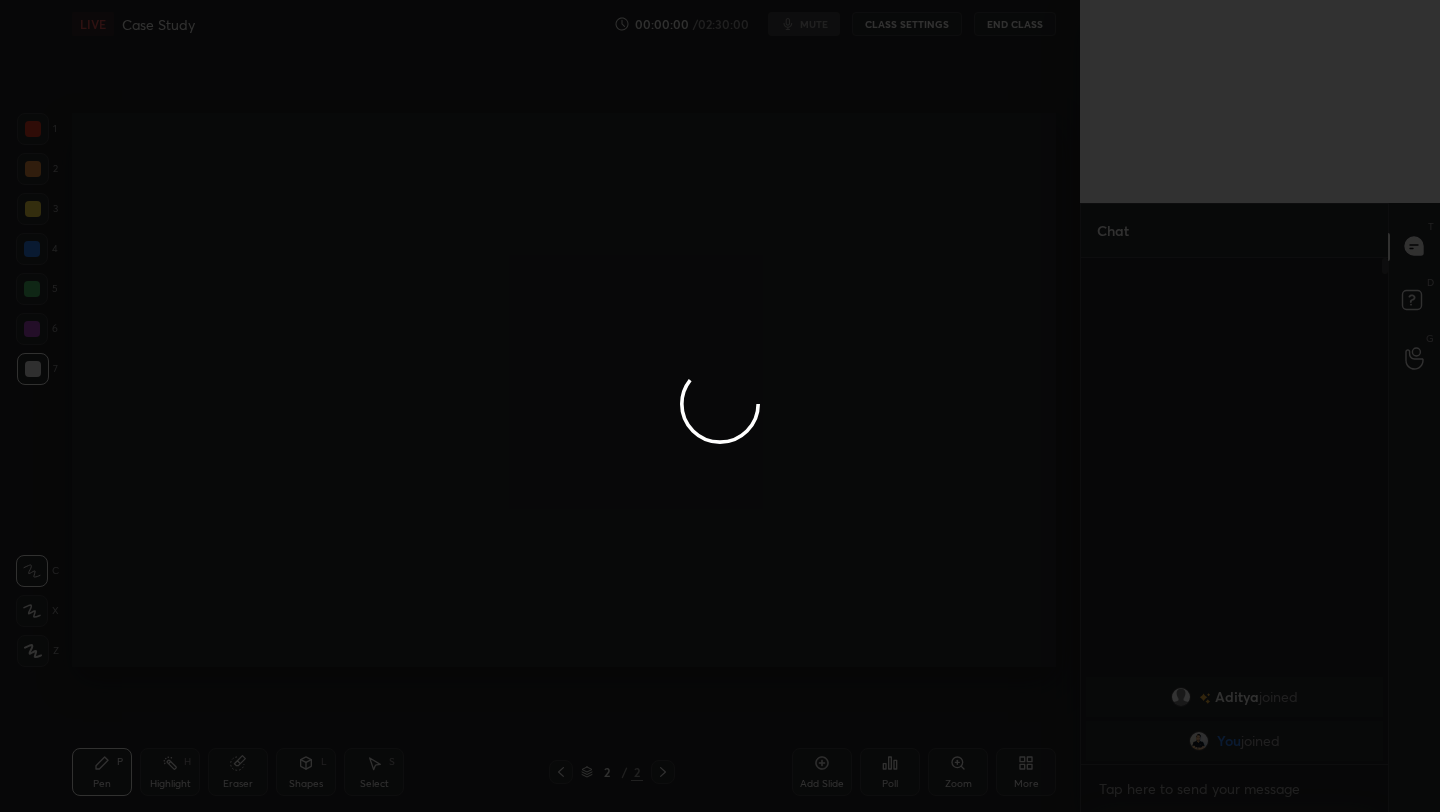 type on "x" 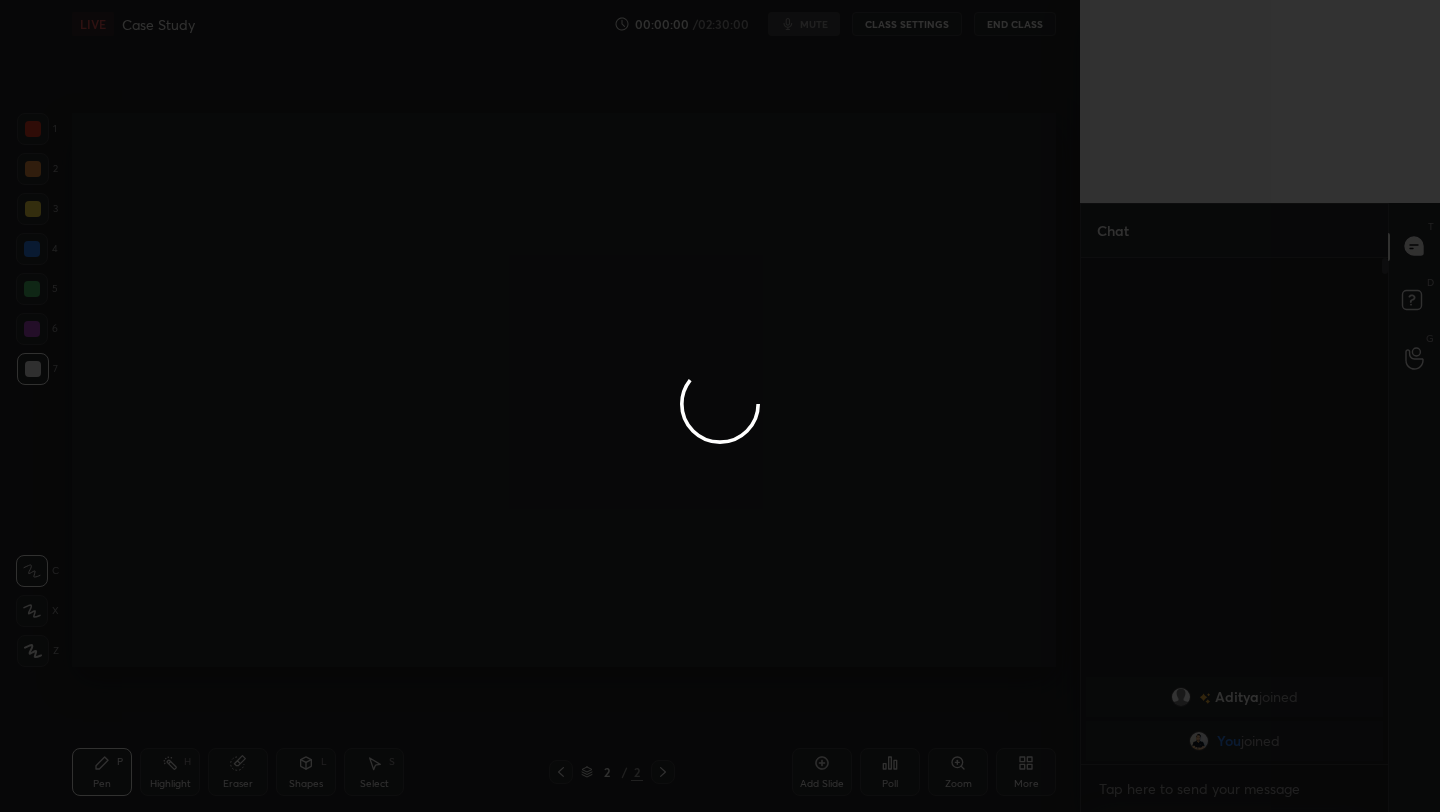 click at bounding box center [720, 406] 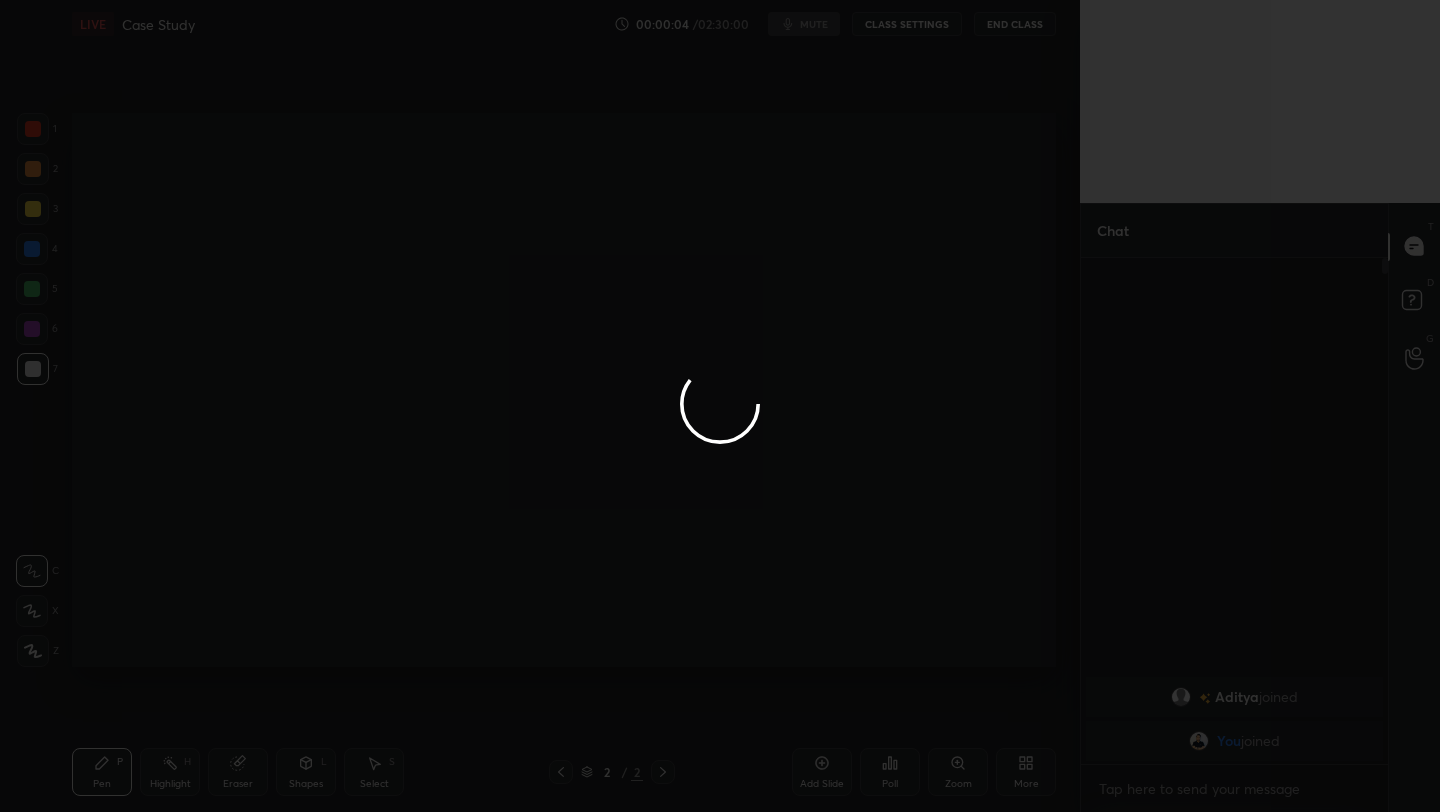 click at bounding box center (720, 406) 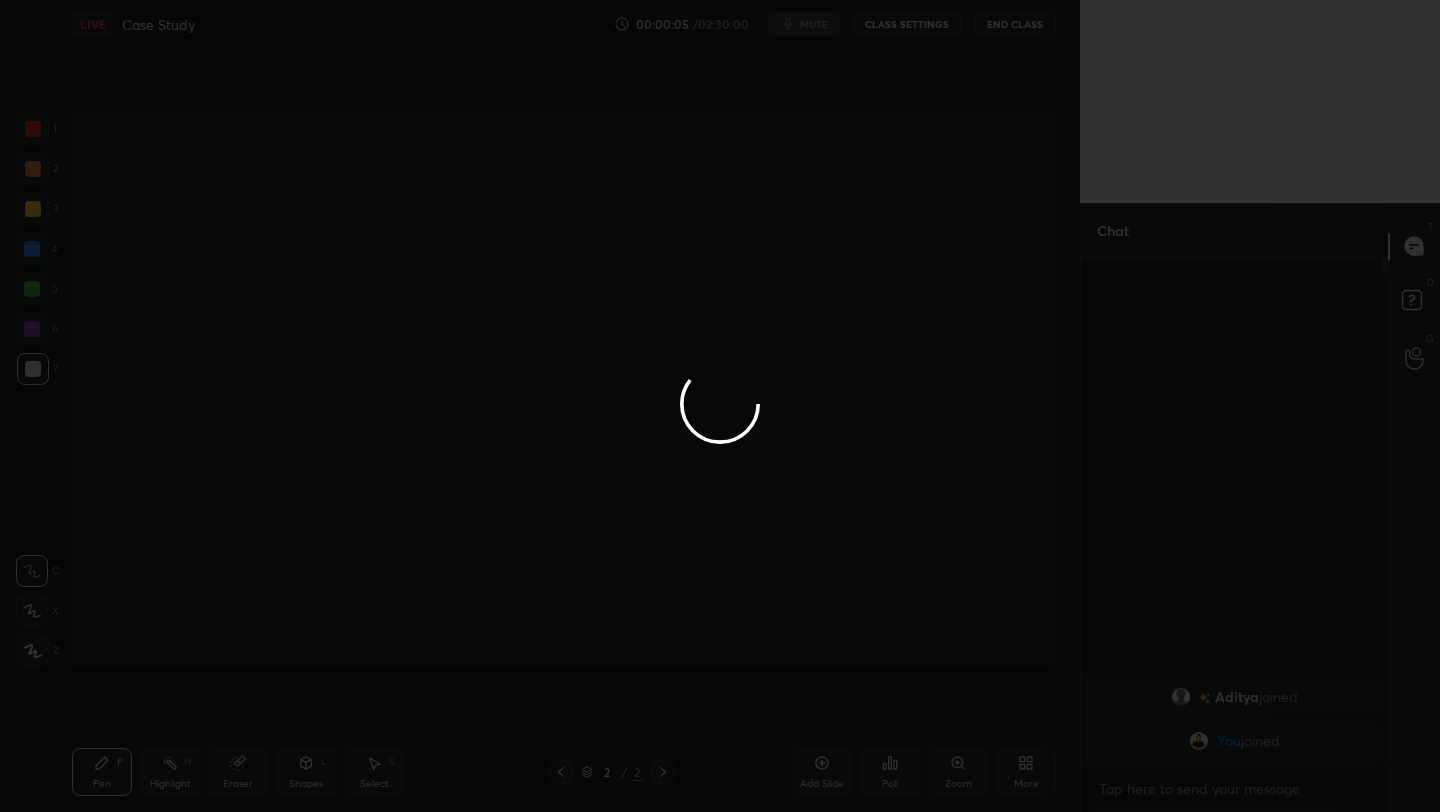 click at bounding box center [720, 406] 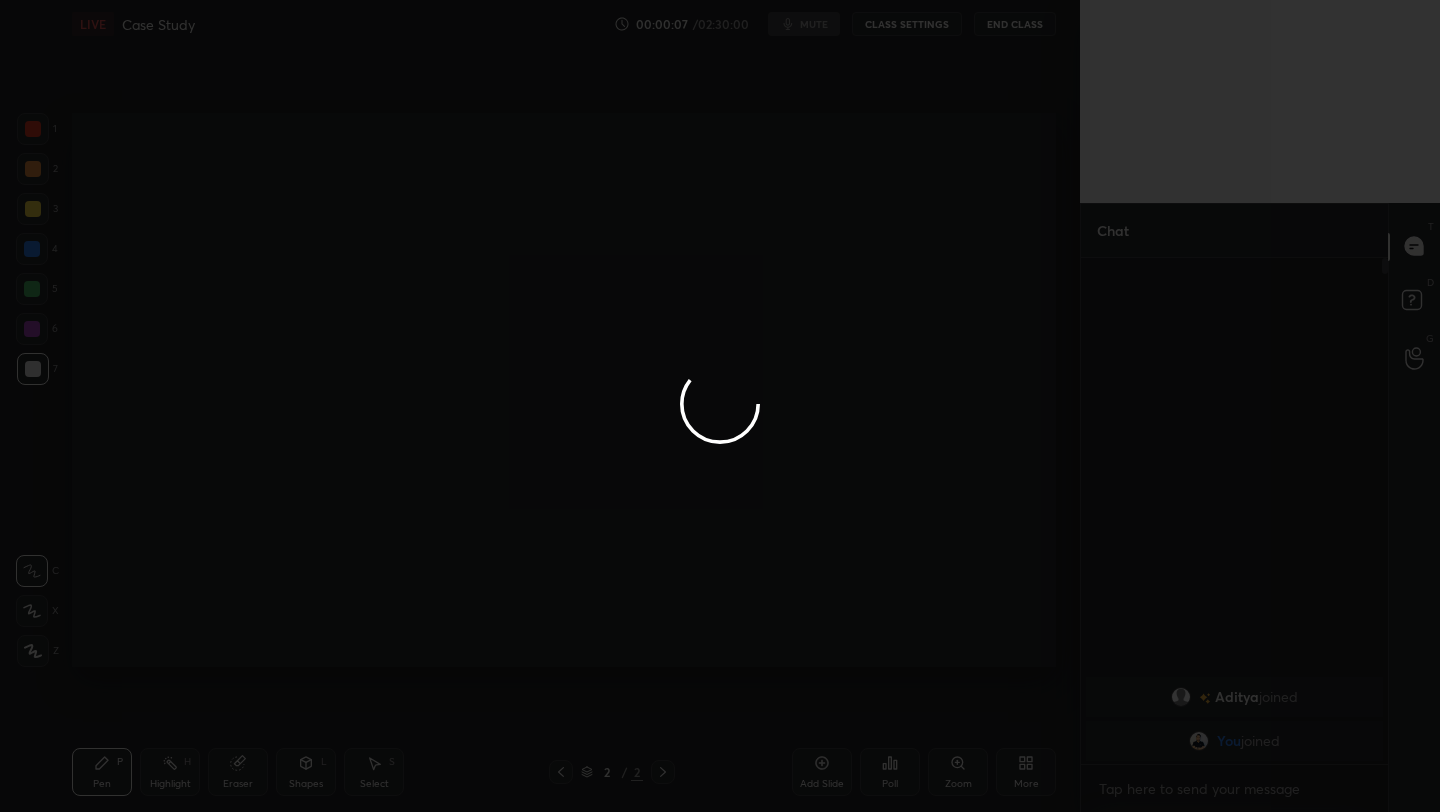 click at bounding box center [720, 406] 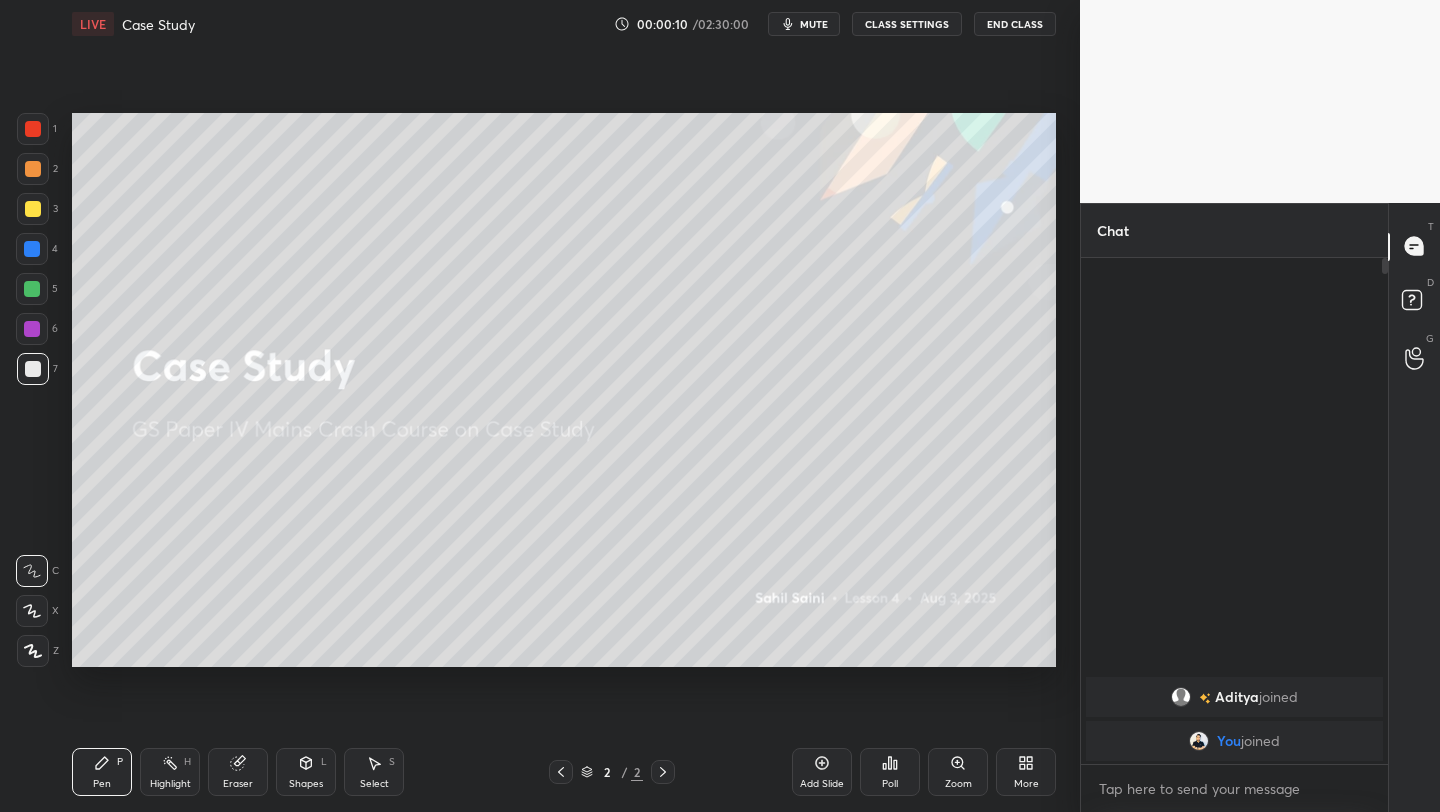 click on "Setting up your live class Poll for   secs No correct answer Start poll" at bounding box center [564, 390] 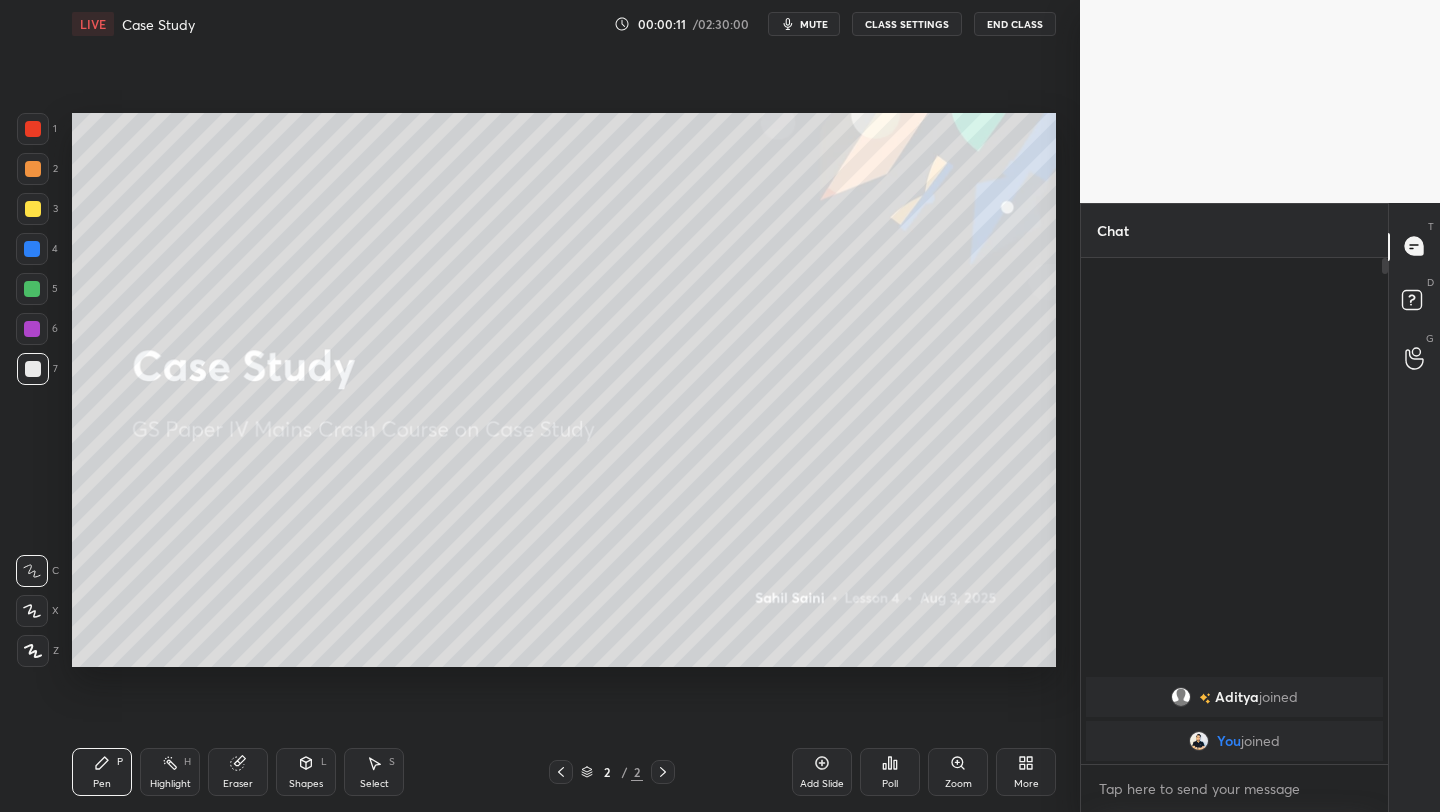 click on "mute" at bounding box center [814, 24] 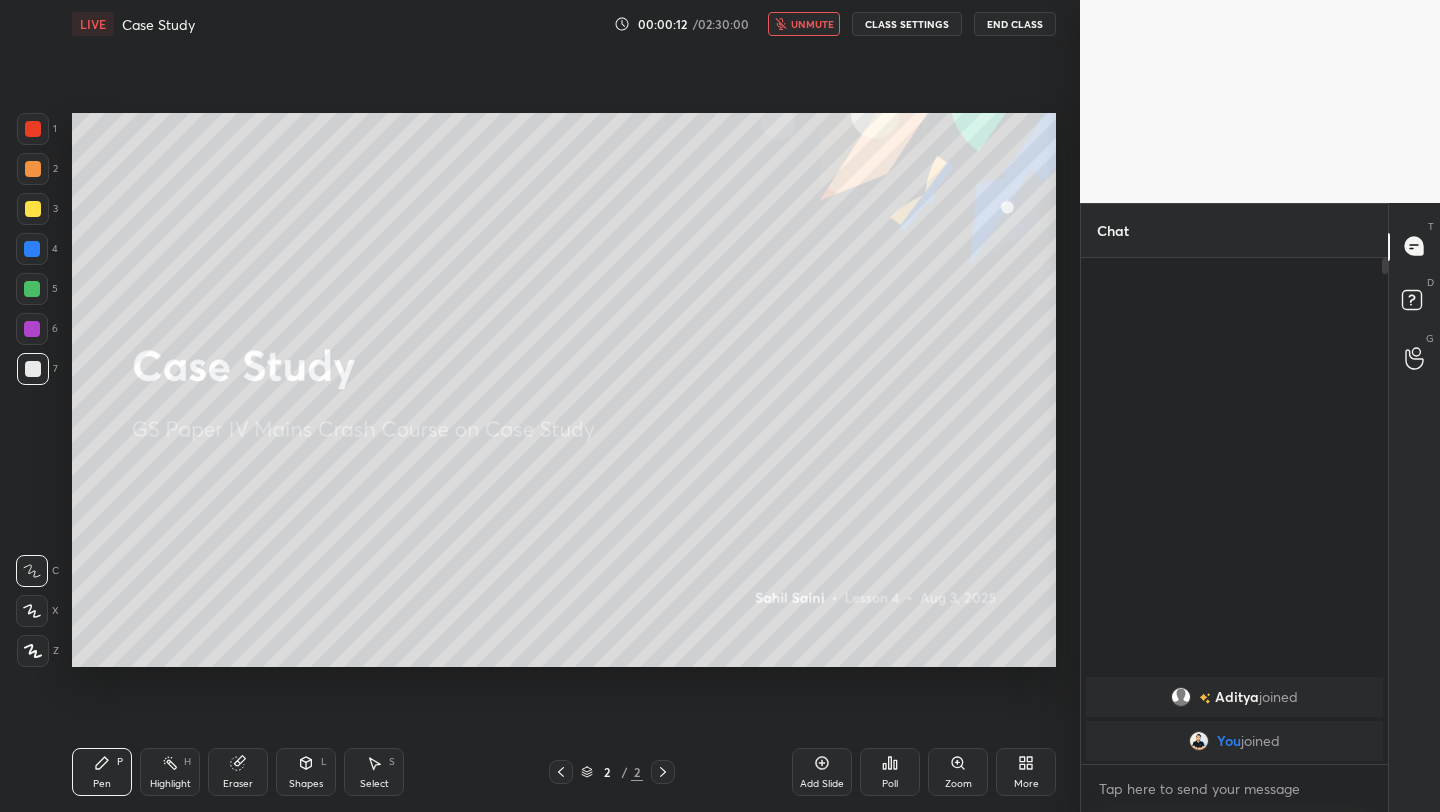 type 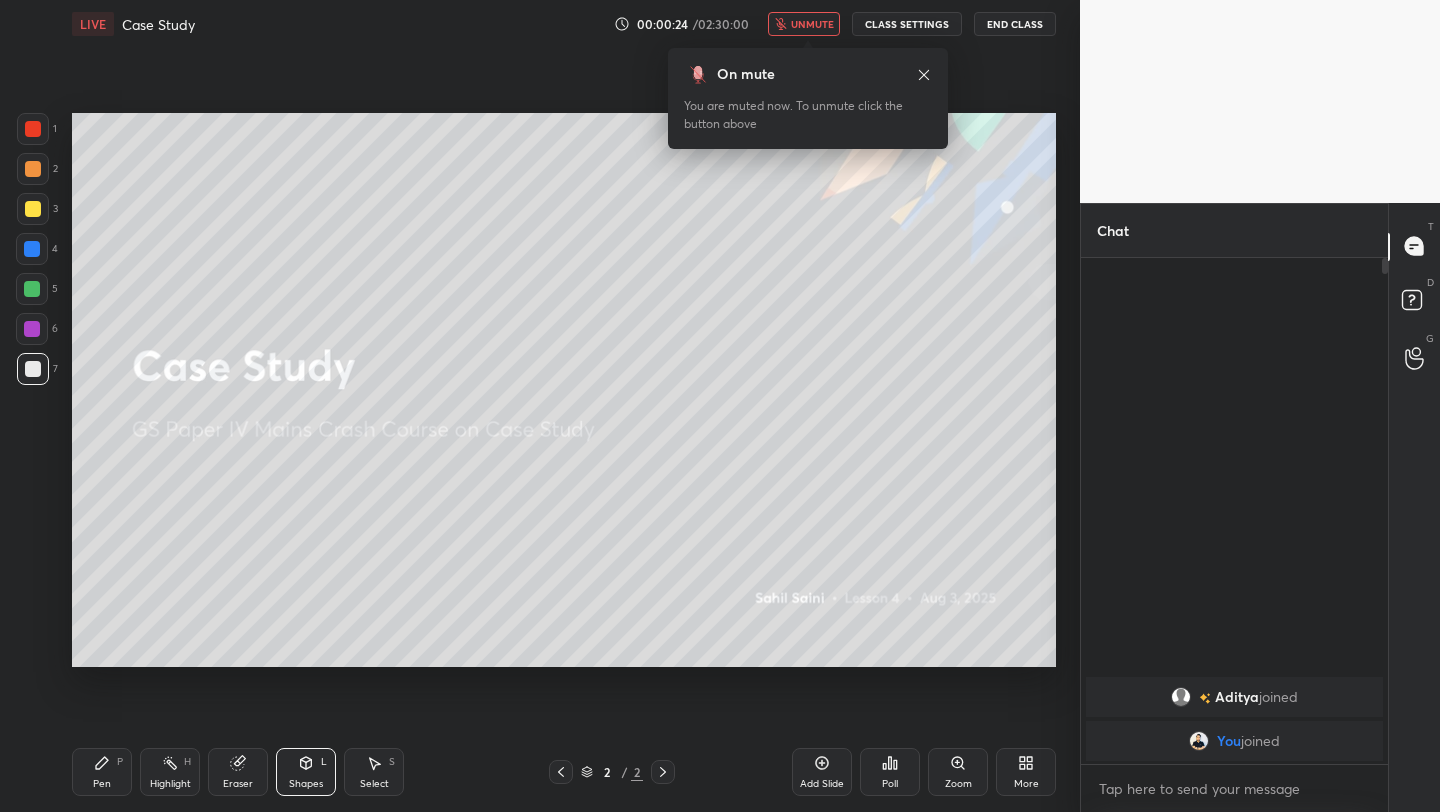 click 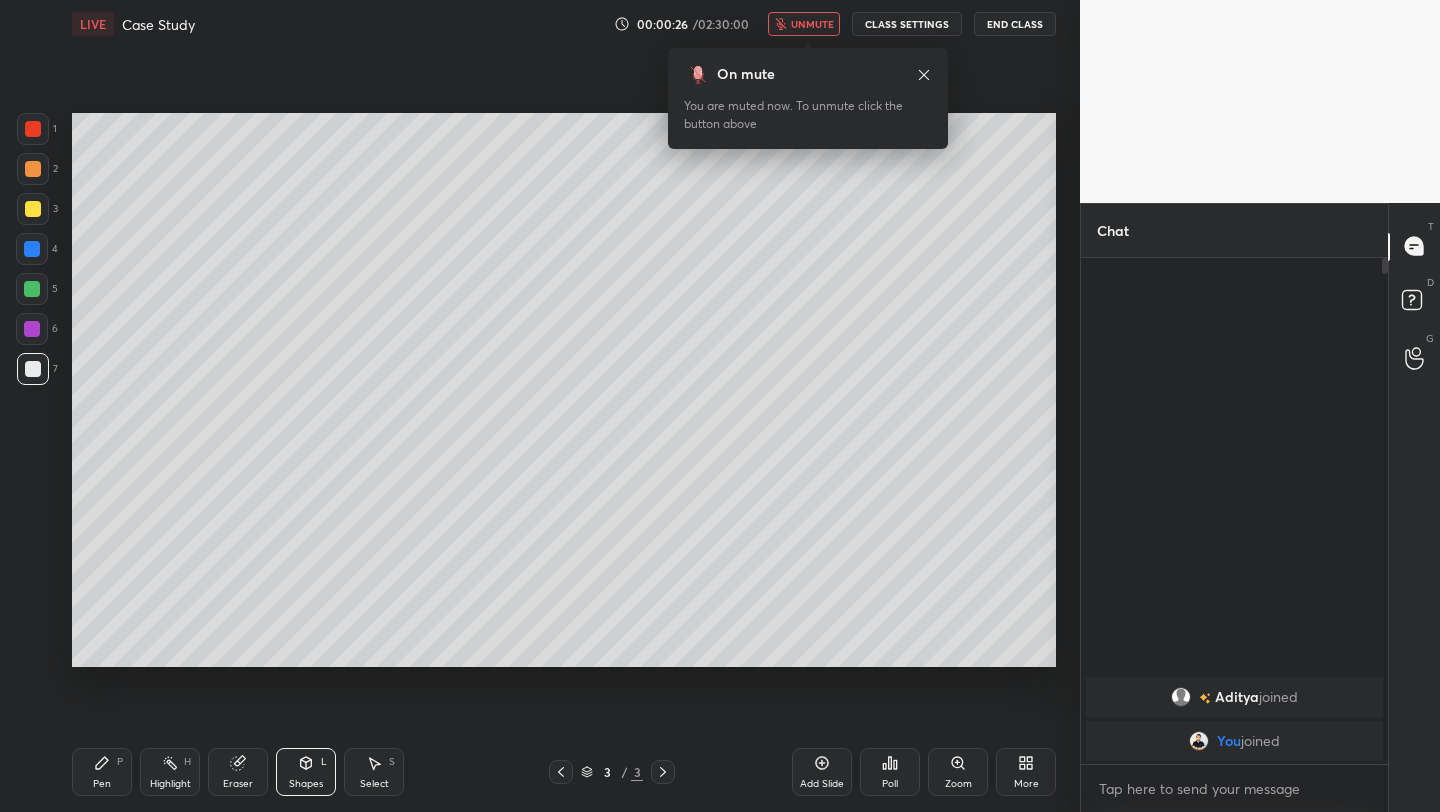 click 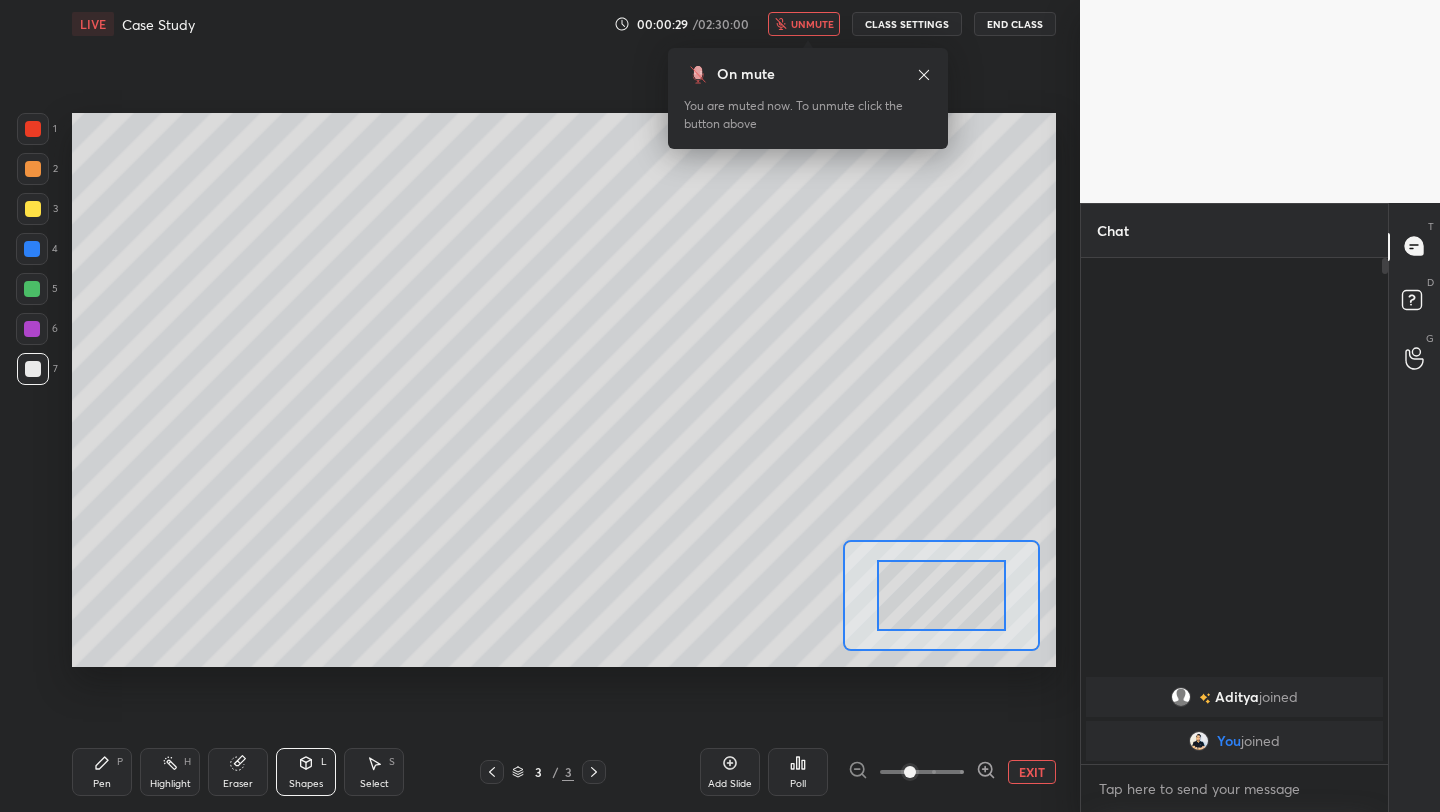 click on "EXIT" at bounding box center (1032, 772) 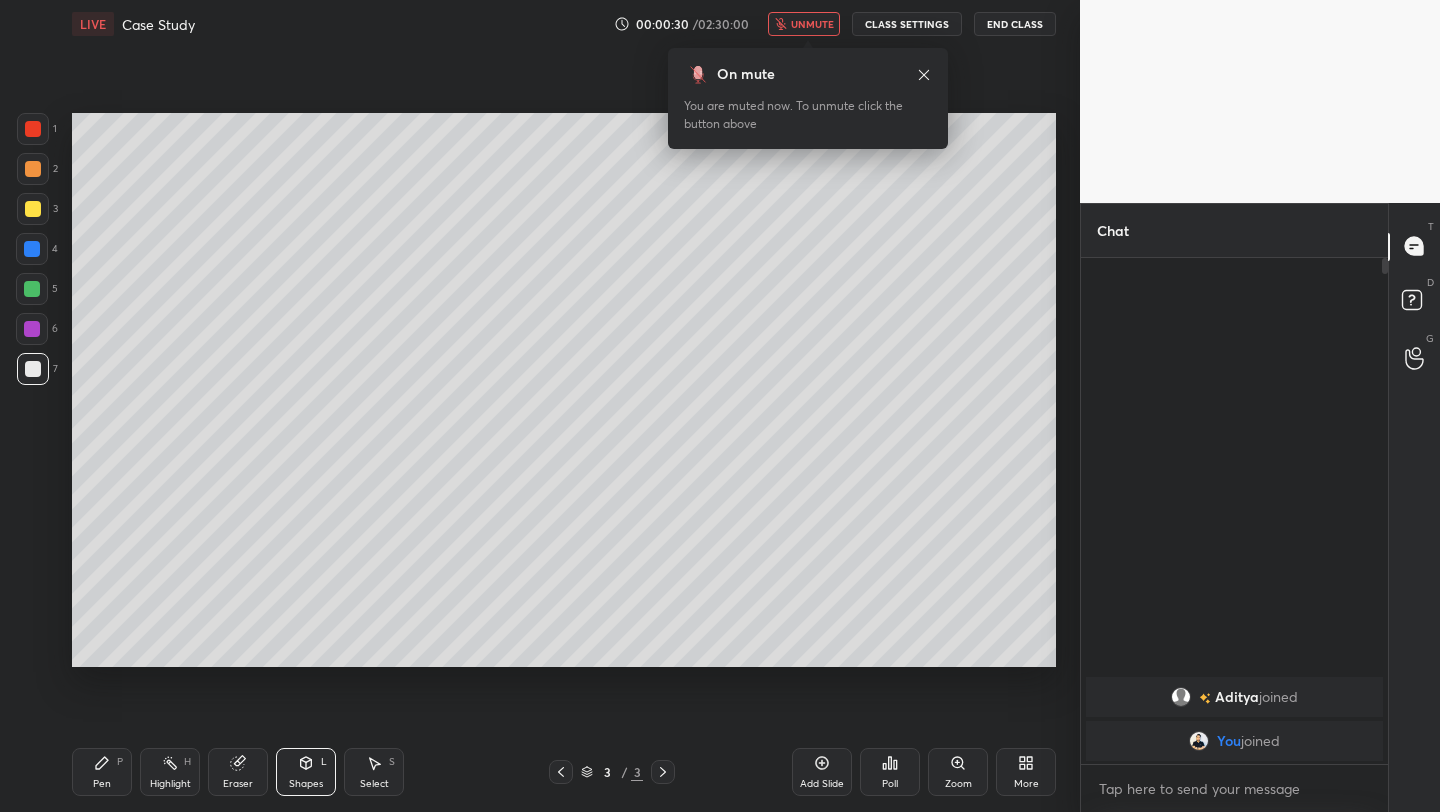 click 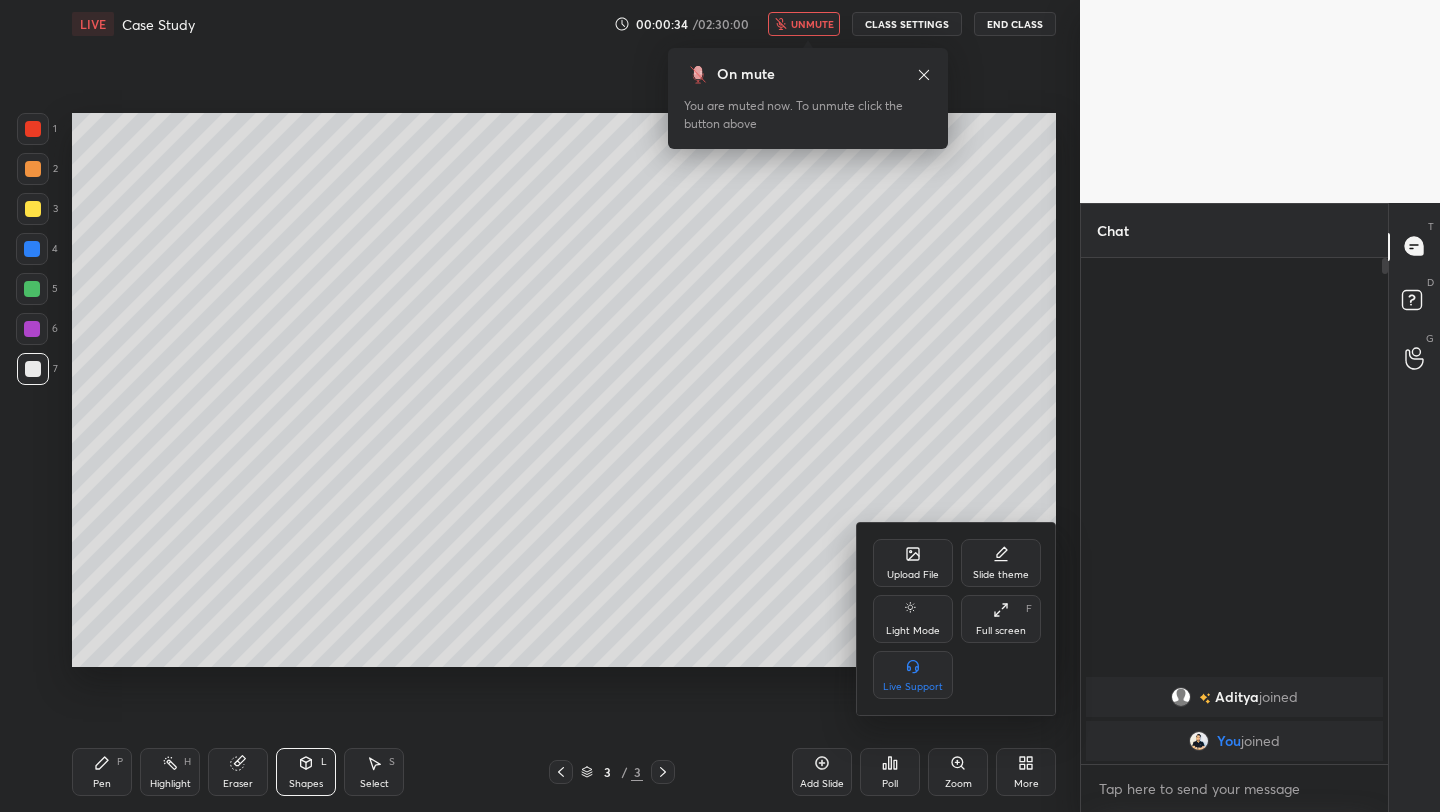 click 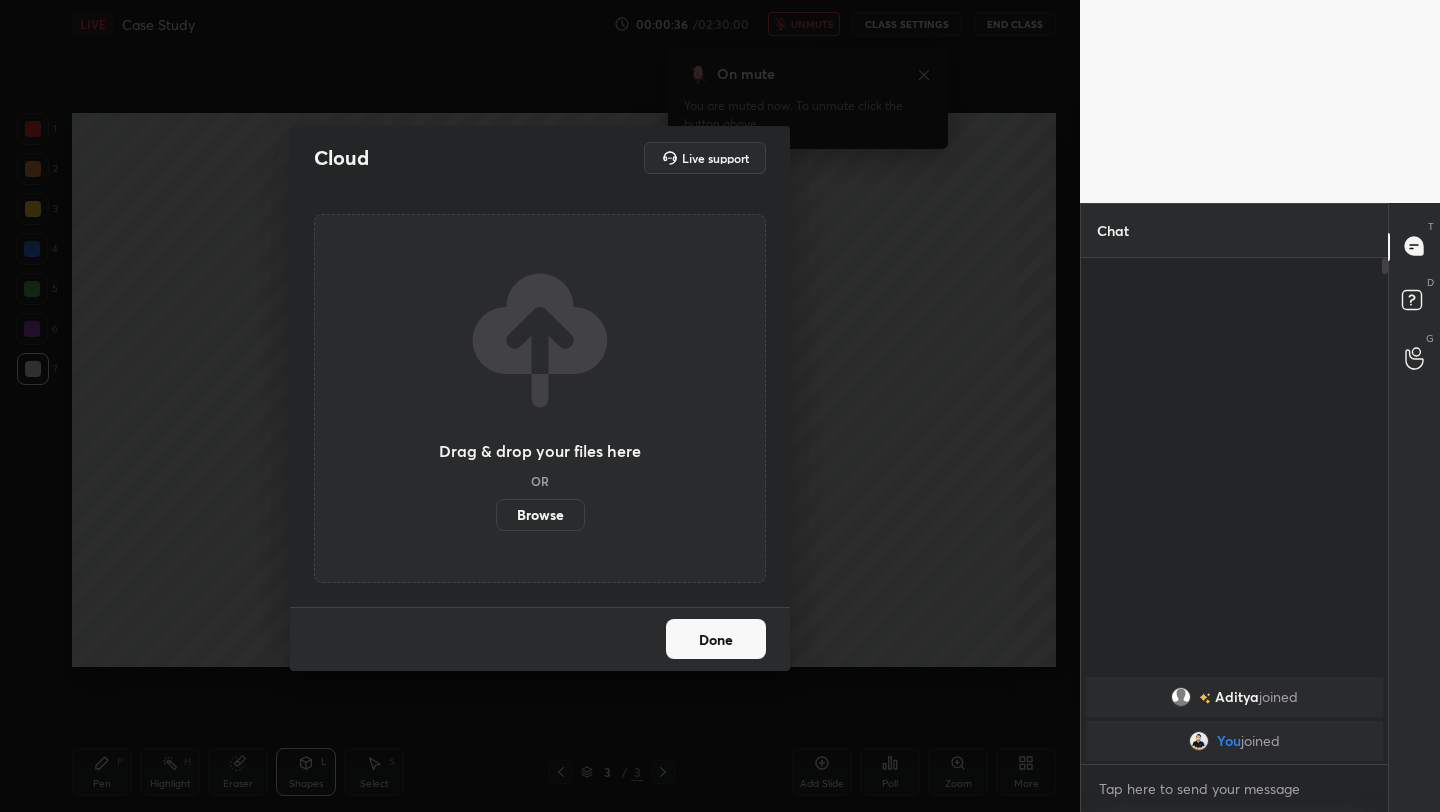 click on "Browse" at bounding box center [540, 515] 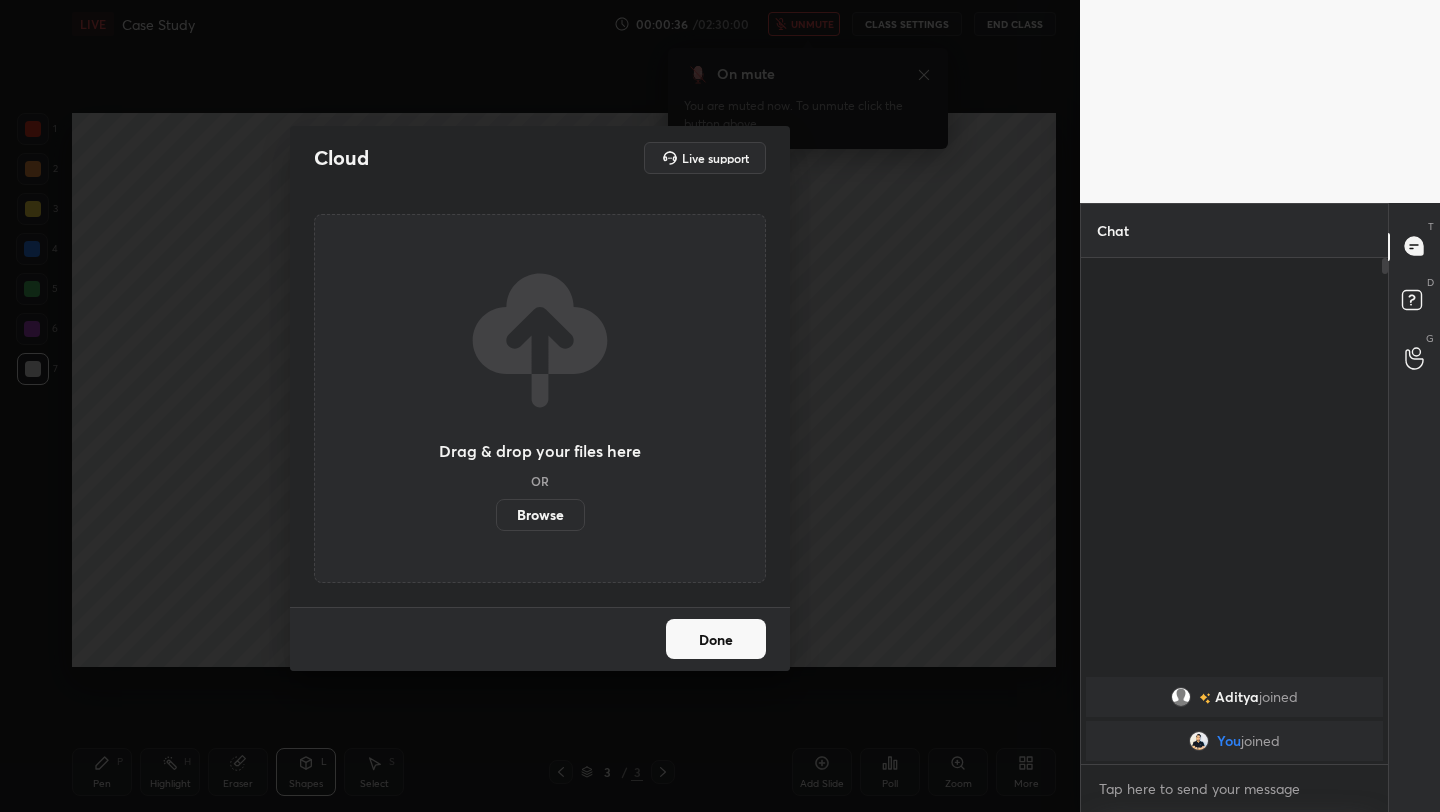 click on "Browse" at bounding box center (496, 515) 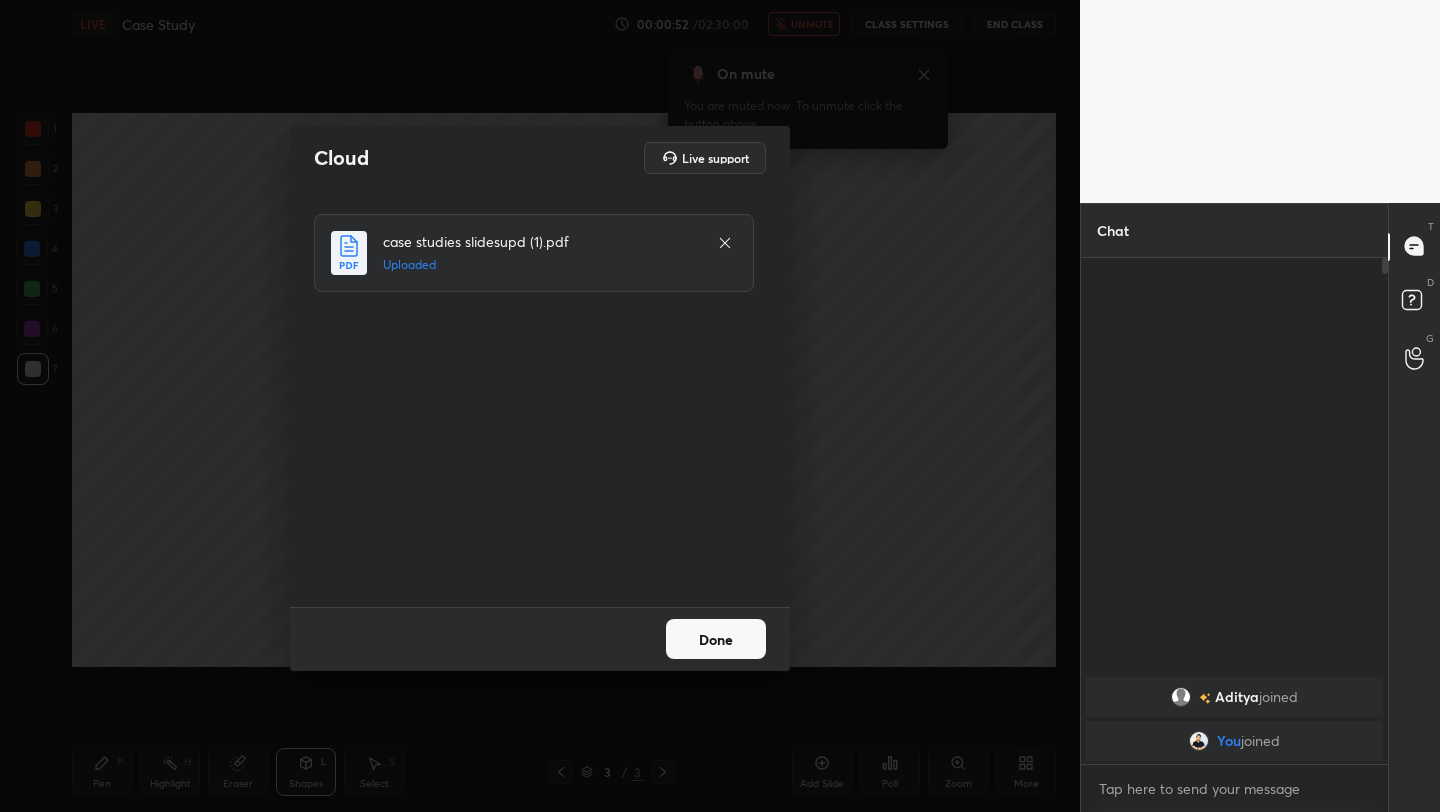 click on "Done" at bounding box center [716, 639] 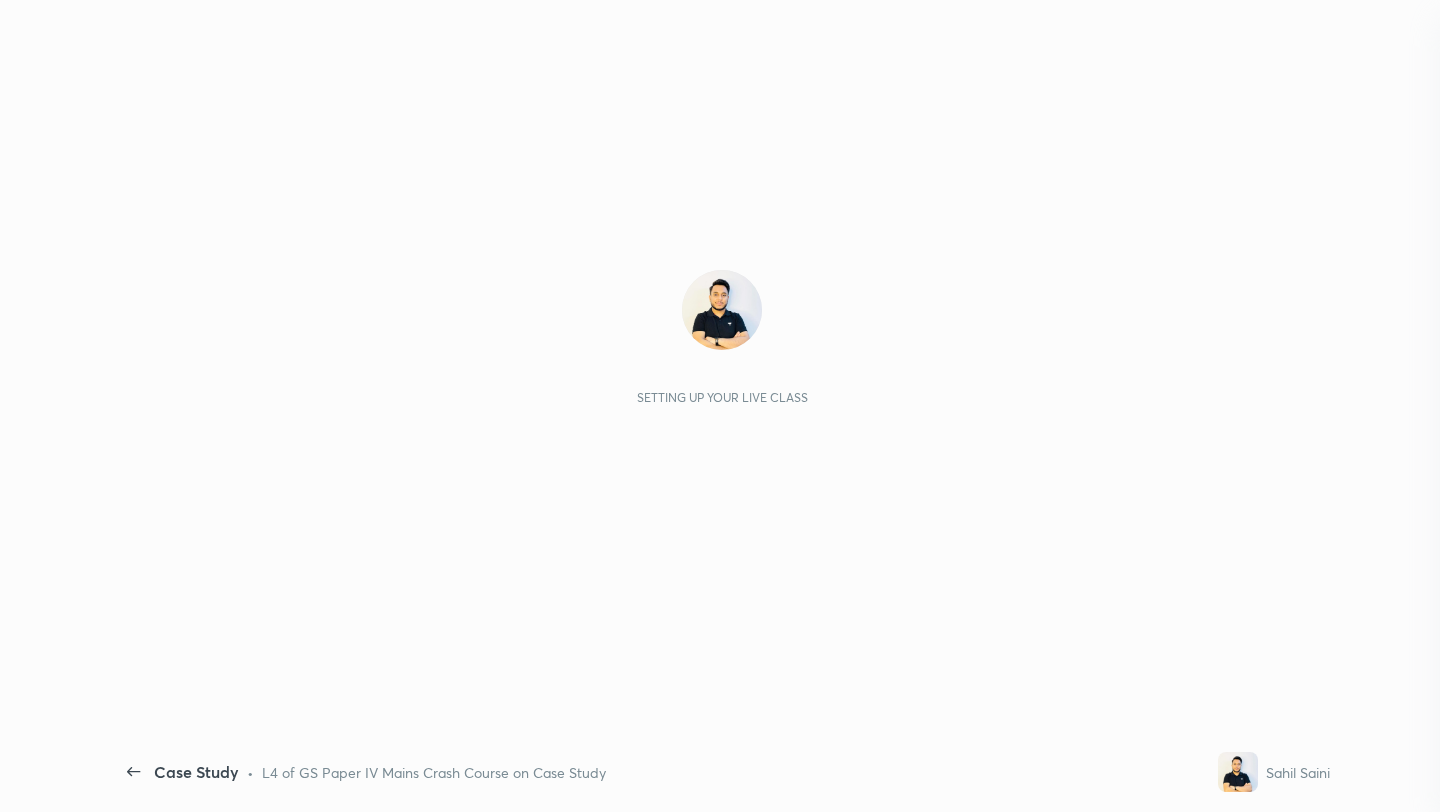 scroll, scrollTop: 0, scrollLeft: 0, axis: both 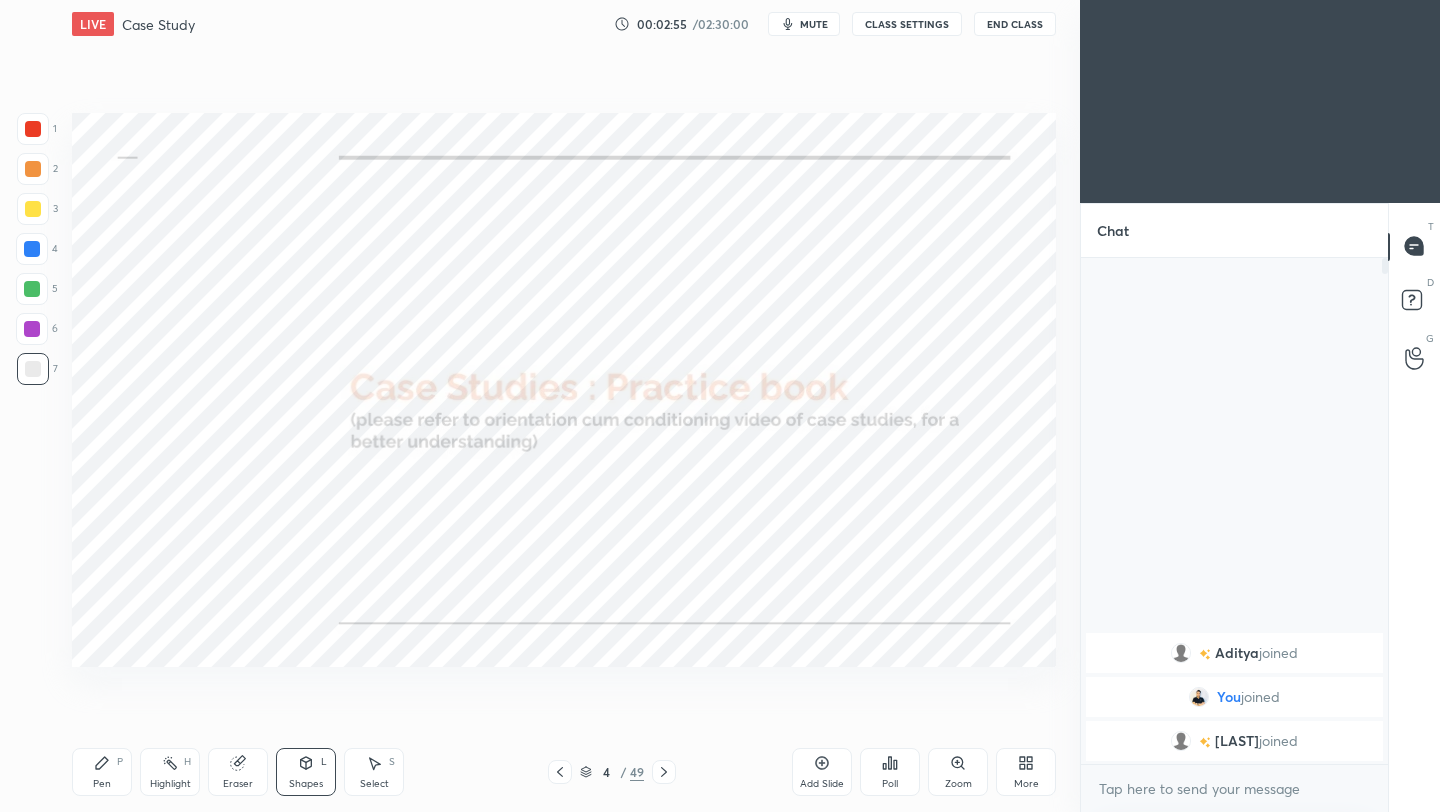 click on "Setting up your live class Poll for   secs No correct answer Start poll" at bounding box center (564, 390) 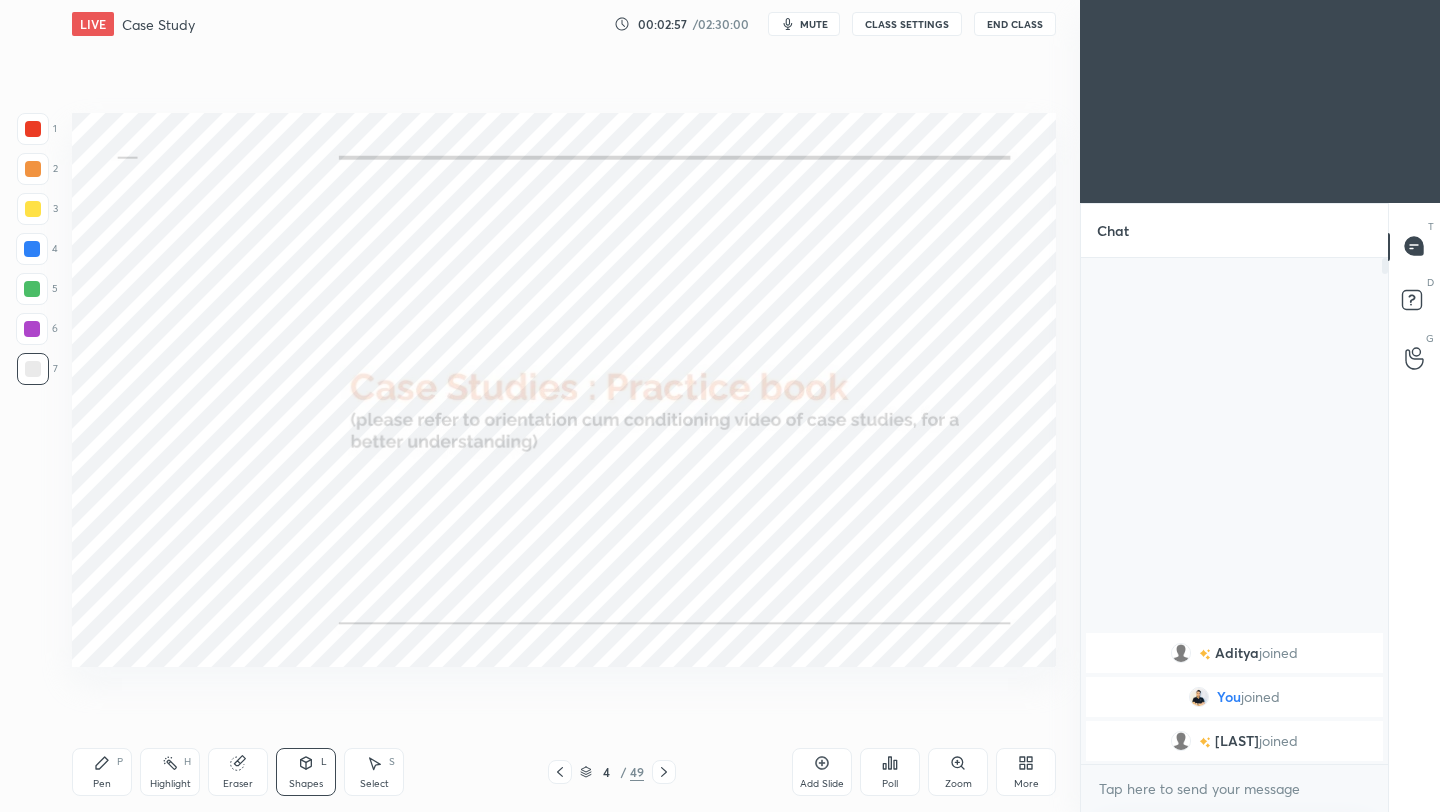 click on "mute" at bounding box center (814, 24) 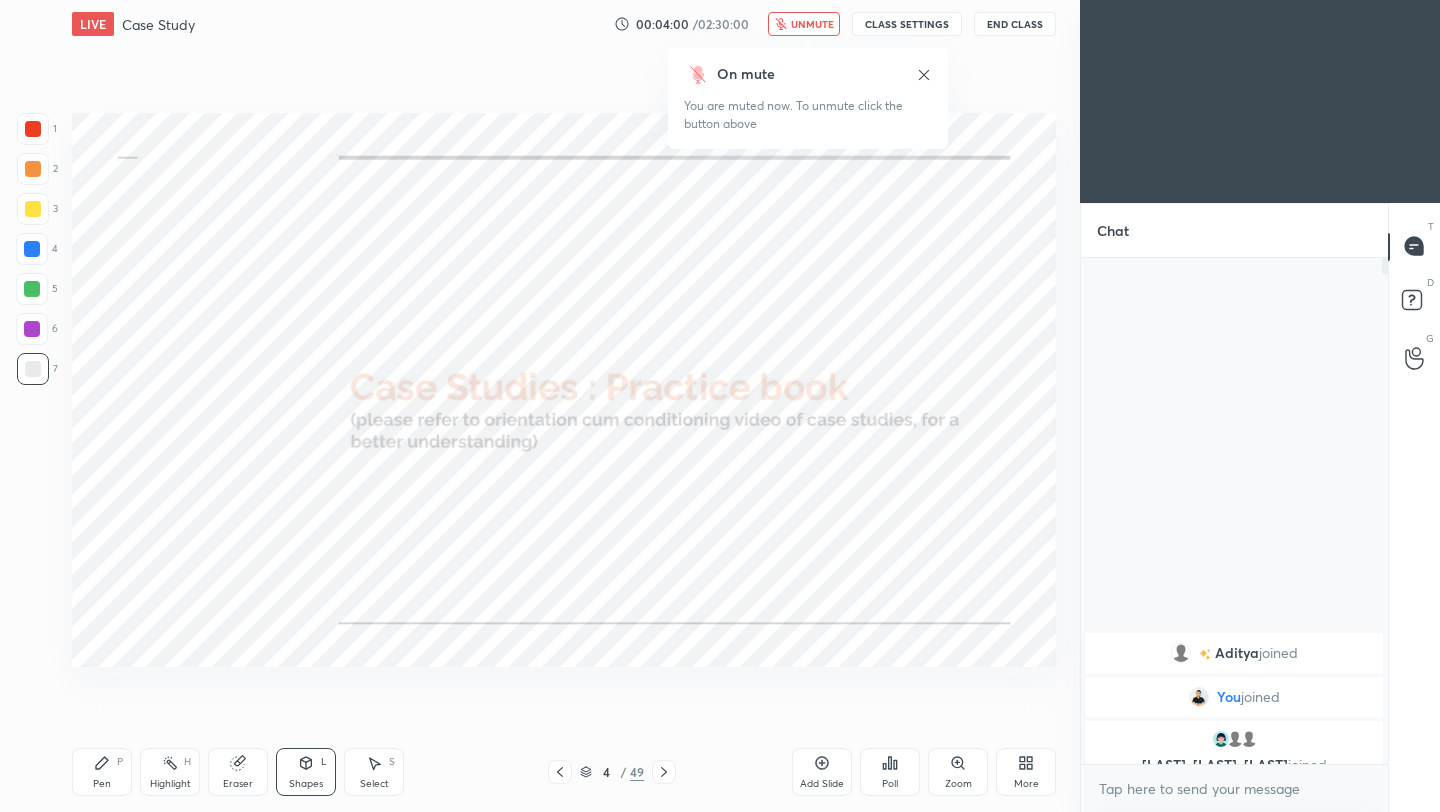 click on "On mute" at bounding box center [808, 74] 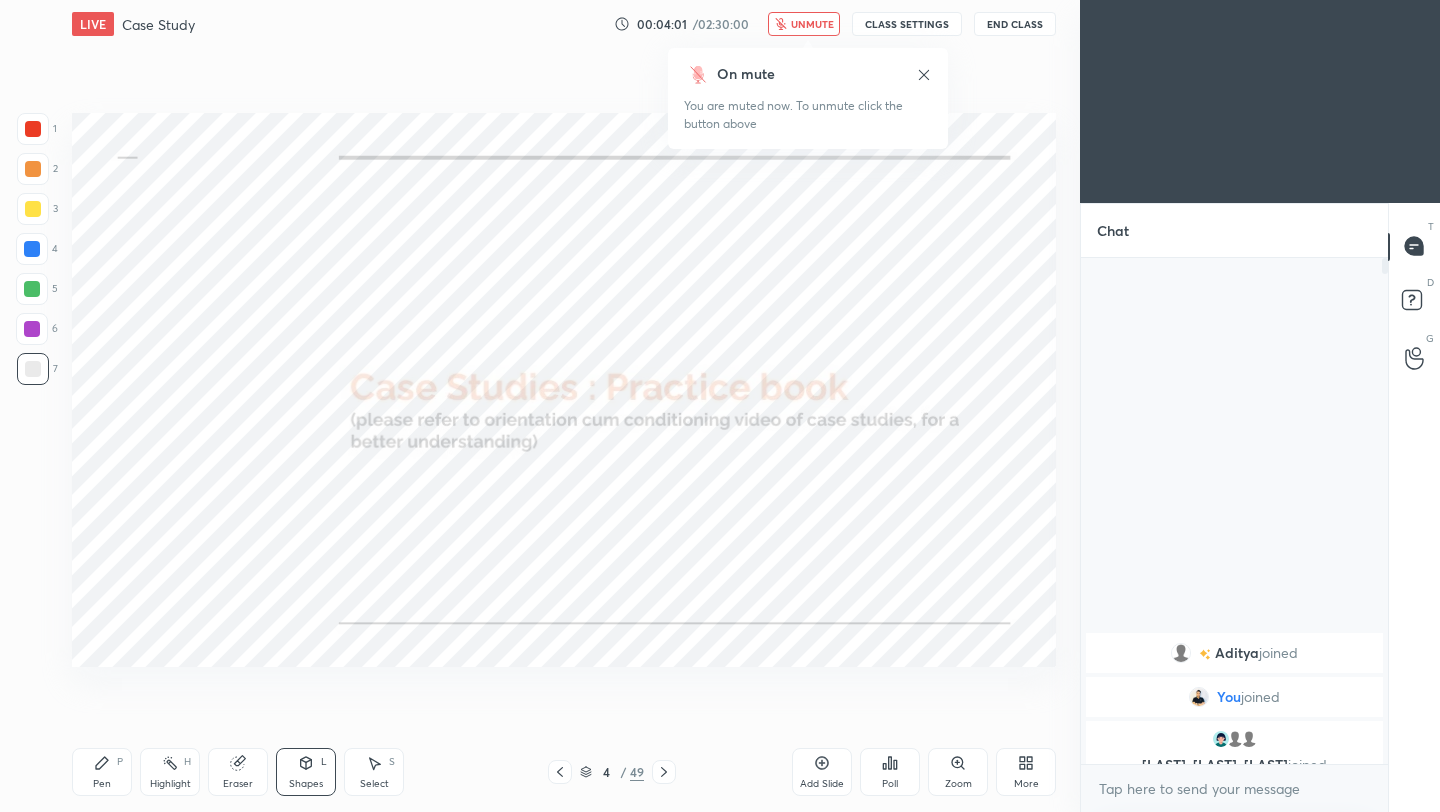 click 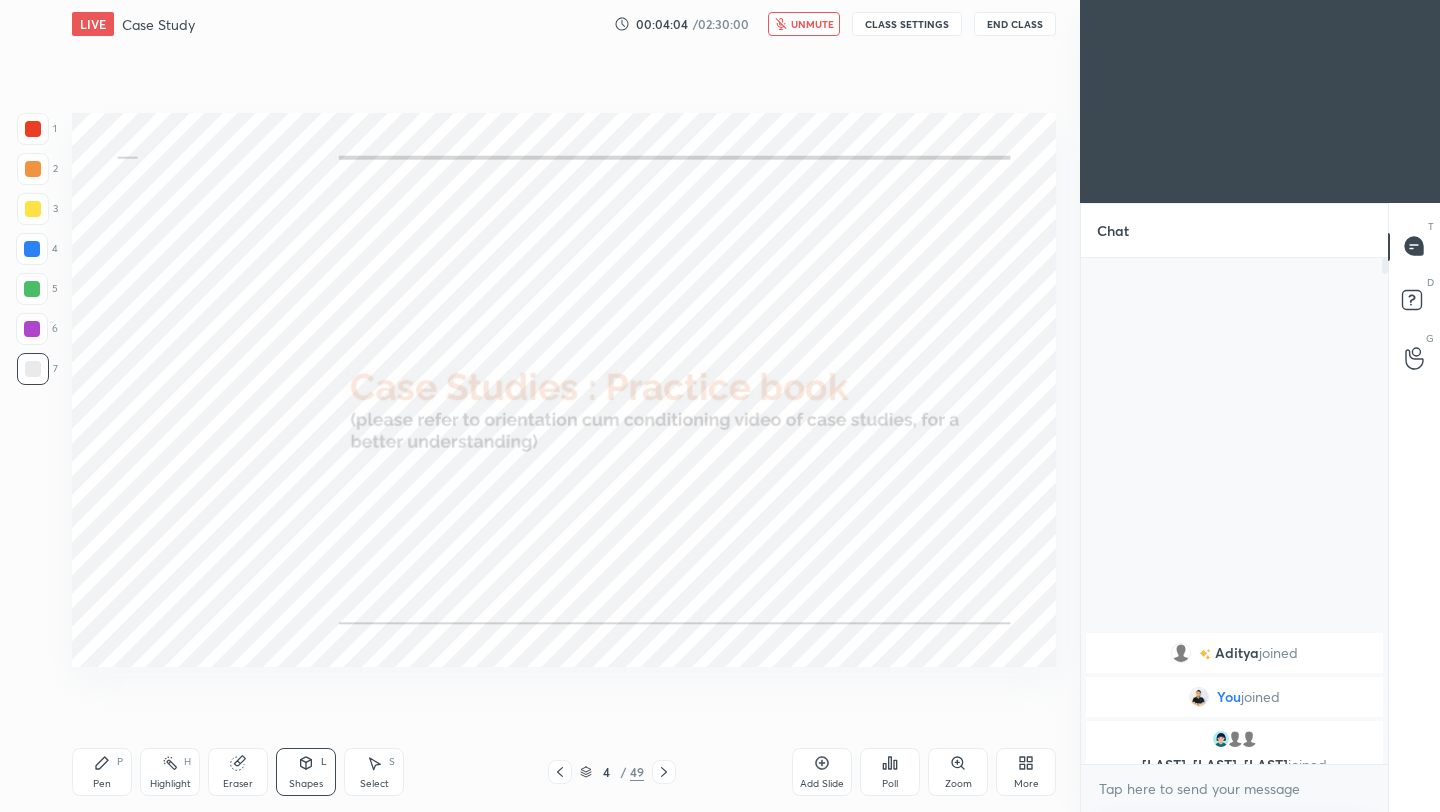 click on "unmute" at bounding box center (812, 24) 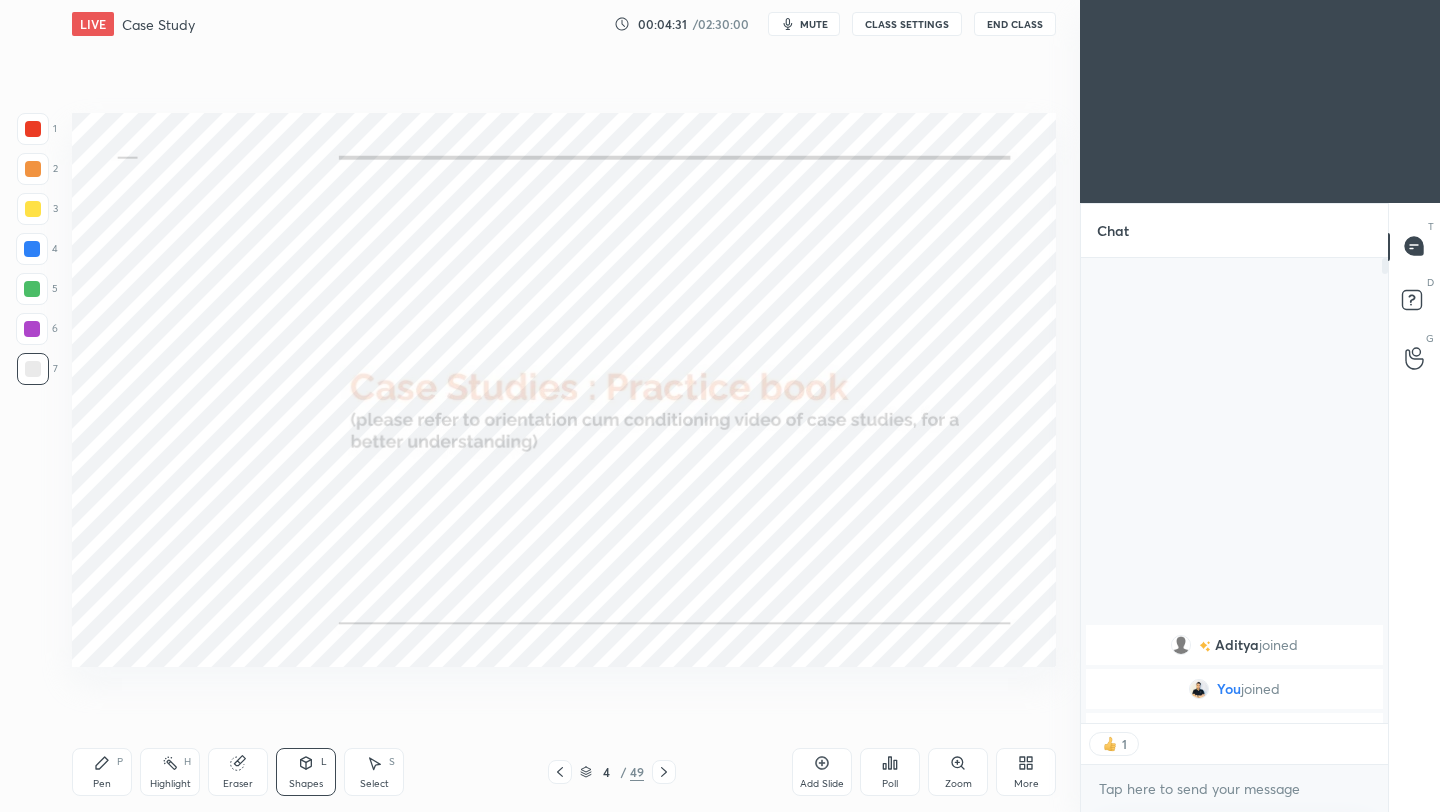 scroll, scrollTop: 459, scrollLeft: 301, axis: both 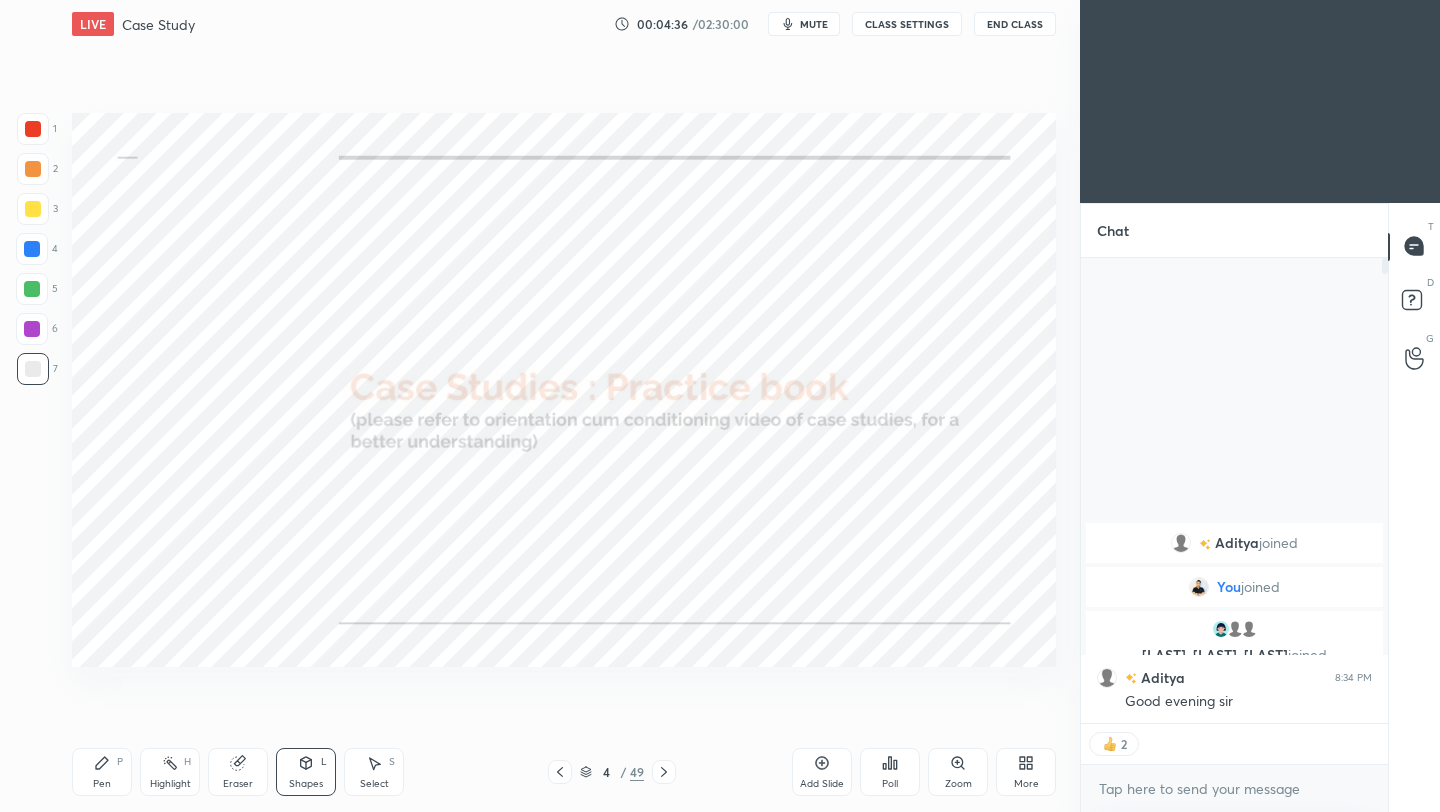 click on "[LAST], [LAST], [LAST]  joined" at bounding box center (1234, 643) 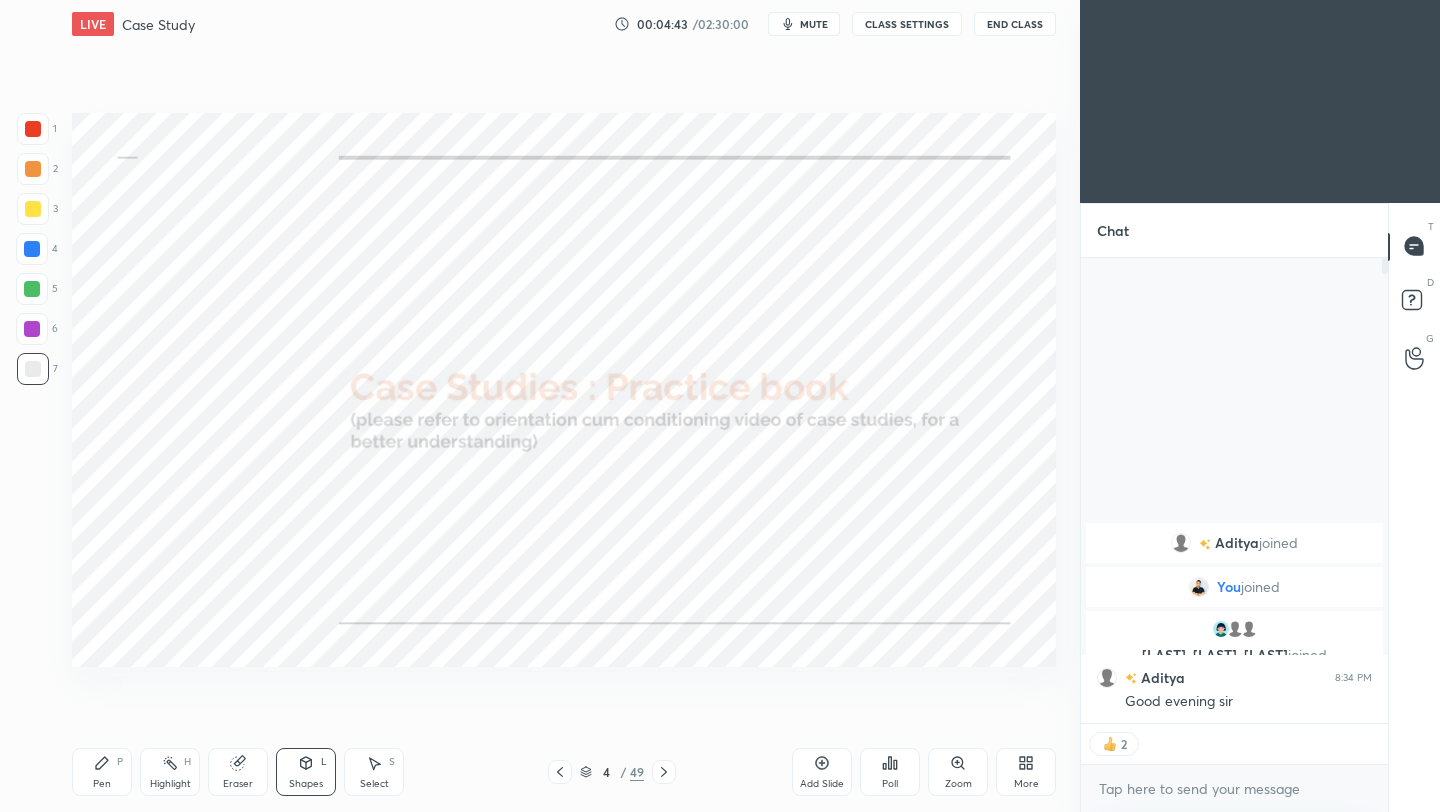 scroll, scrollTop: 6, scrollLeft: 7, axis: both 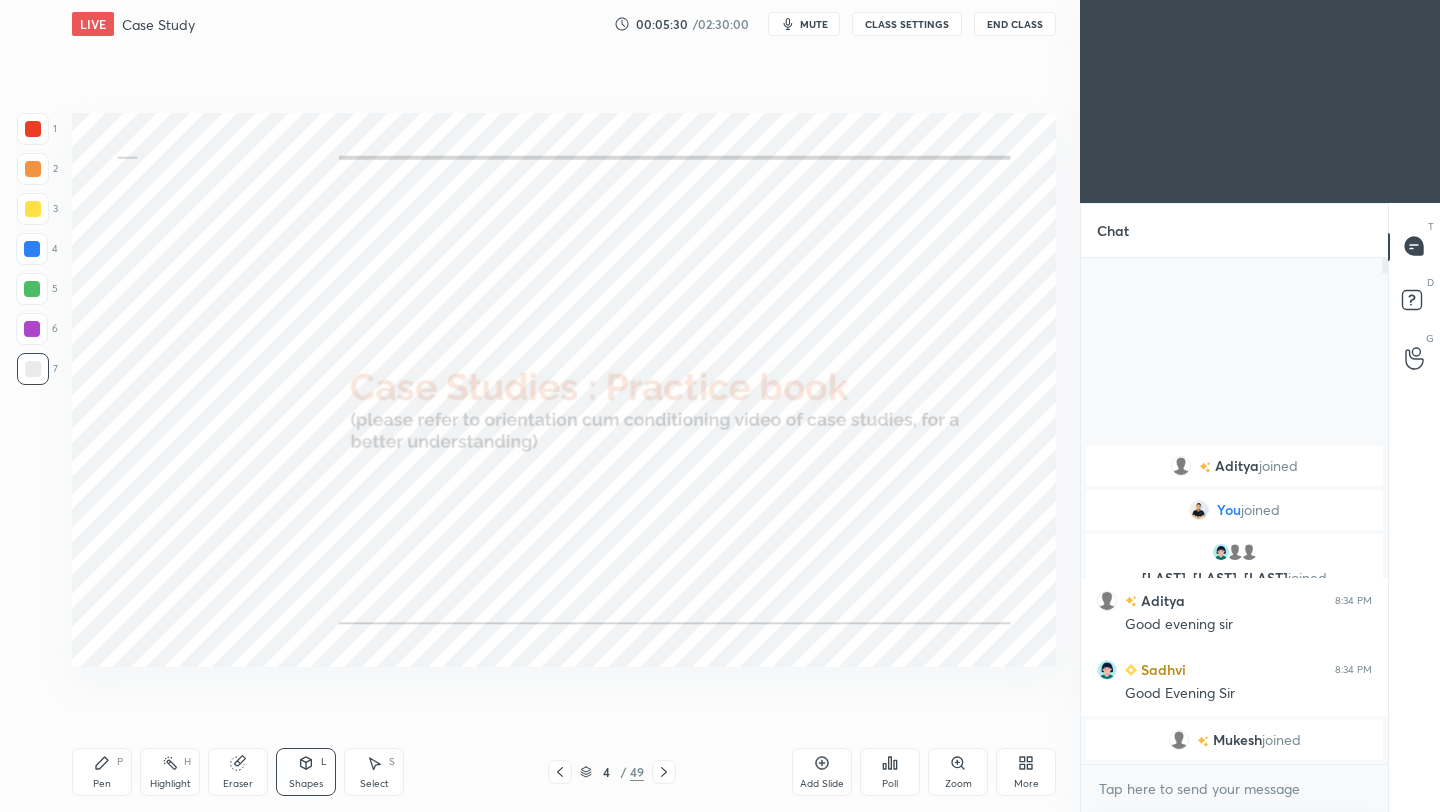 click 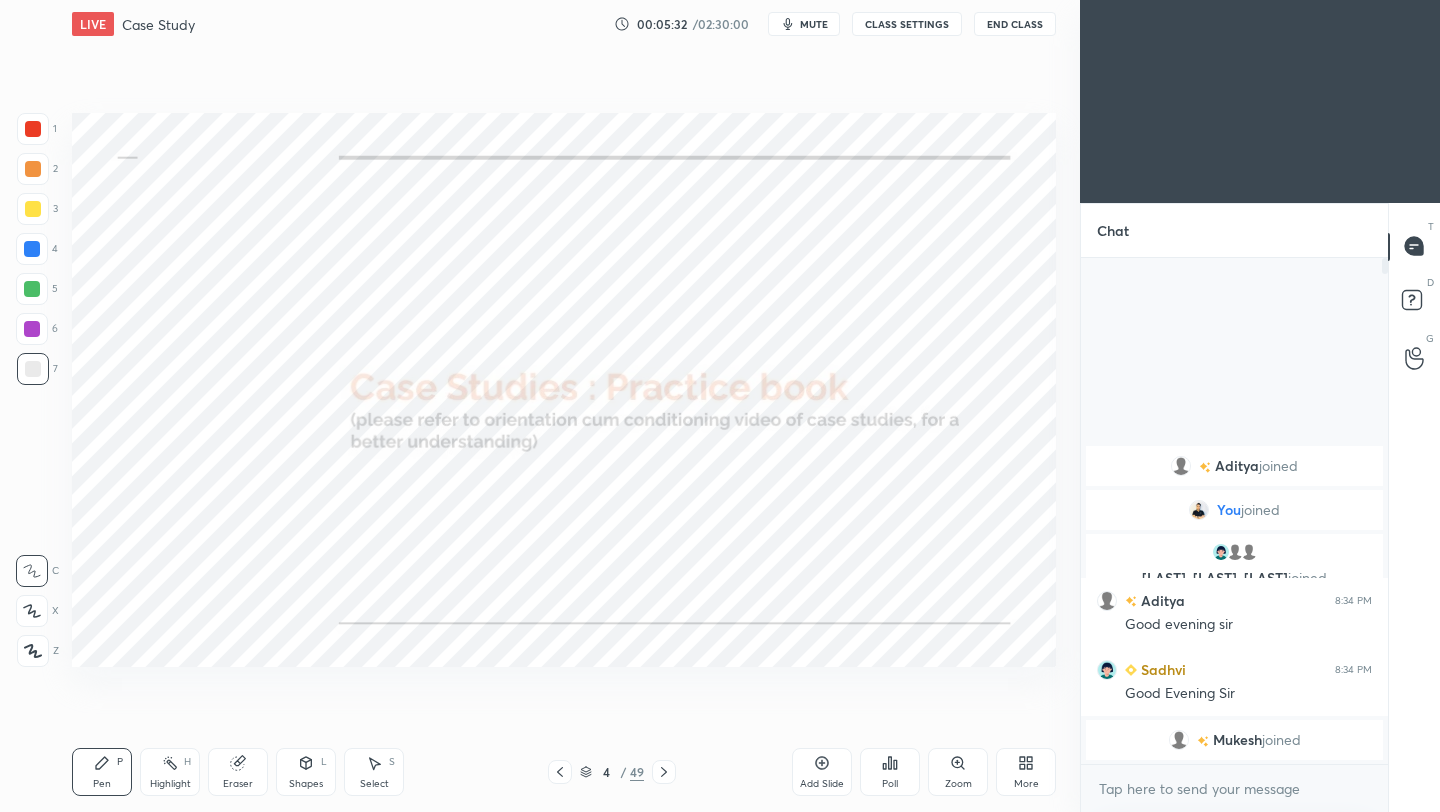 drag, startPoint x: 33, startPoint y: 653, endPoint x: 20, endPoint y: 631, distance: 25.553865 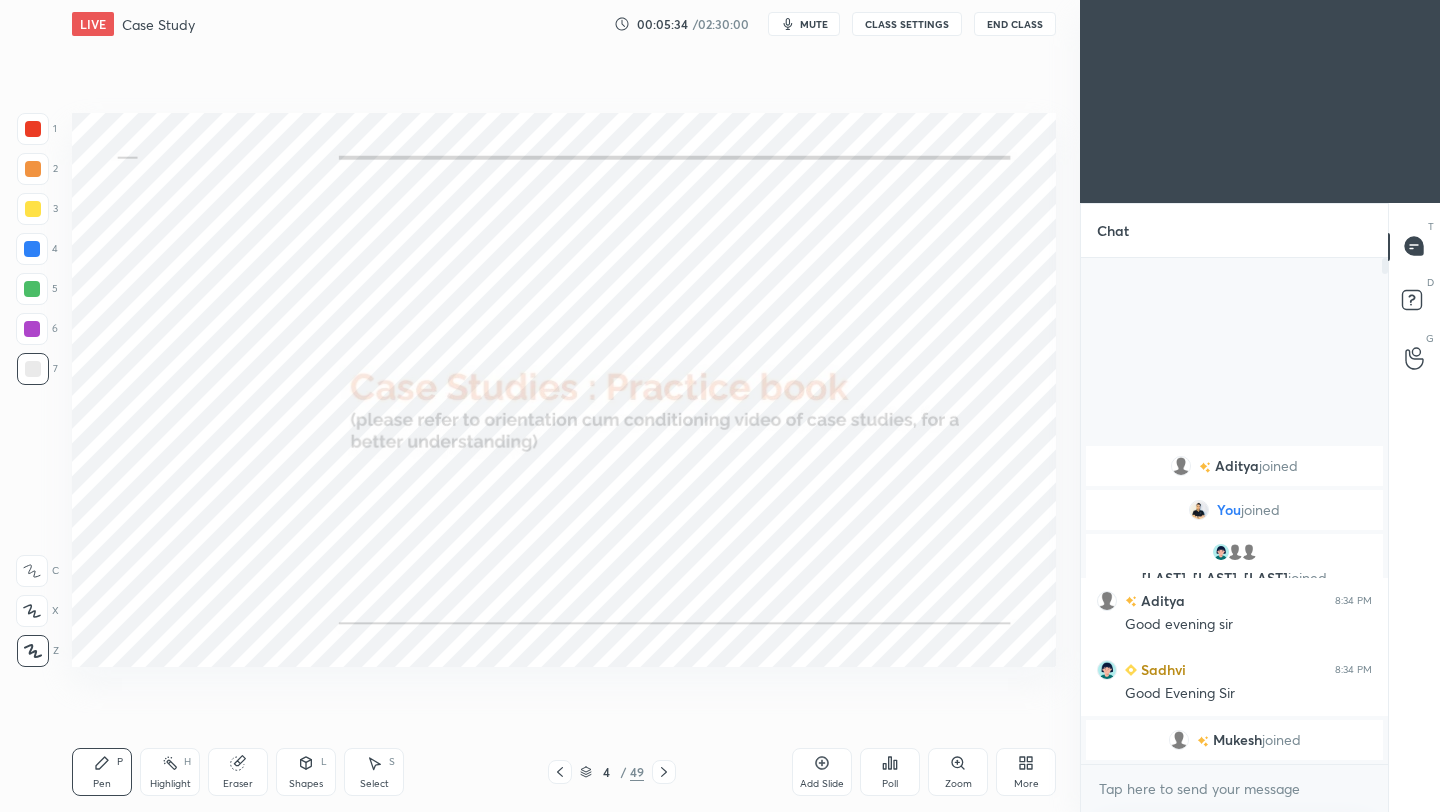 click at bounding box center [33, 129] 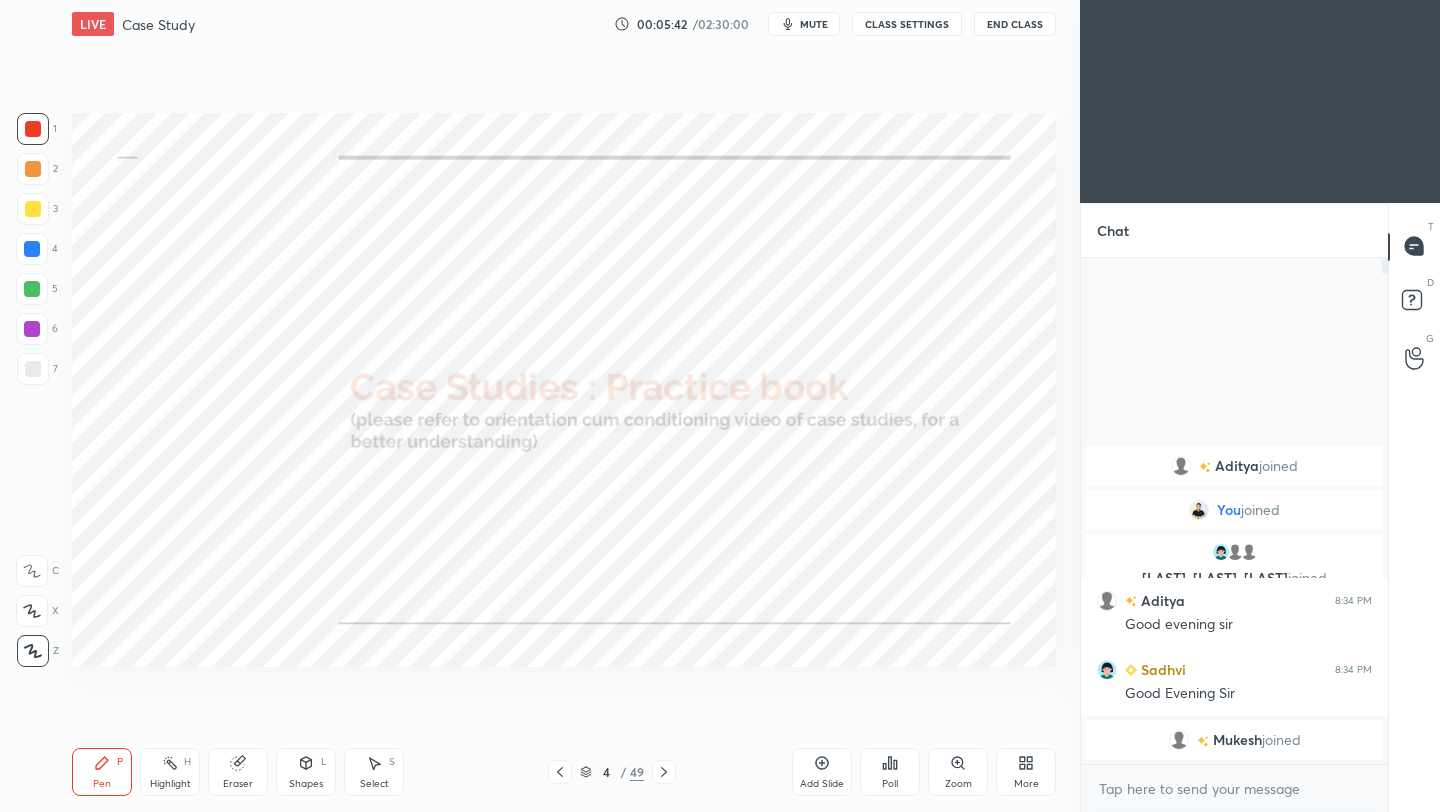 drag, startPoint x: 829, startPoint y: 769, endPoint x: 819, endPoint y: 771, distance: 10.198039 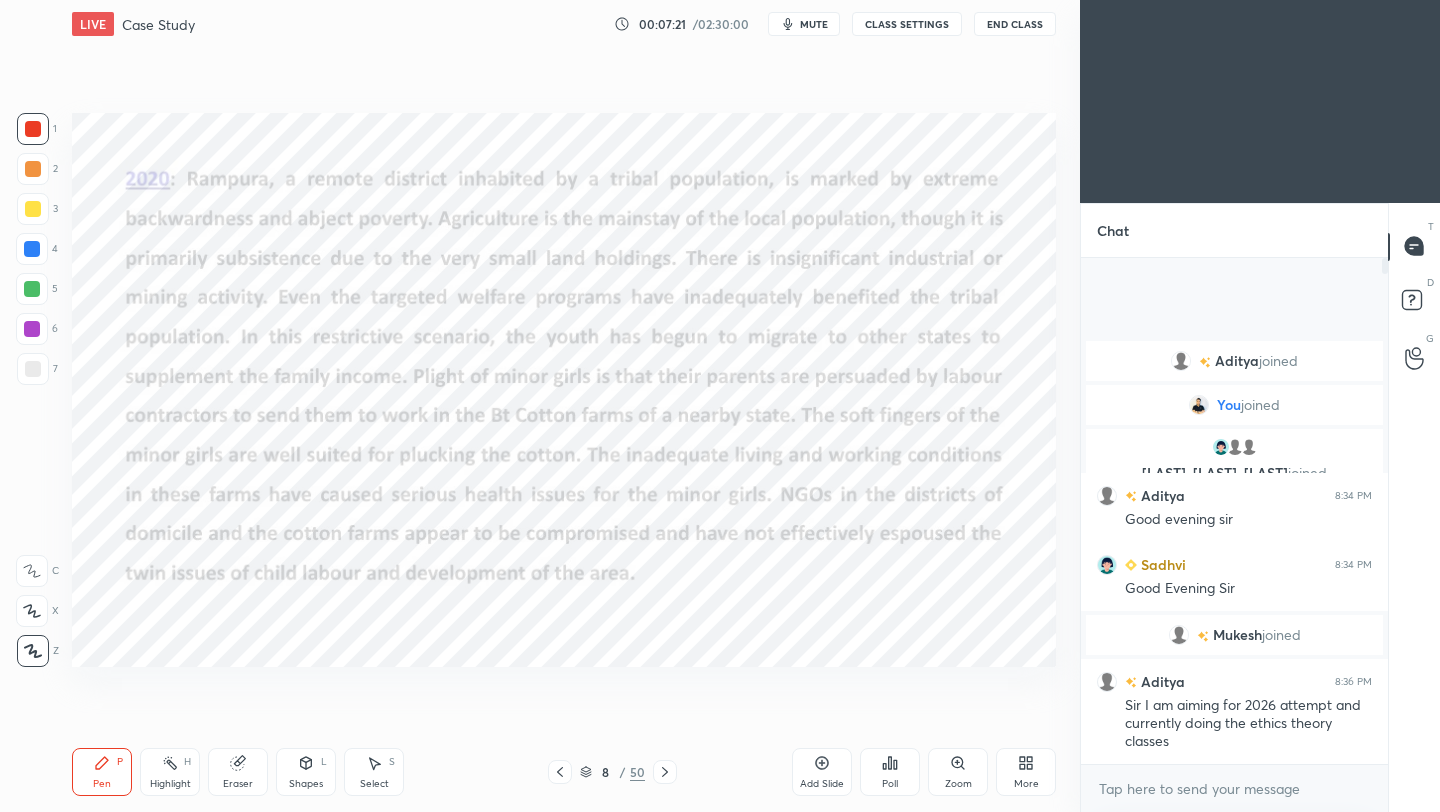 click on "Setting up your live class Poll for   secs No correct answer Start poll" at bounding box center (564, 390) 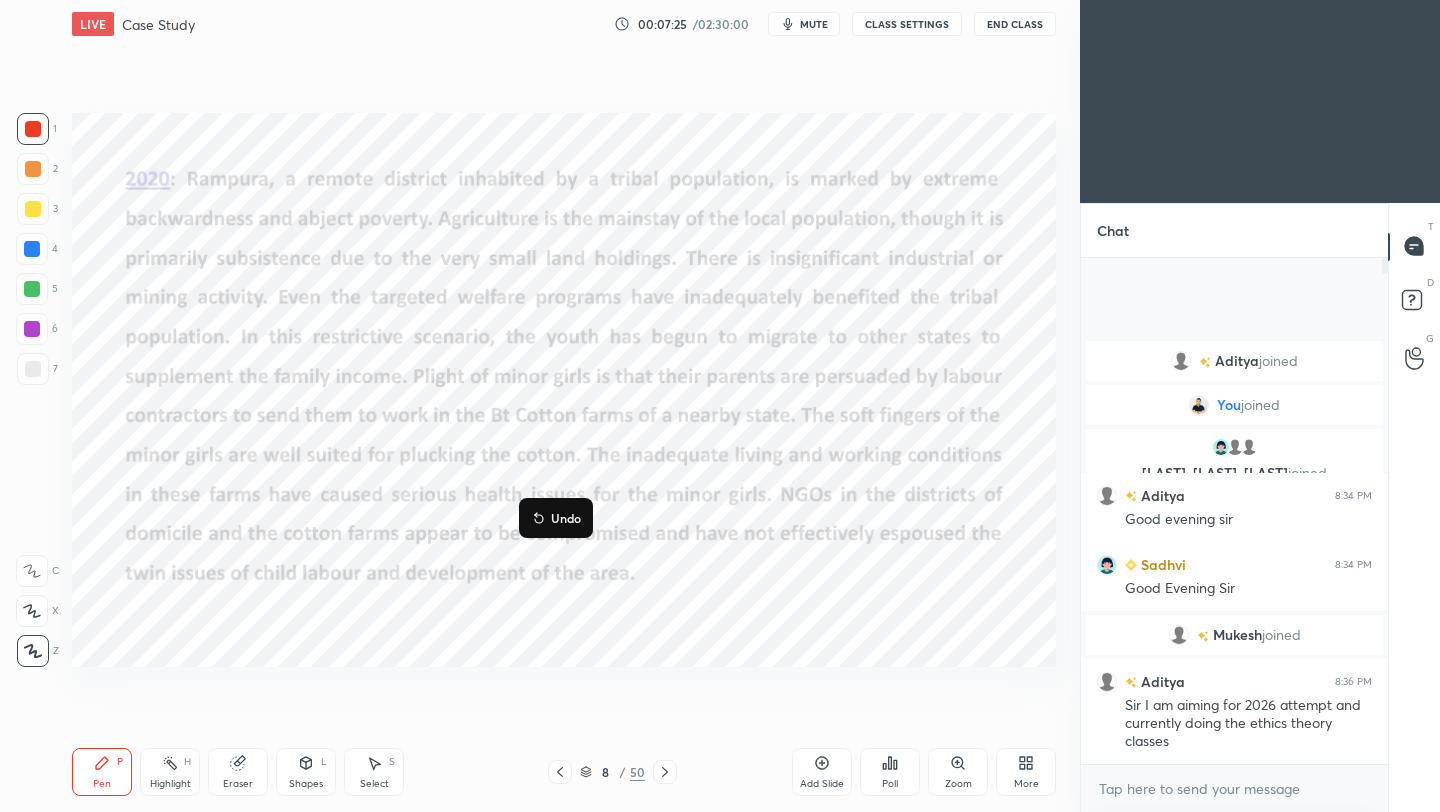 click on "Undo" at bounding box center [566, 518] 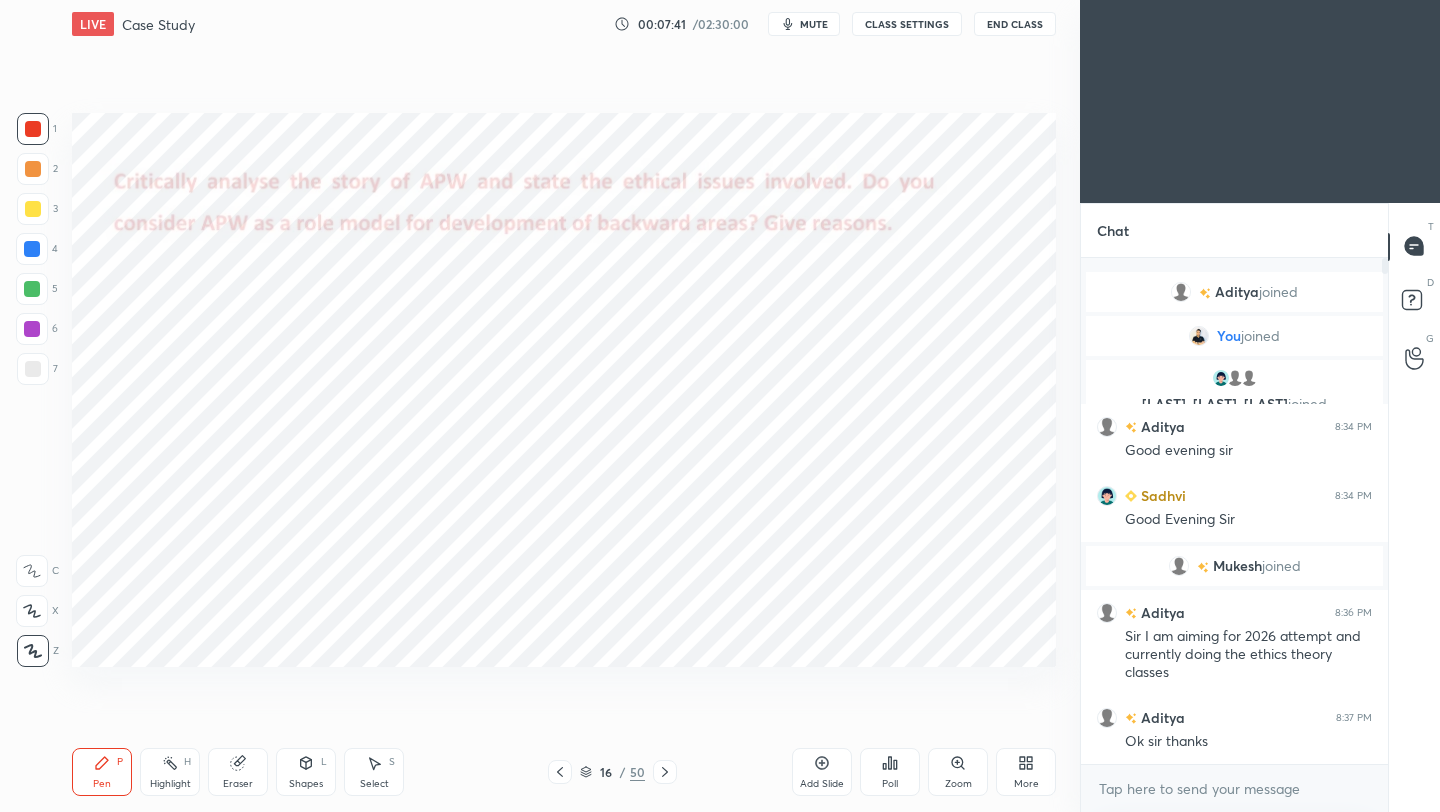 click on "Setting up your live class Poll for   secs No correct answer Start poll" at bounding box center [564, 390] 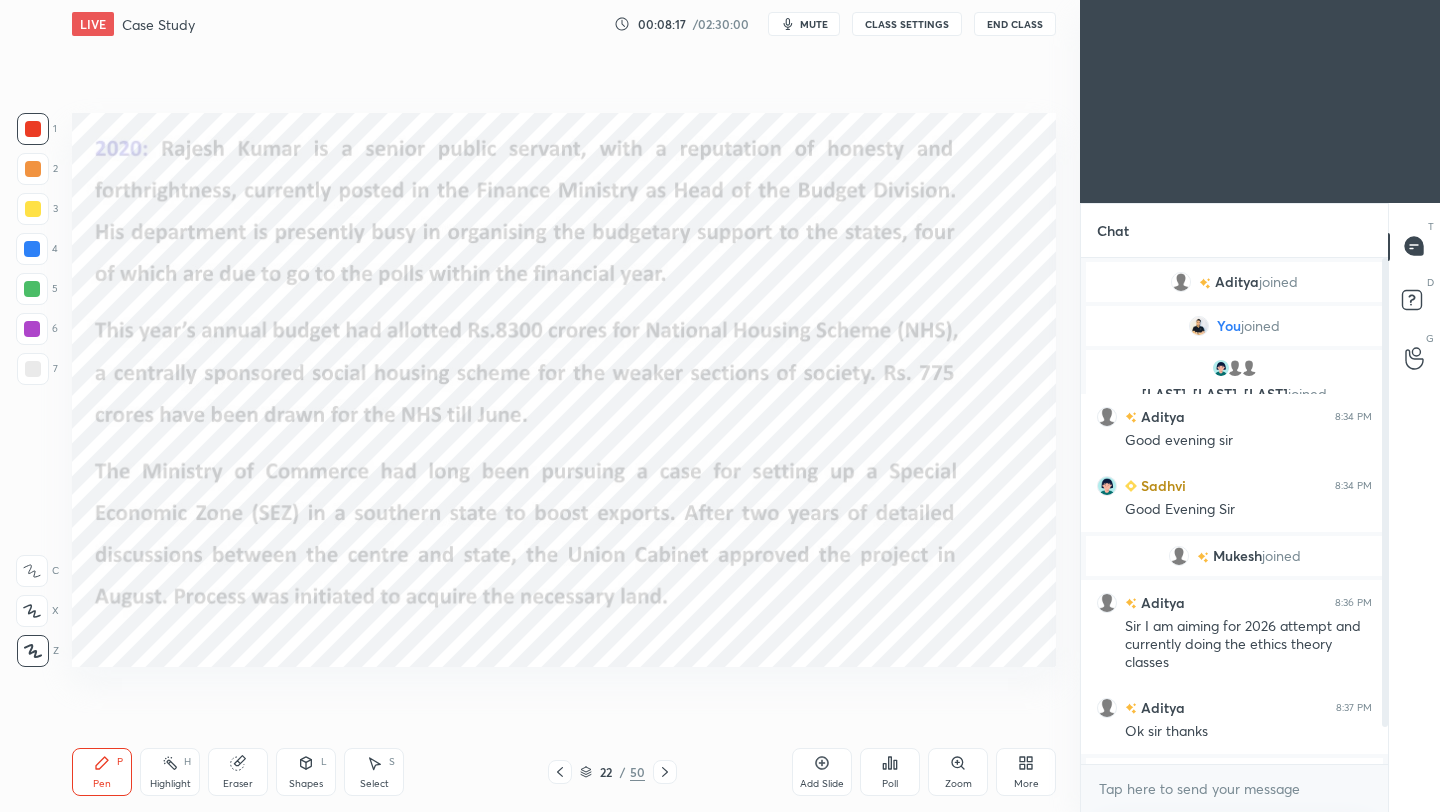 click on "Setting up your live class Poll for   secs No correct answer Start poll" at bounding box center (564, 390) 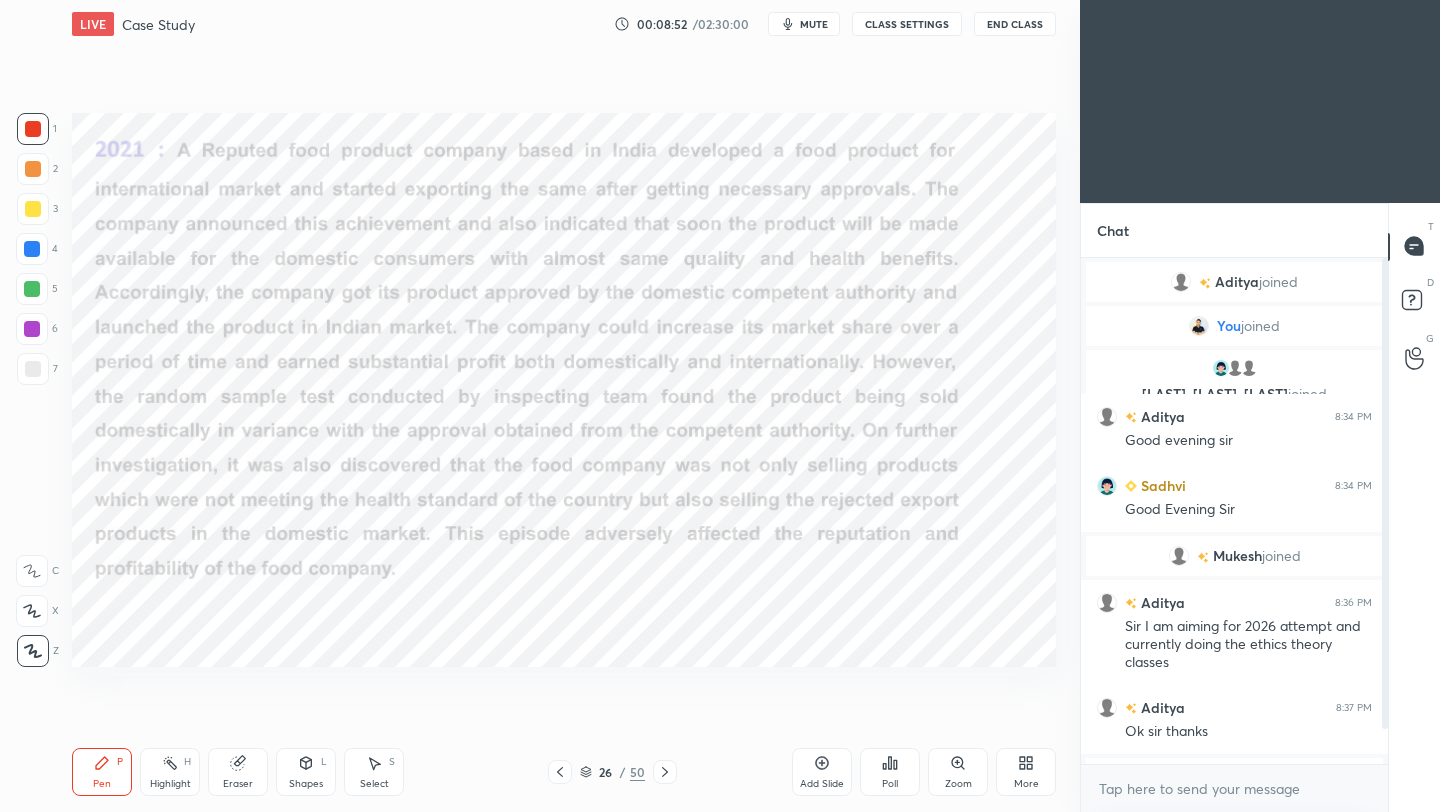 drag, startPoint x: 28, startPoint y: 327, endPoint x: 17, endPoint y: 315, distance: 16.27882 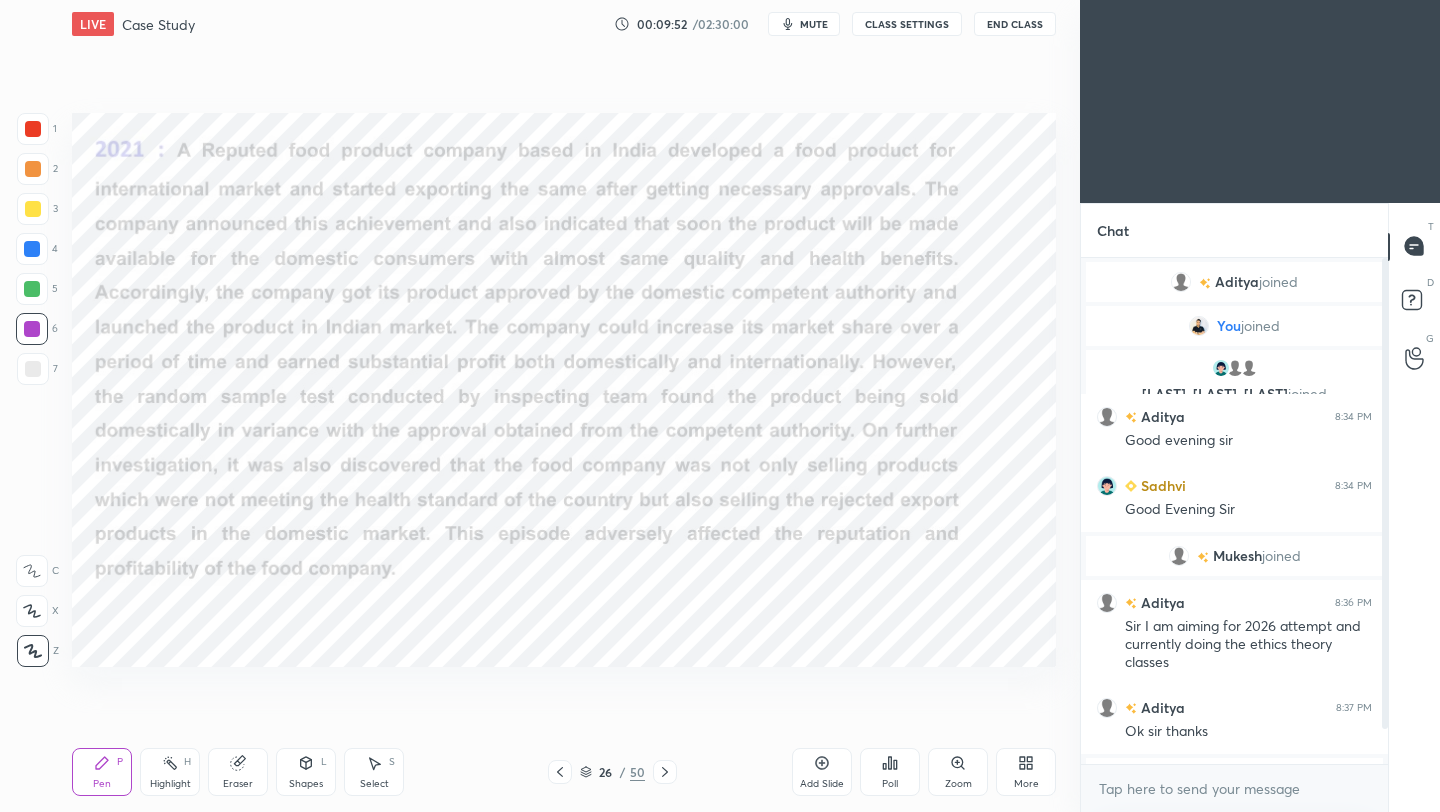 drag, startPoint x: 34, startPoint y: 125, endPoint x: 28, endPoint y: 141, distance: 17.088007 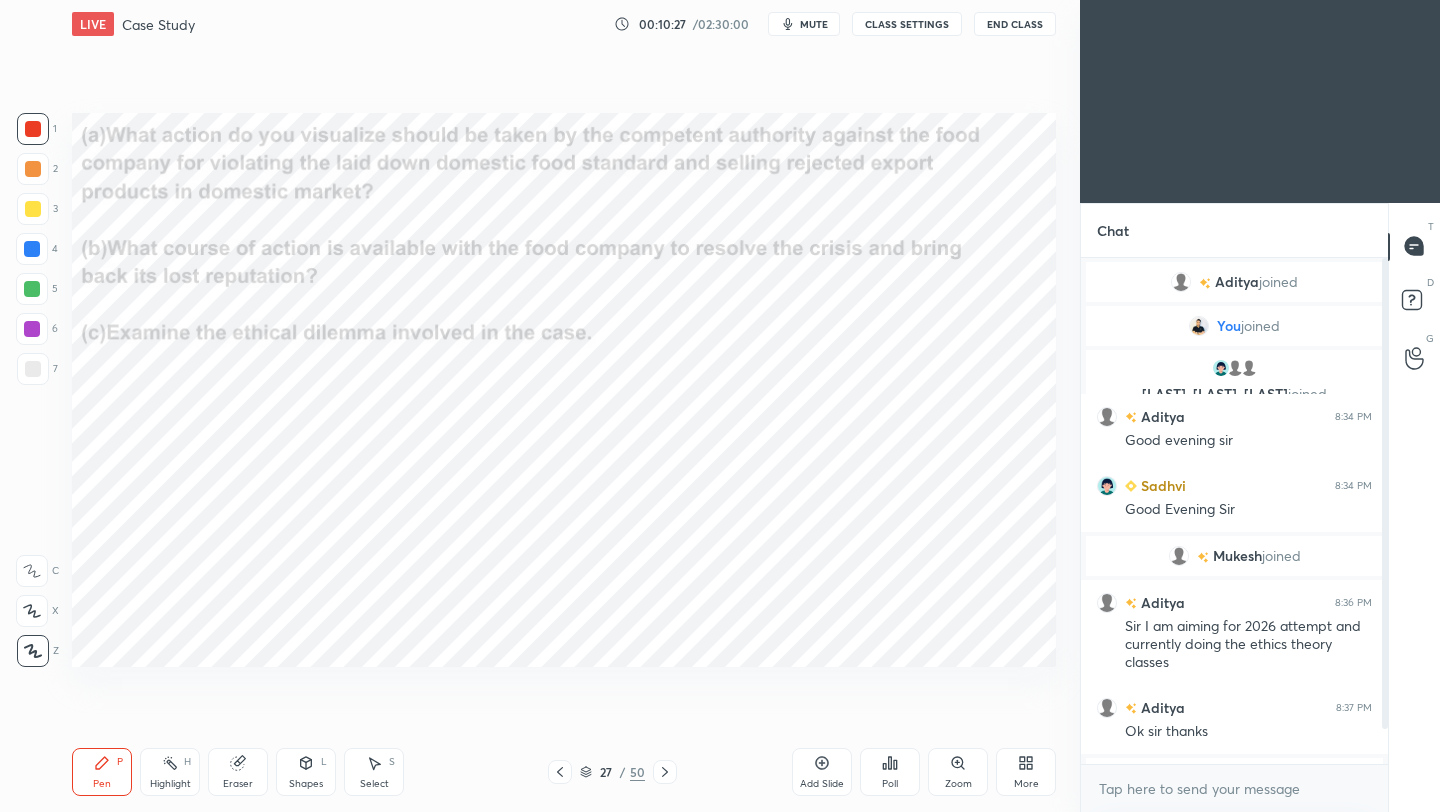 click on "Setting up your live class Poll for   secs No correct answer Start poll" at bounding box center [564, 390] 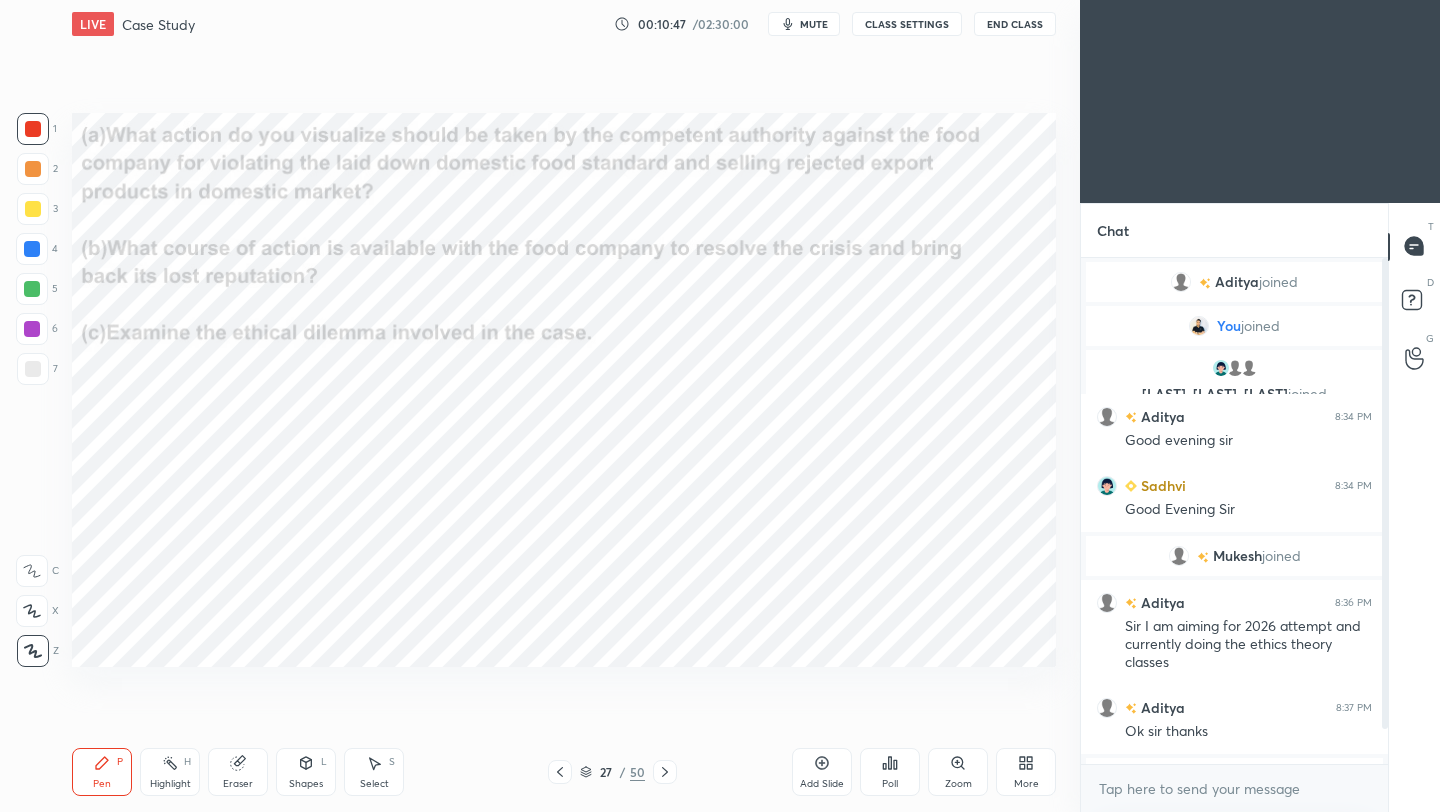 drag, startPoint x: 249, startPoint y: 780, endPoint x: 239, endPoint y: 779, distance: 10.049875 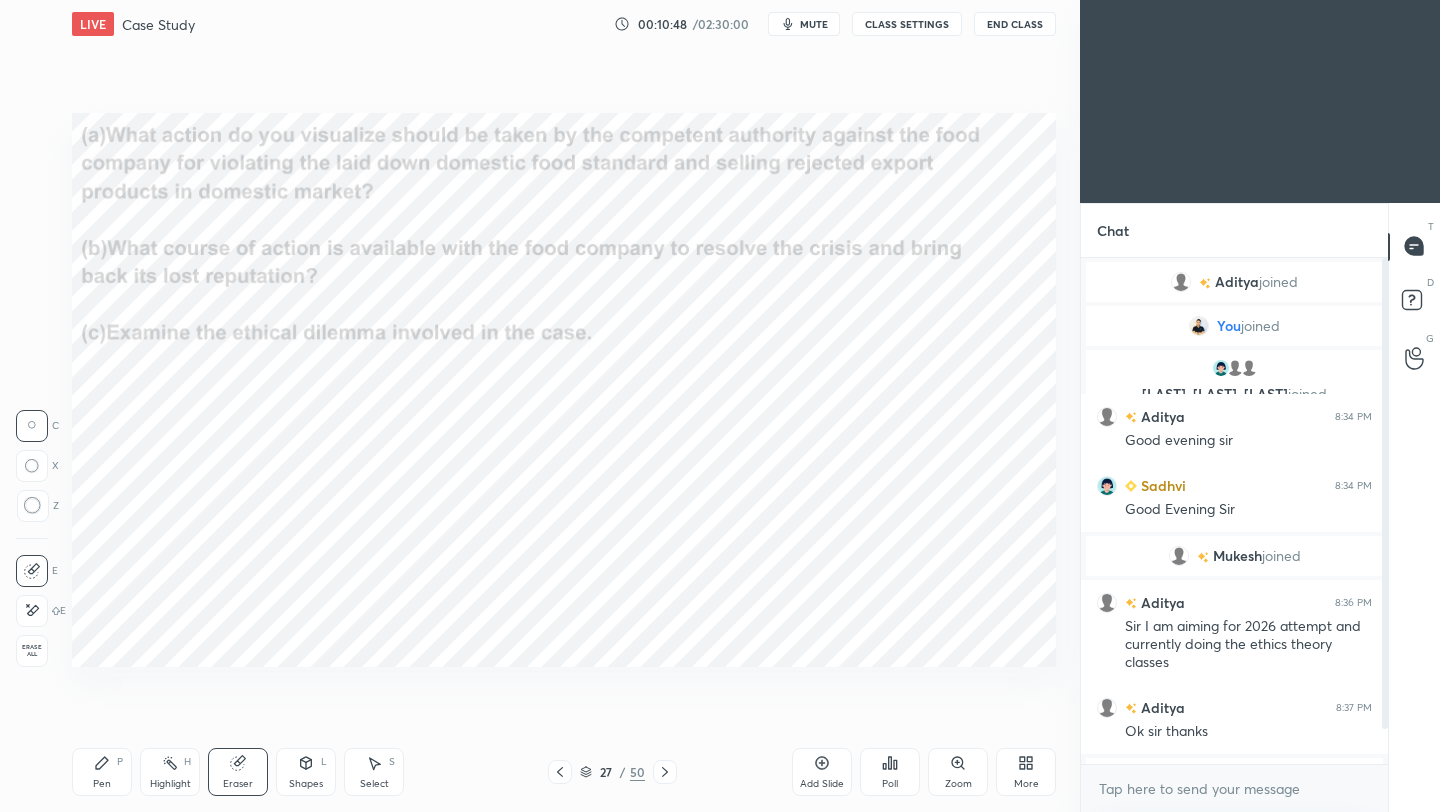 click on "Erase all" at bounding box center (32, 651) 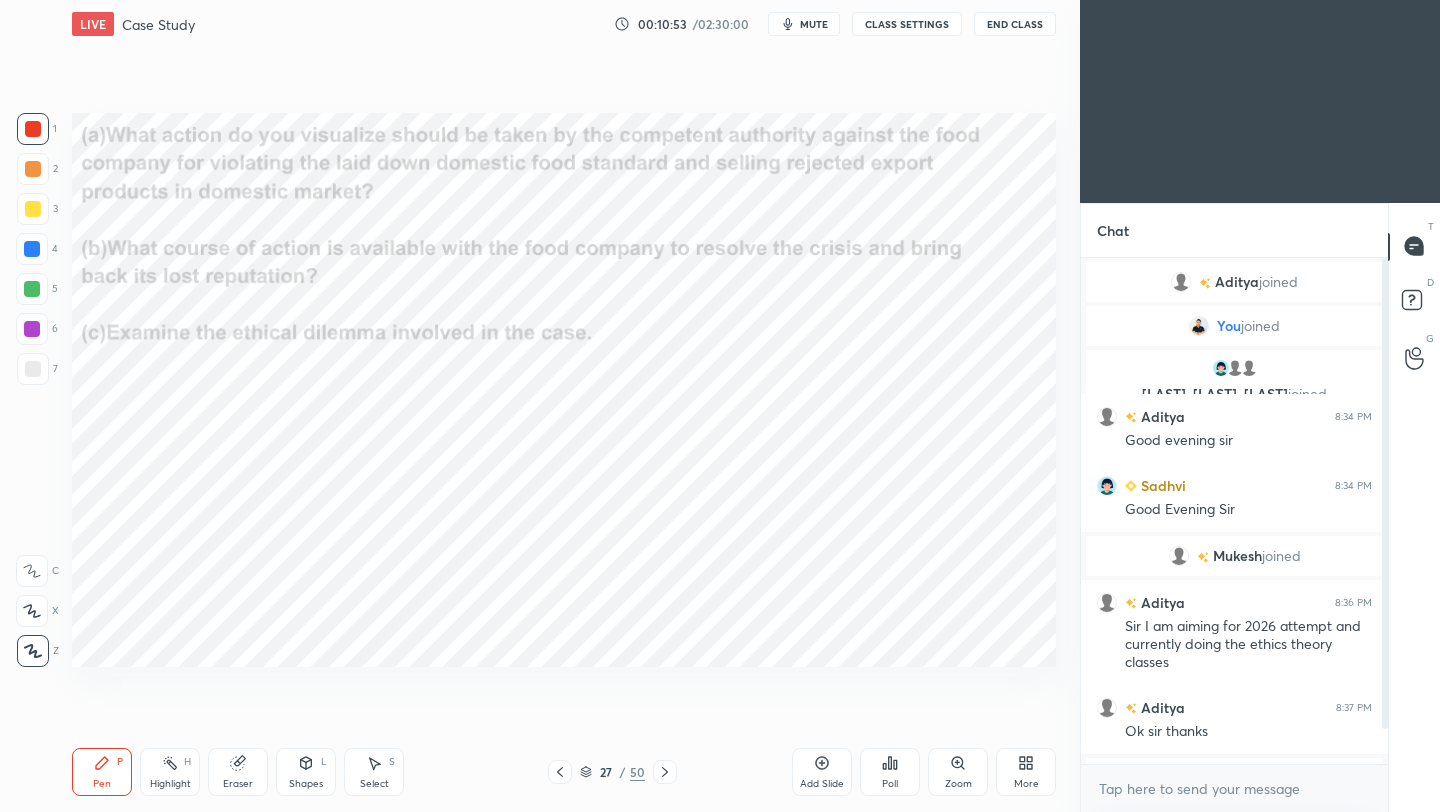 click at bounding box center (32, 249) 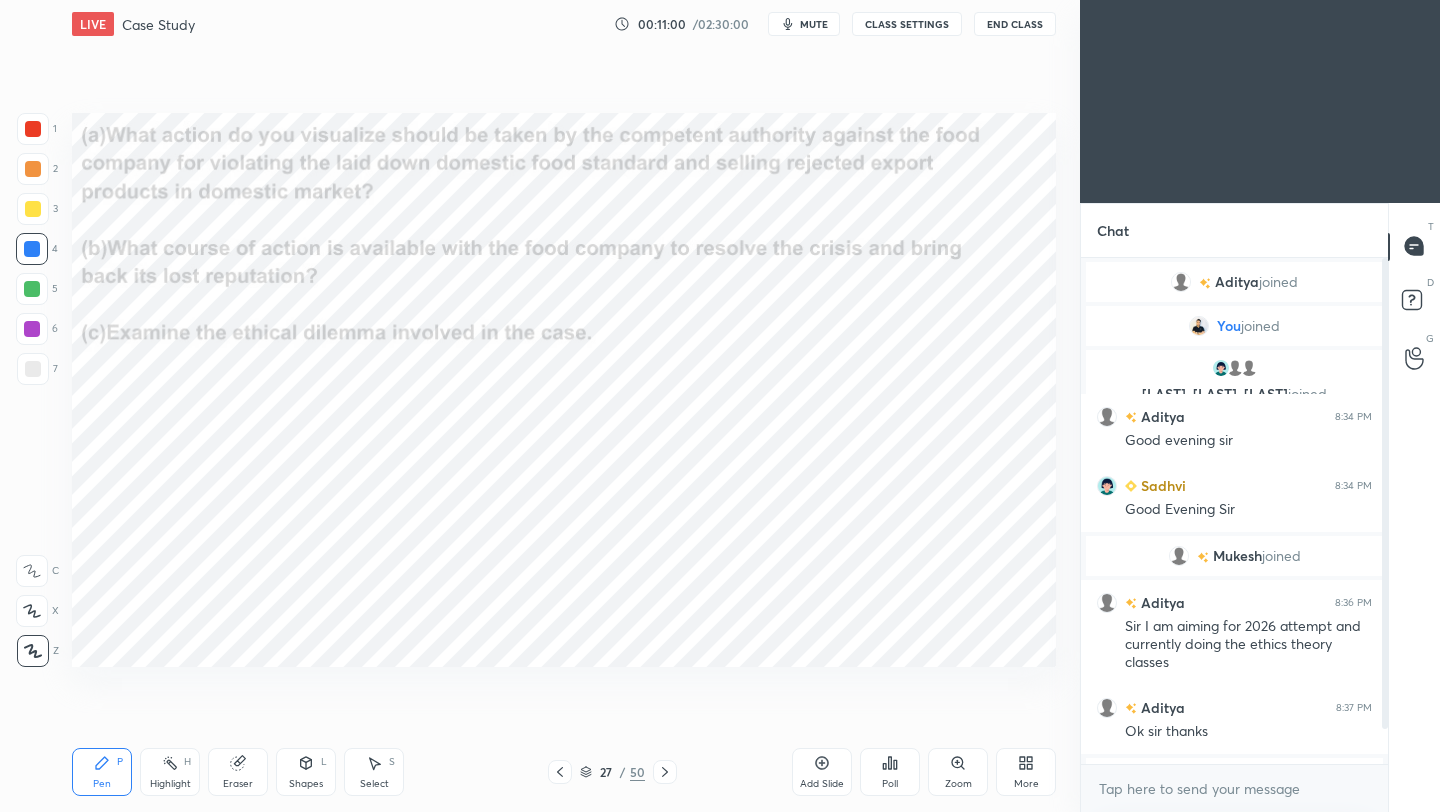 click on "Setting up your live class Poll for   secs No correct answer Start poll" at bounding box center (564, 390) 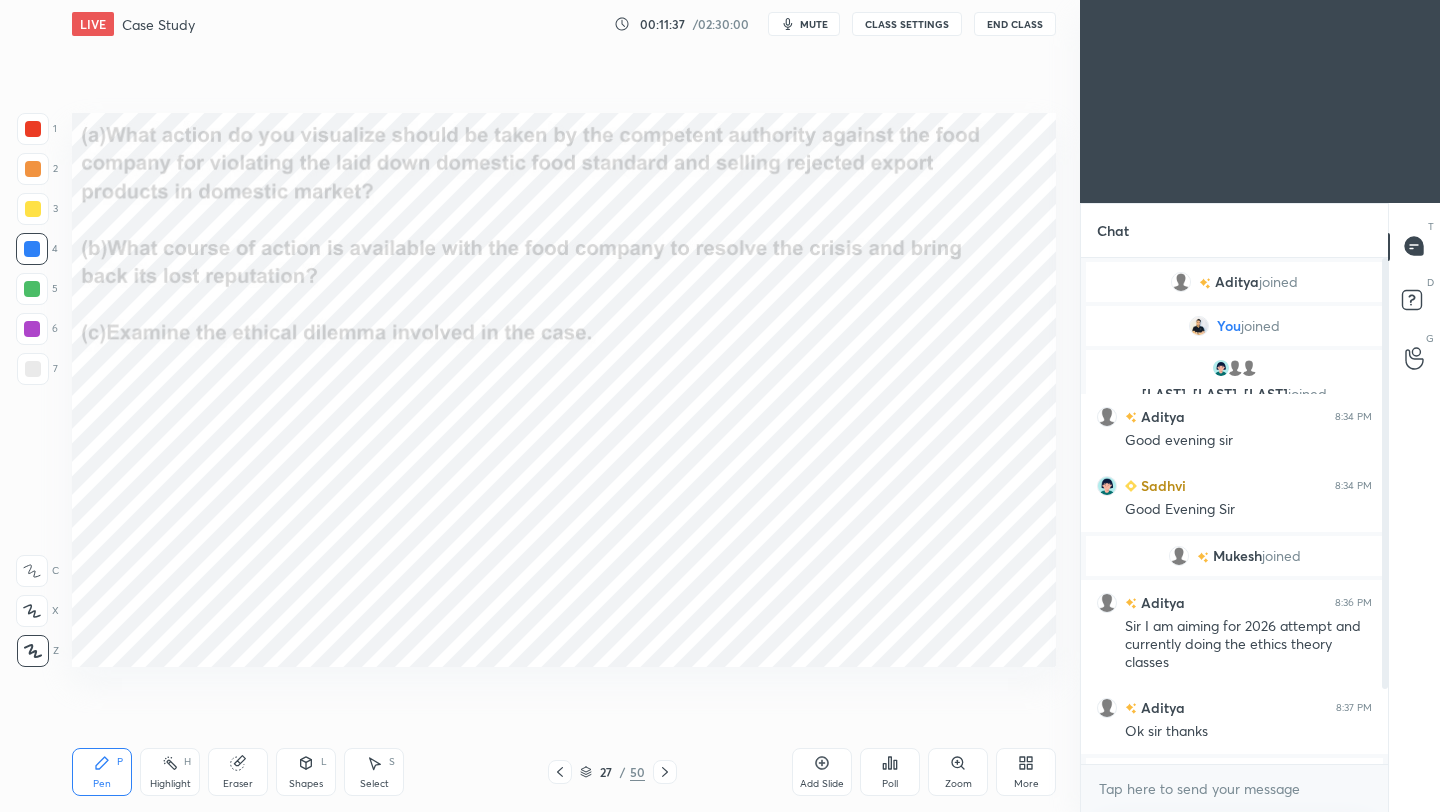 click 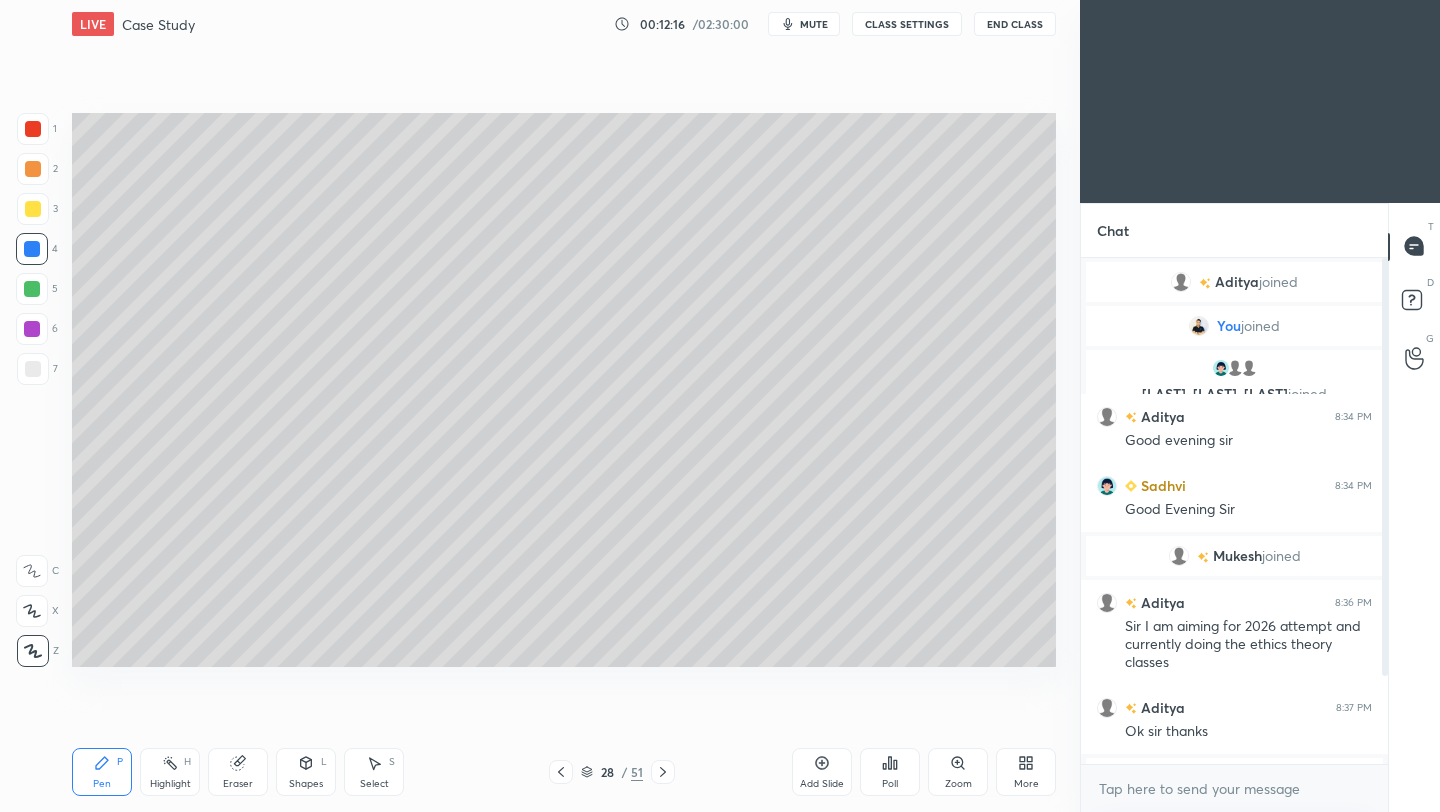 click on "1 2 3 4 5 6 7 C X Z C X Z E E Erase all   H H" at bounding box center (32, 390) 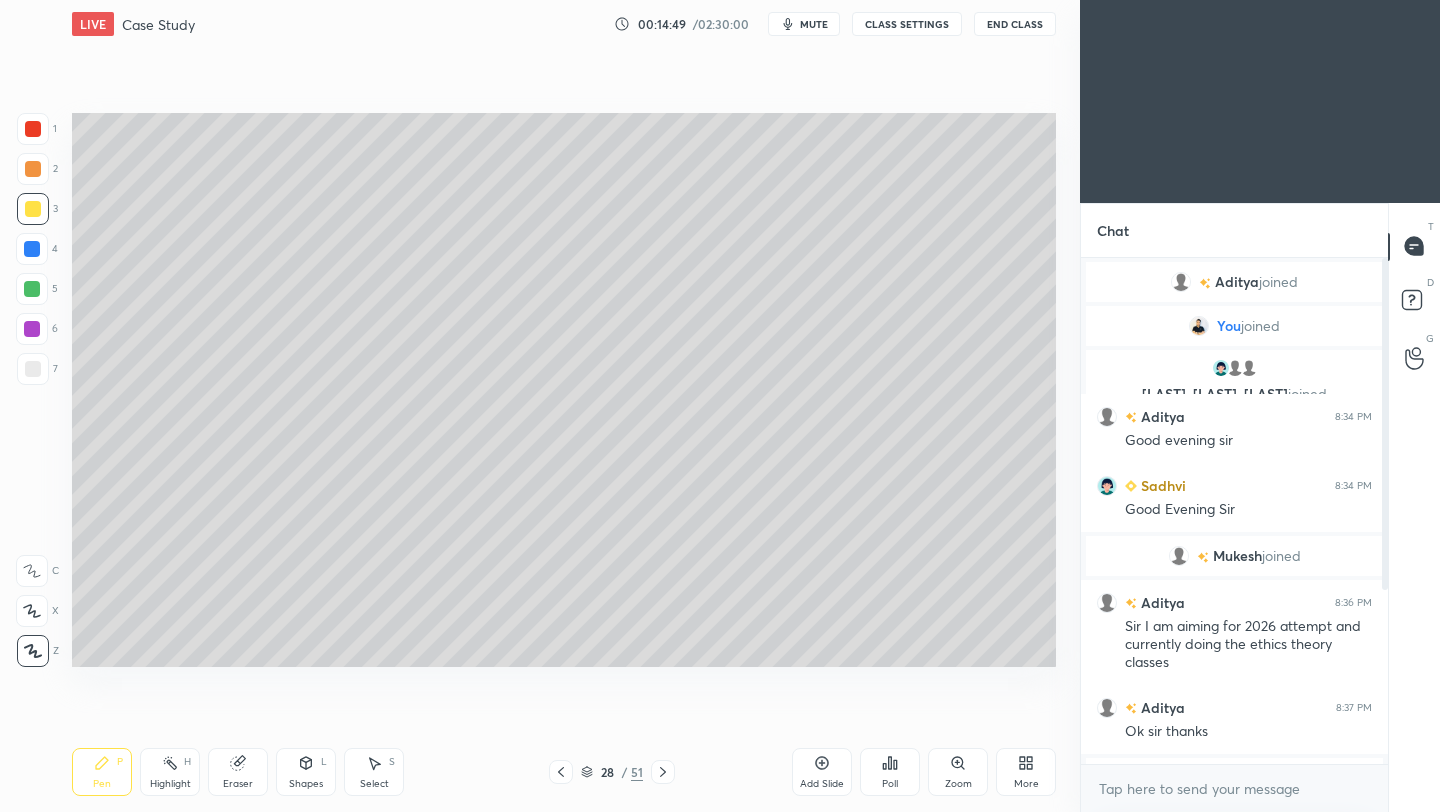 drag, startPoint x: 833, startPoint y: 768, endPoint x: 816, endPoint y: 774, distance: 18.027756 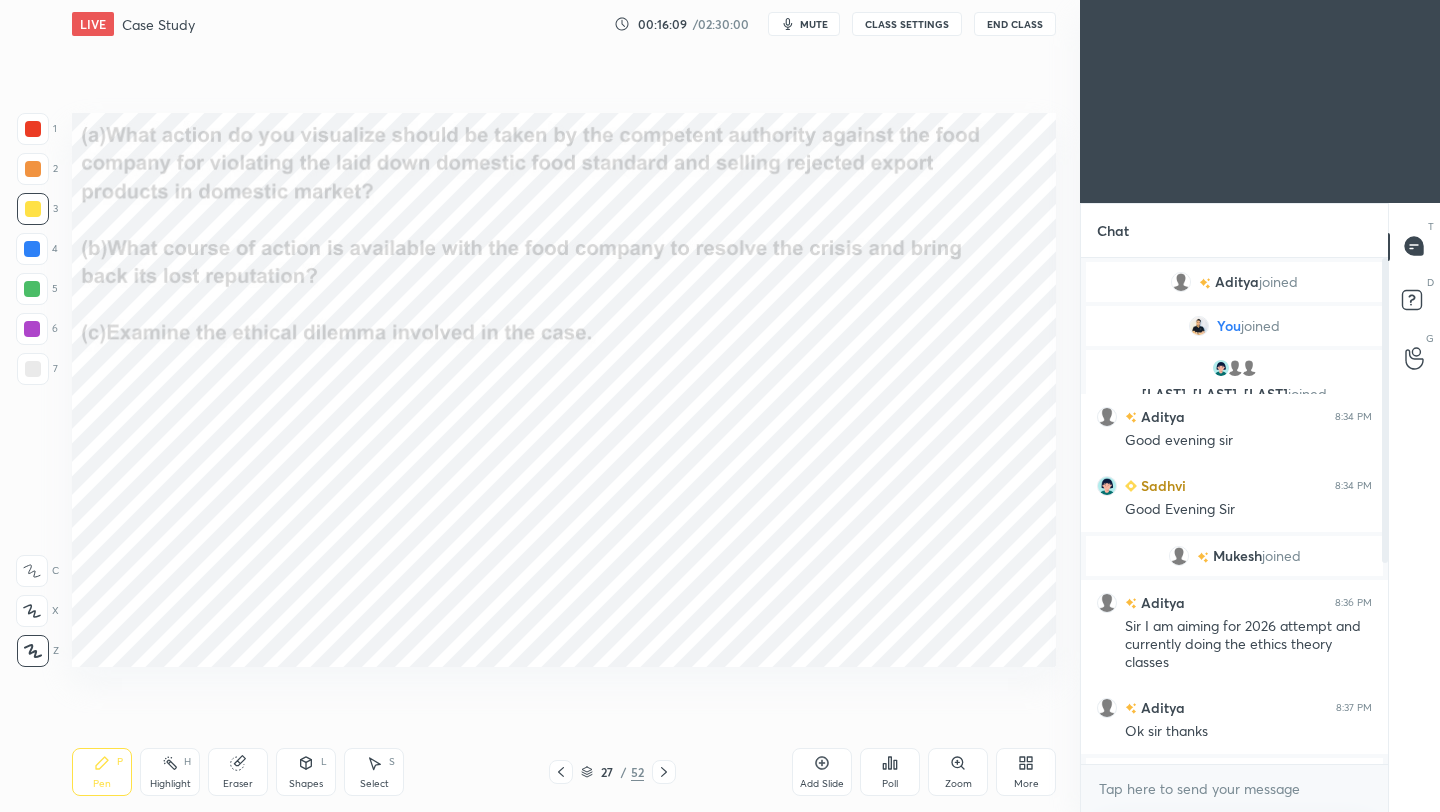 click on "Add Slide" at bounding box center [822, 772] 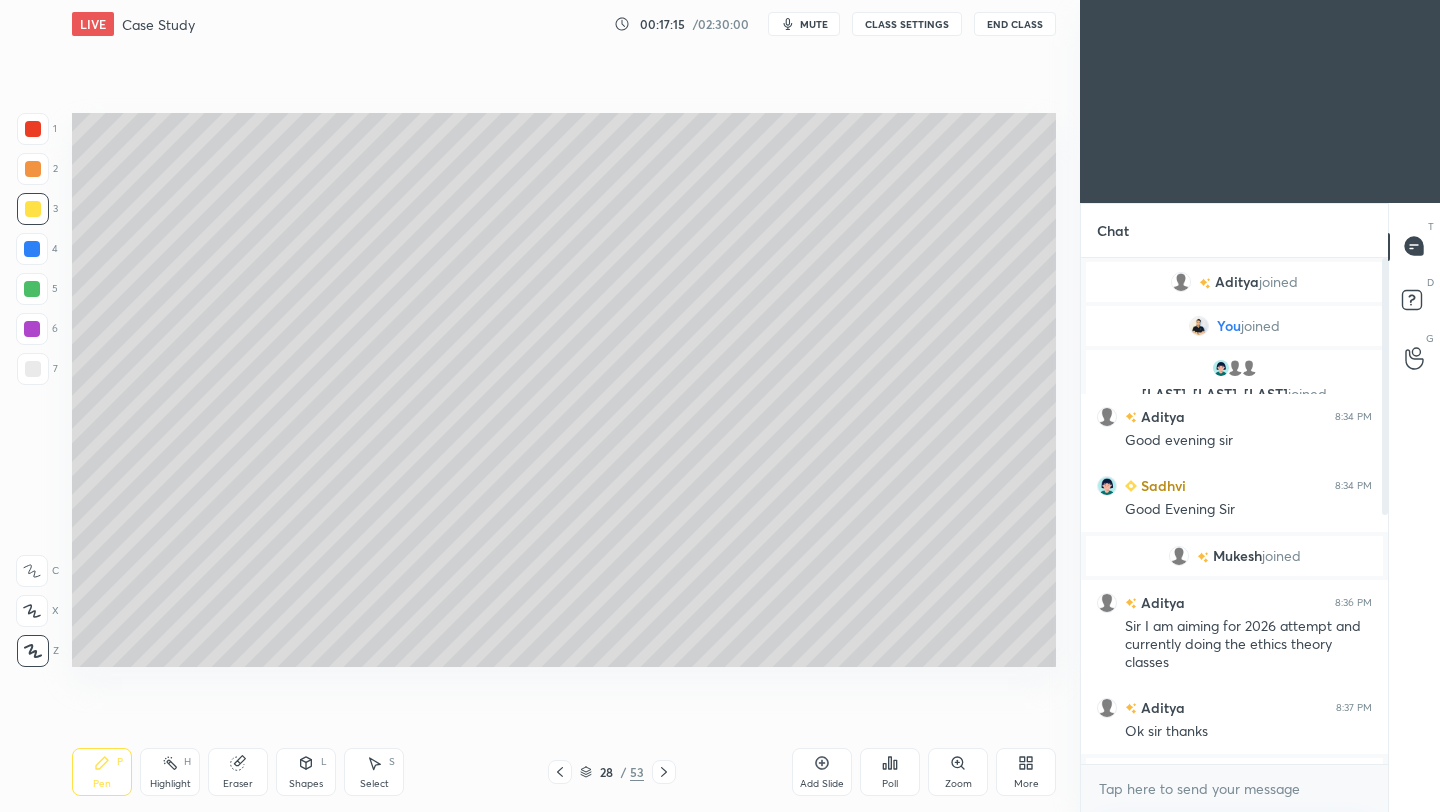 click at bounding box center [560, 772] 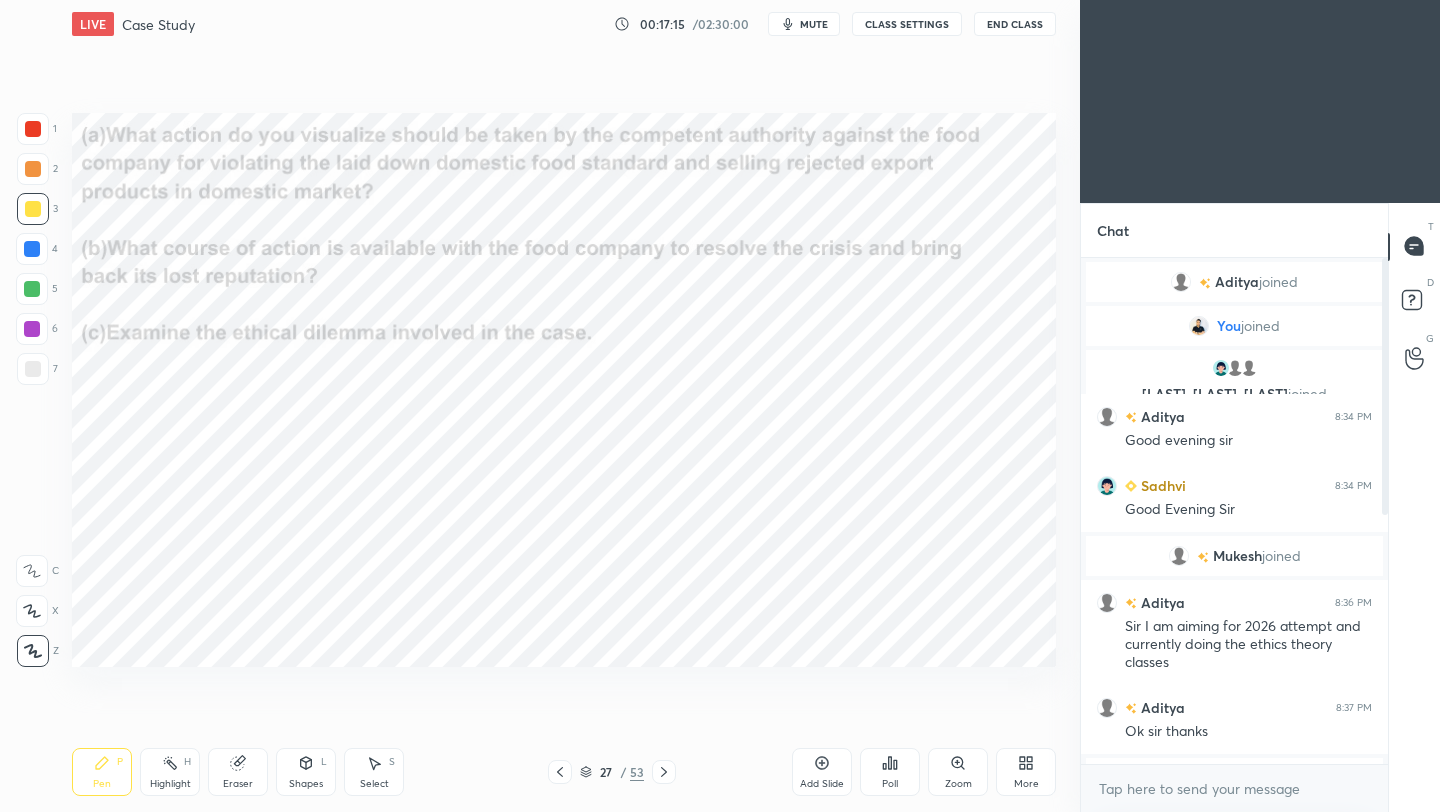 click 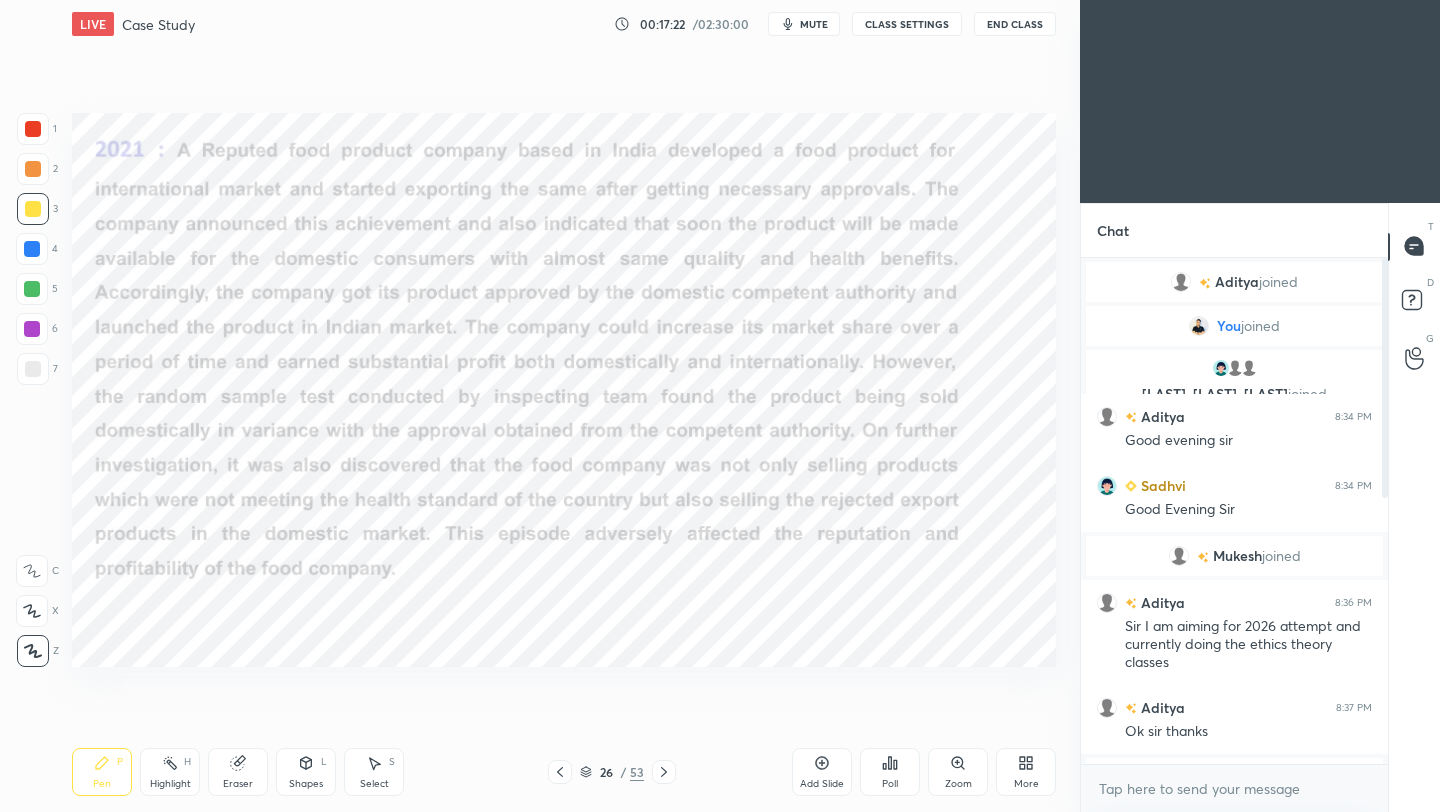 drag, startPoint x: 814, startPoint y: 771, endPoint x: 798, endPoint y: 758, distance: 20.615528 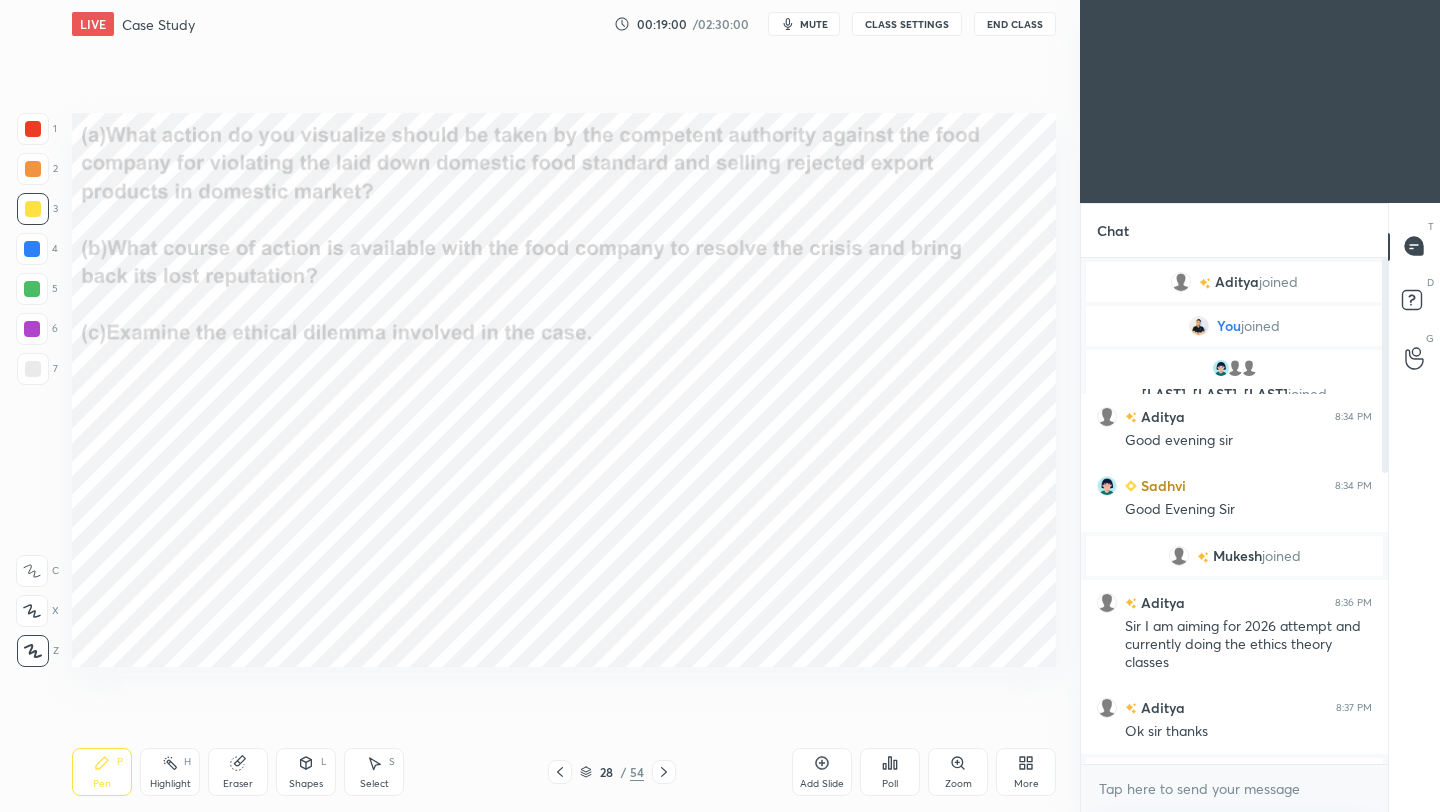 drag, startPoint x: 842, startPoint y: 774, endPoint x: 827, endPoint y: 781, distance: 16.552946 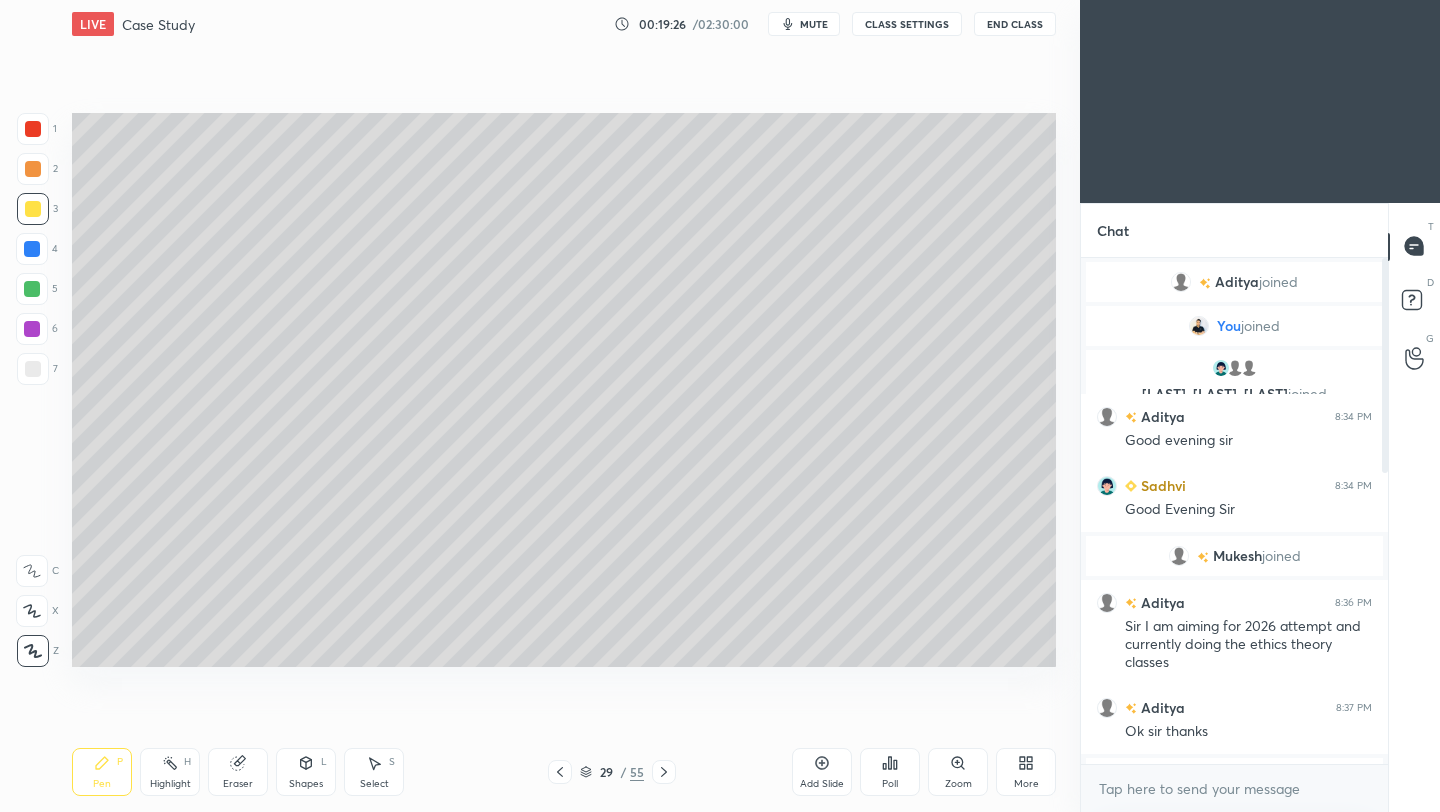 click at bounding box center (32, 249) 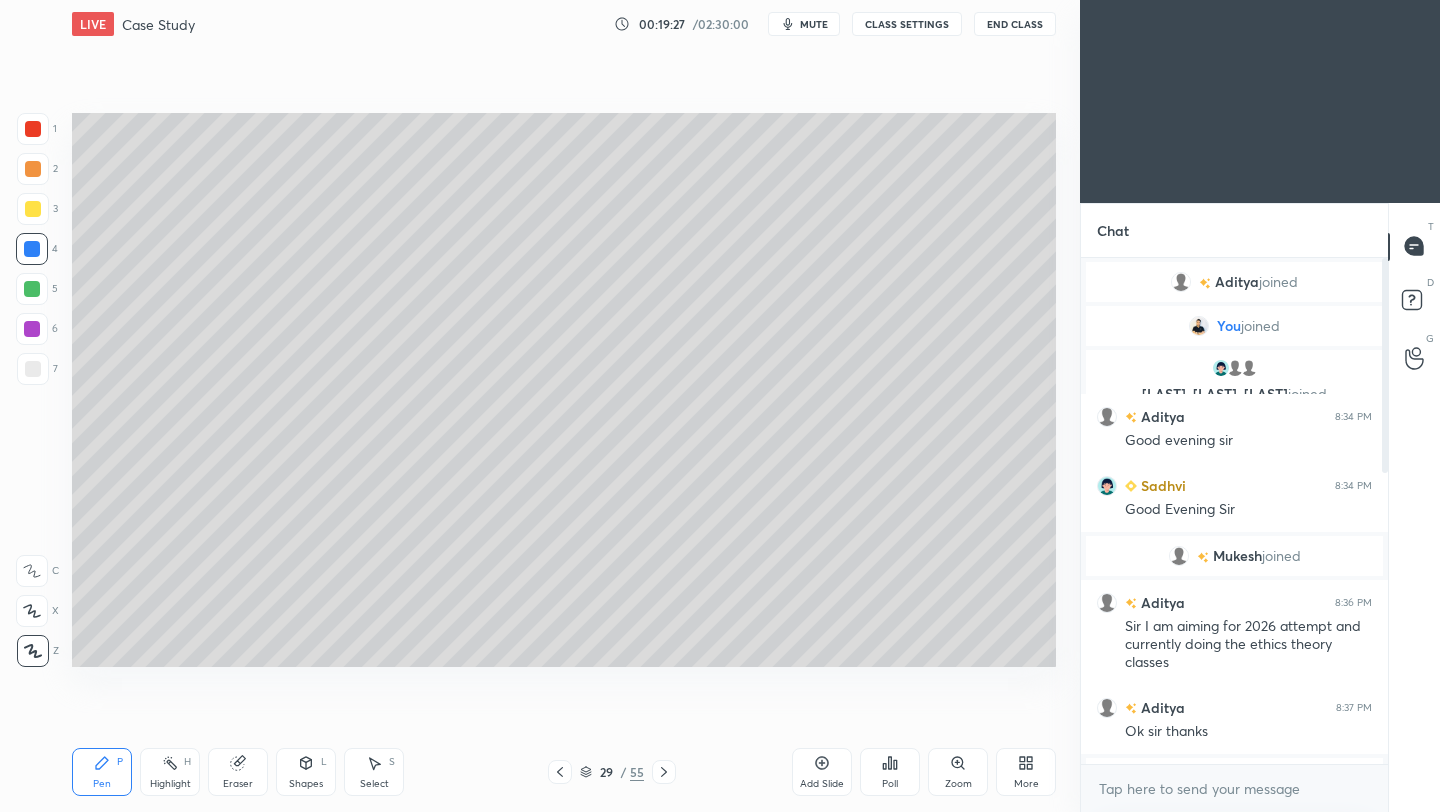 click at bounding box center (32, 289) 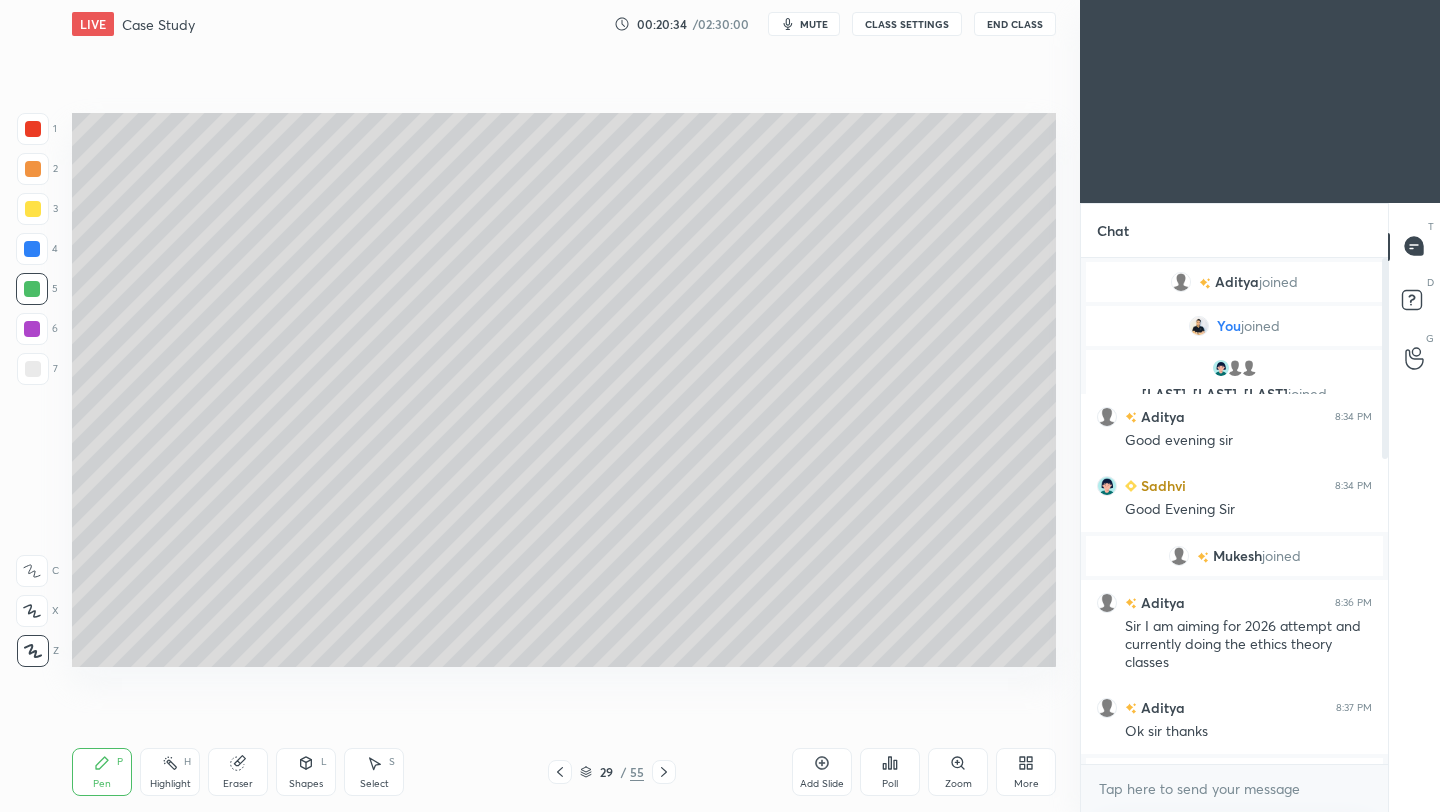 drag, startPoint x: 38, startPoint y: 370, endPoint x: 29, endPoint y: 354, distance: 18.35756 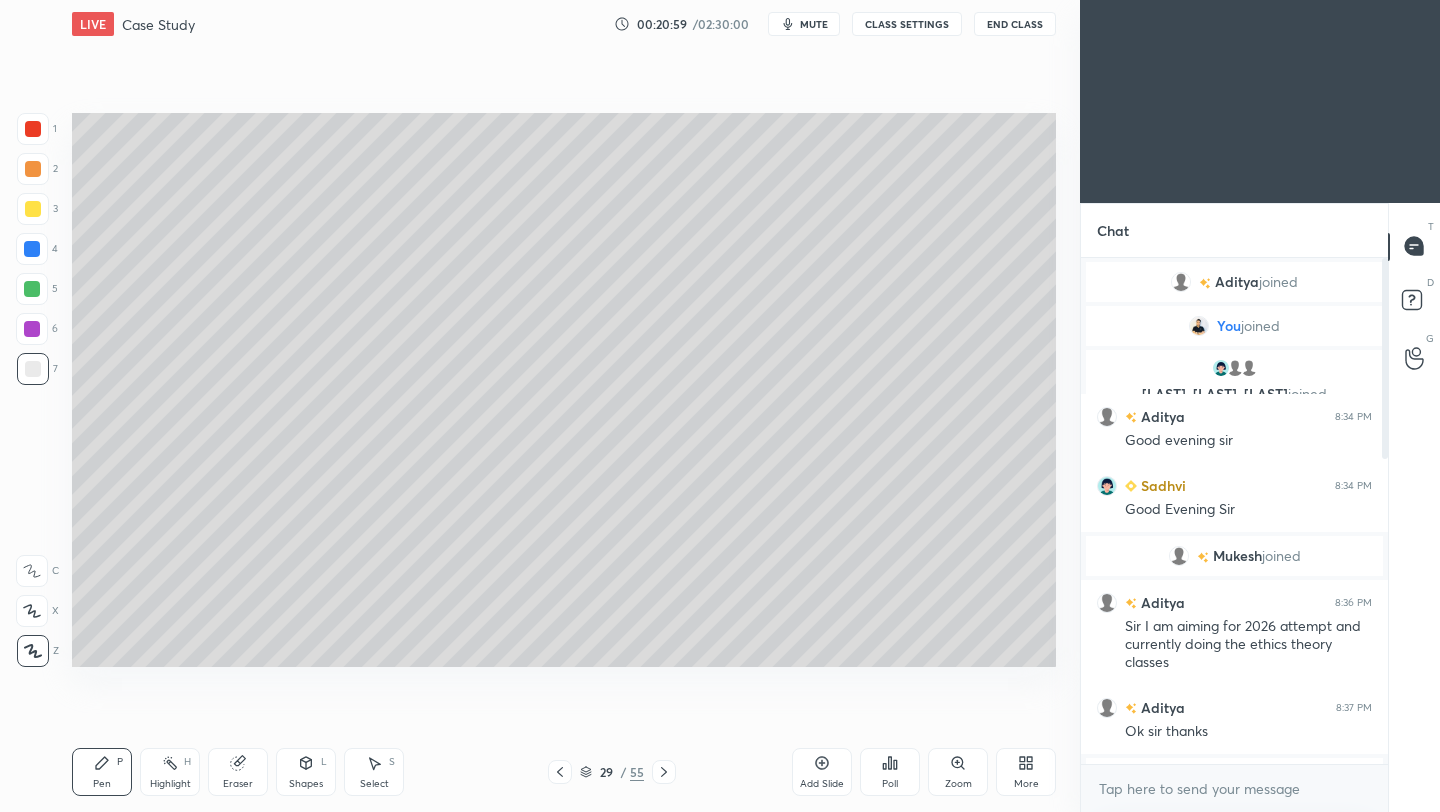click 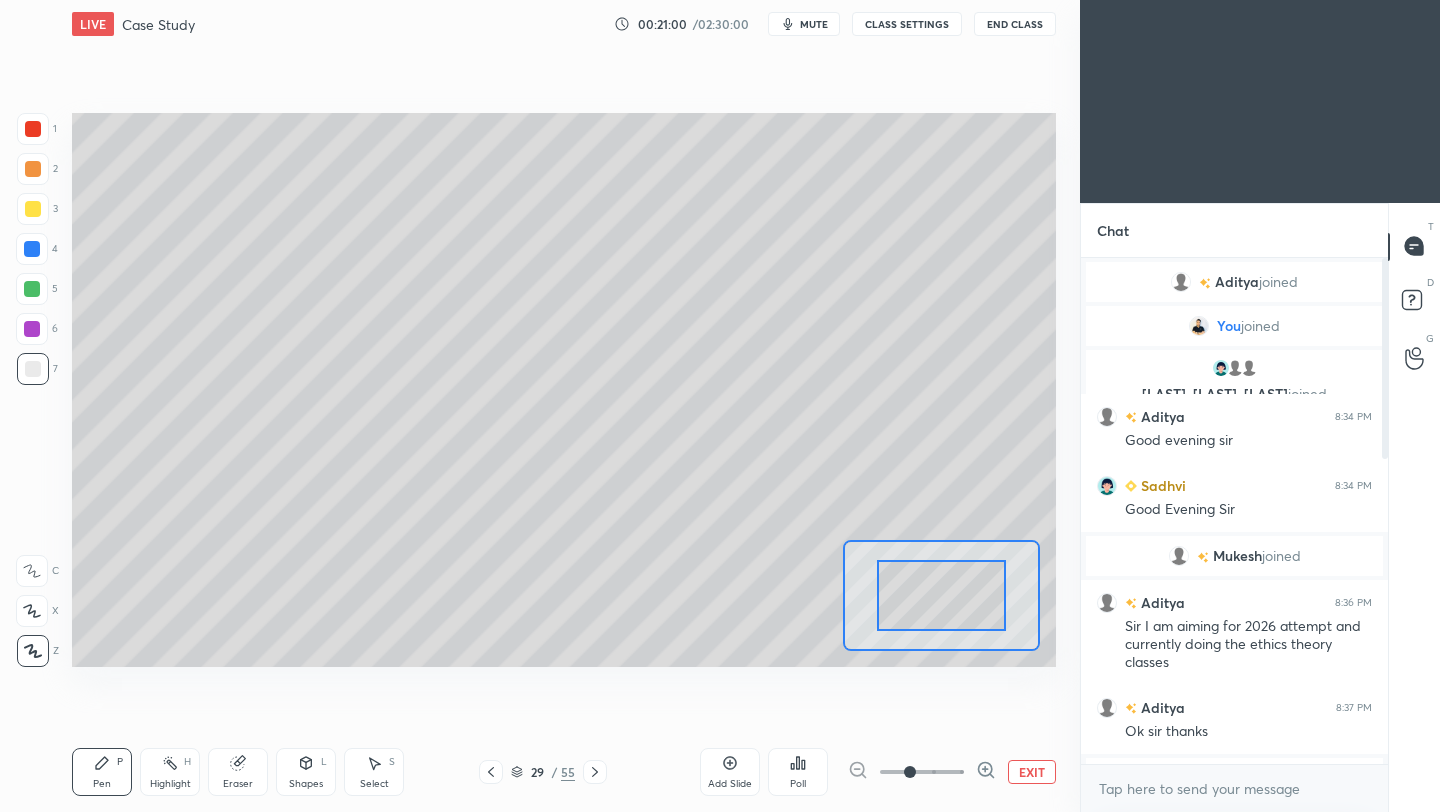 click at bounding box center [922, 772] 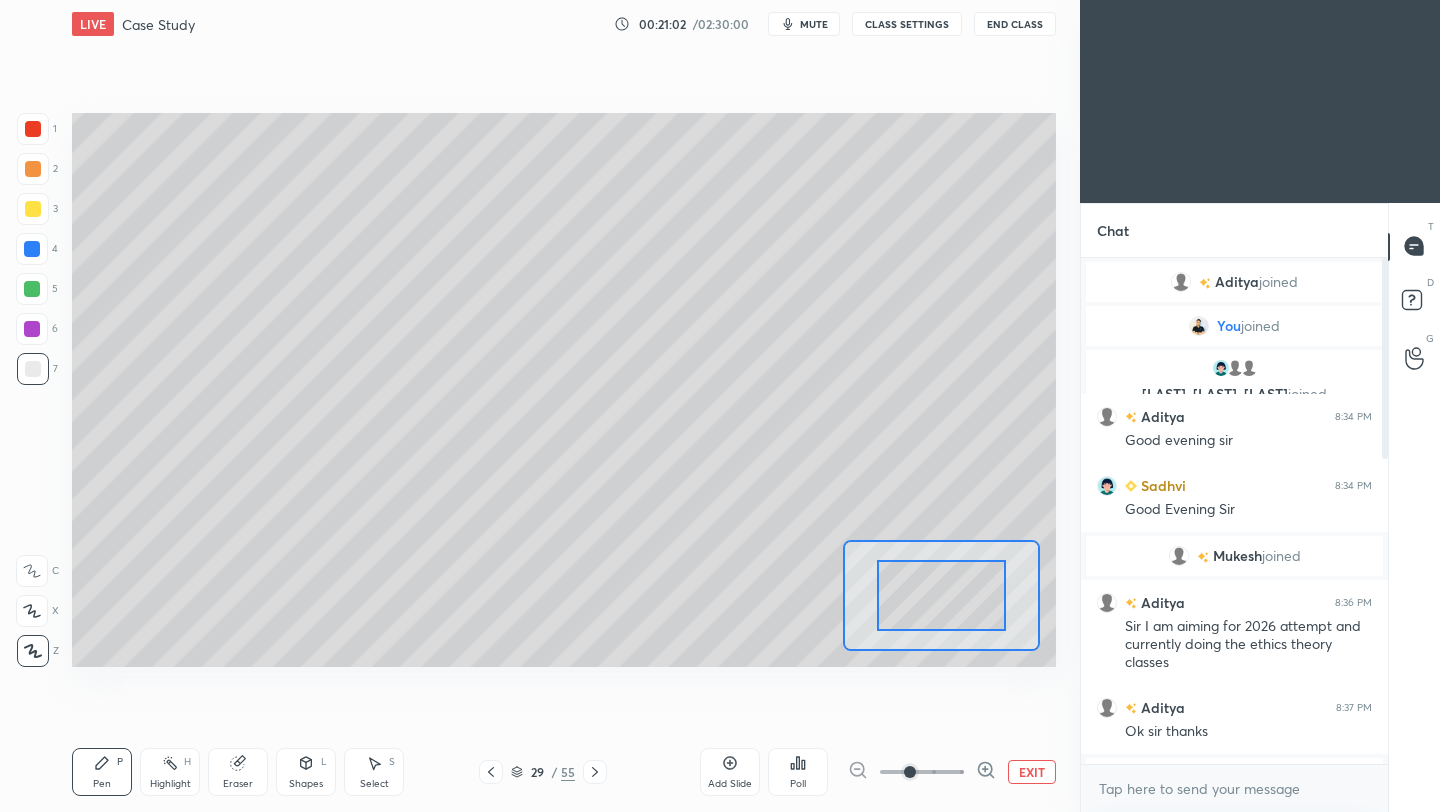 drag, startPoint x: 912, startPoint y: 762, endPoint x: 889, endPoint y: 774, distance: 25.942244 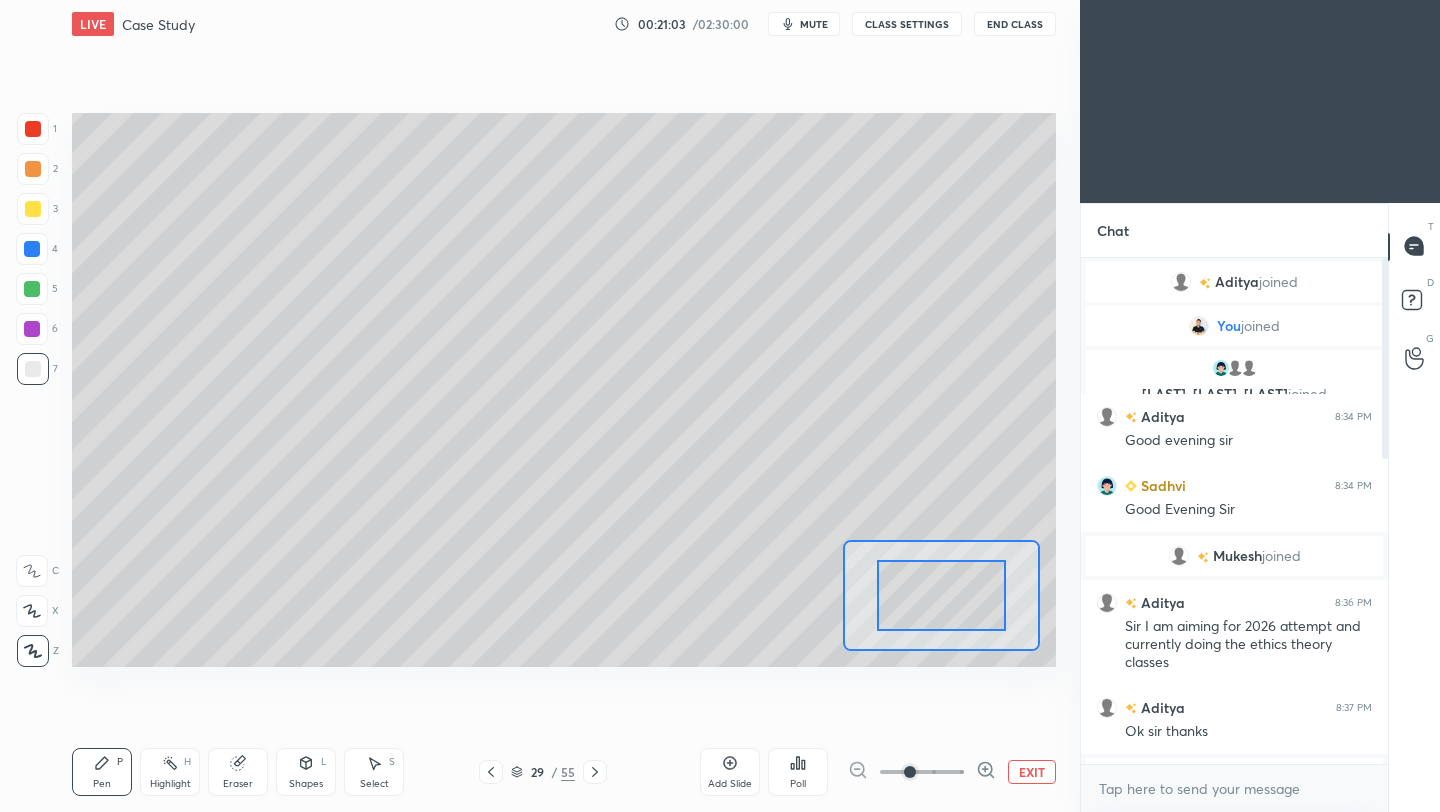 click at bounding box center (910, 772) 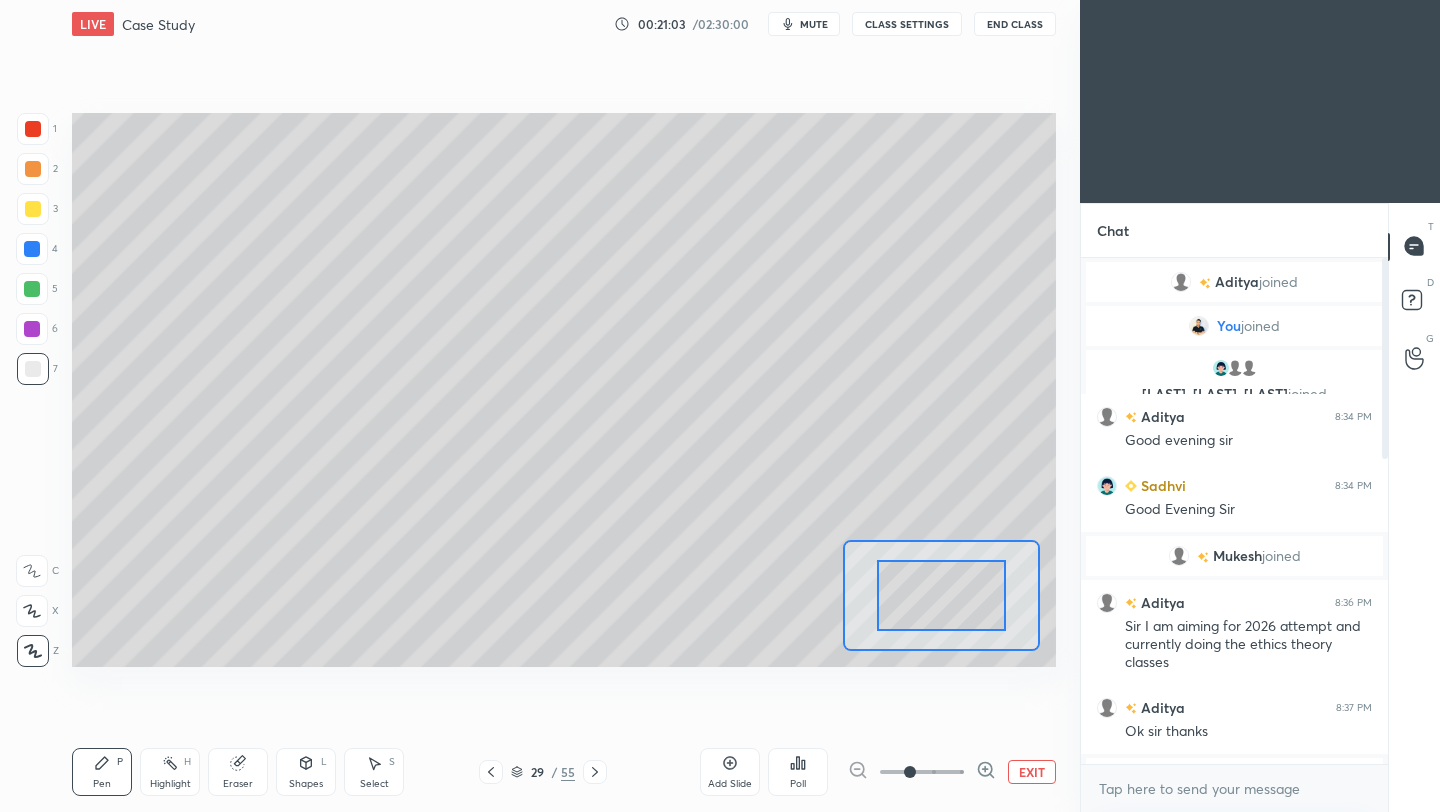 click at bounding box center [922, 772] 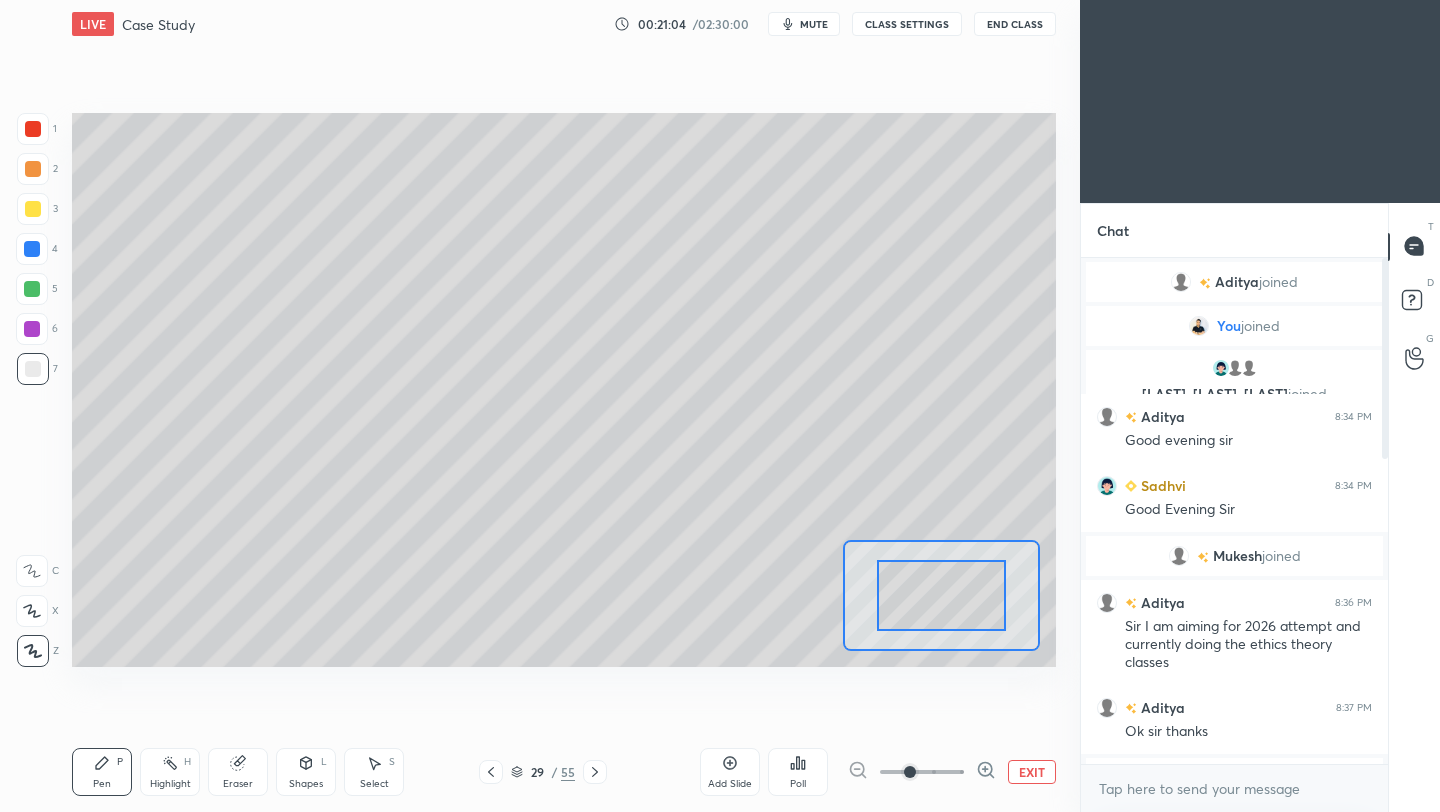 click at bounding box center (922, 772) 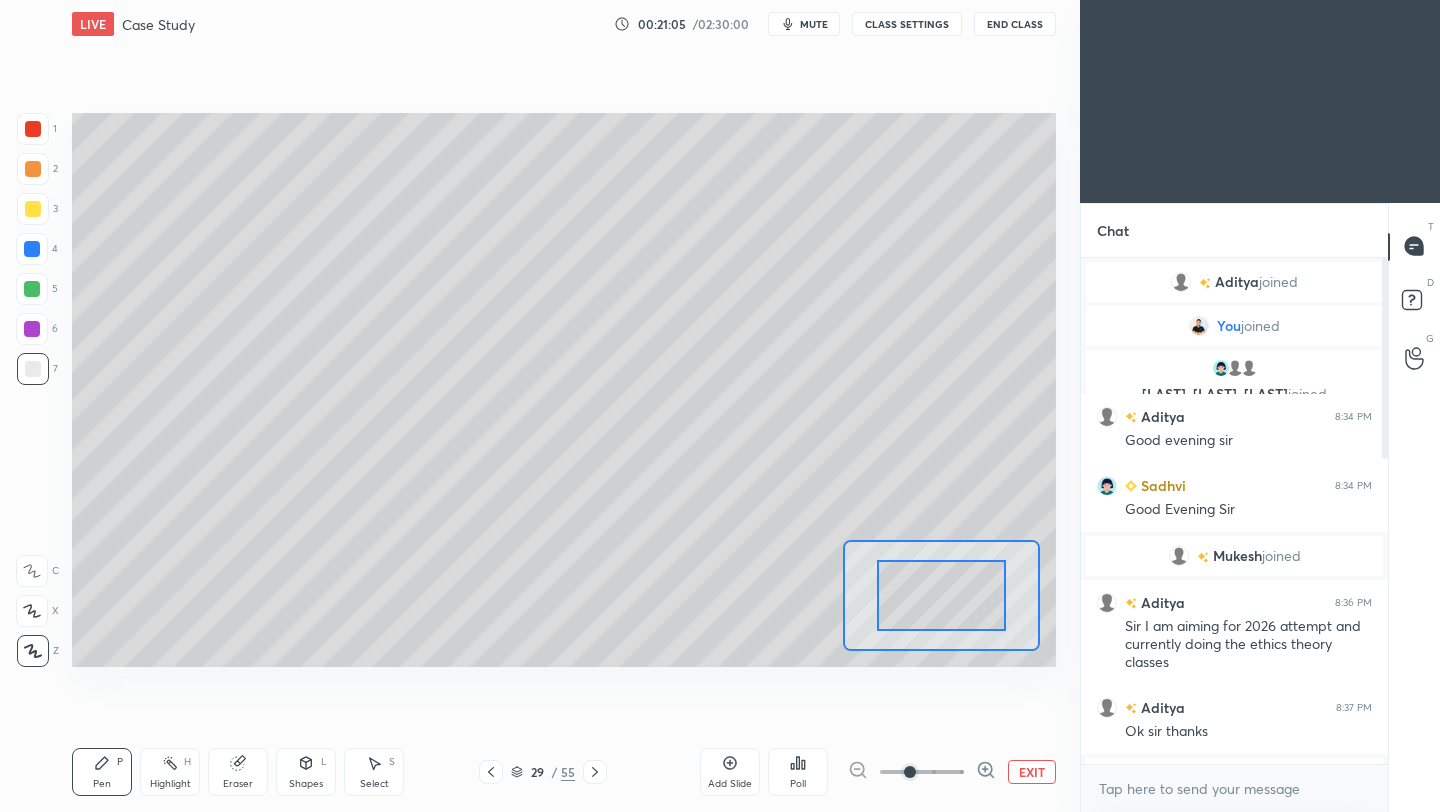 click on "EXIT" at bounding box center (1032, 772) 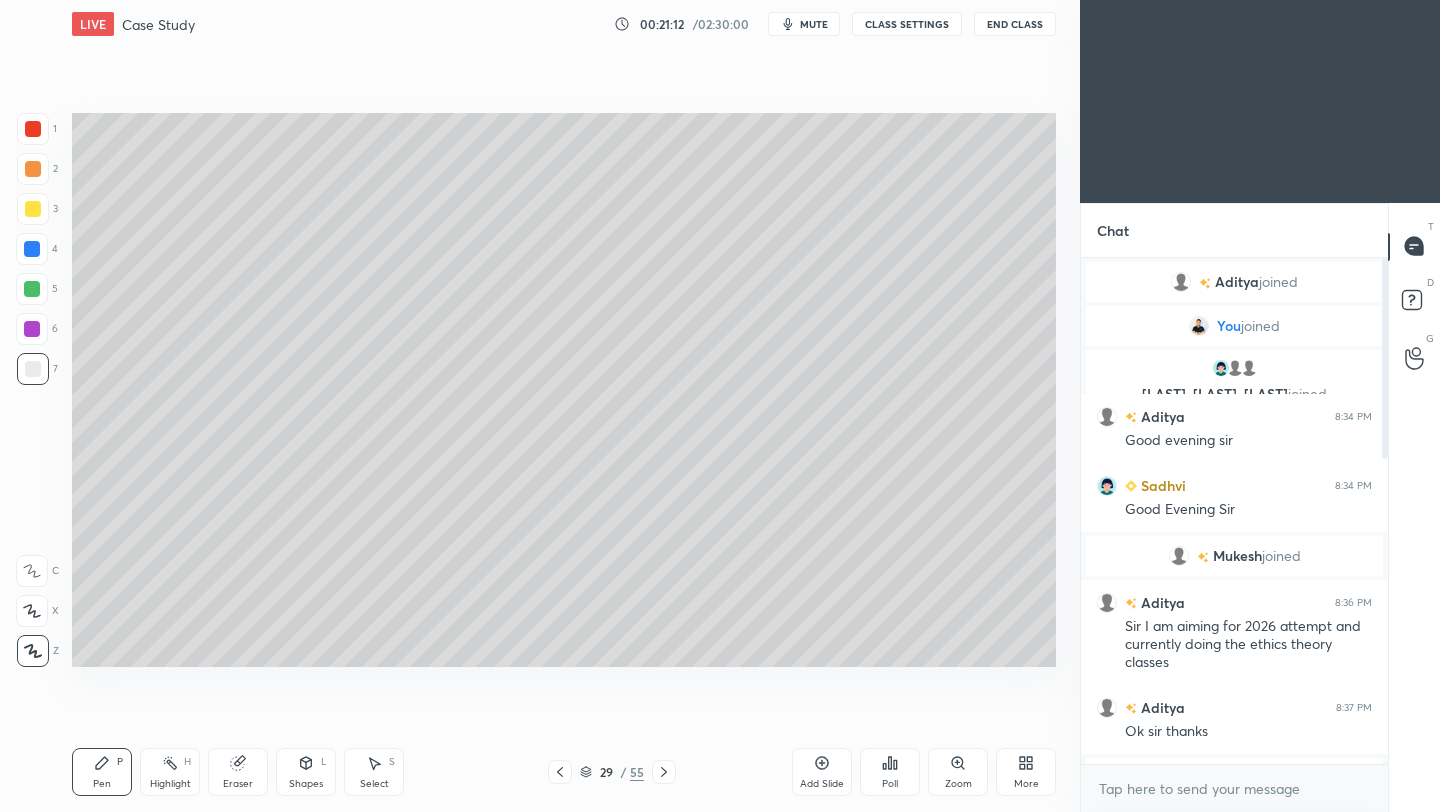 click on "Zoom" at bounding box center [958, 772] 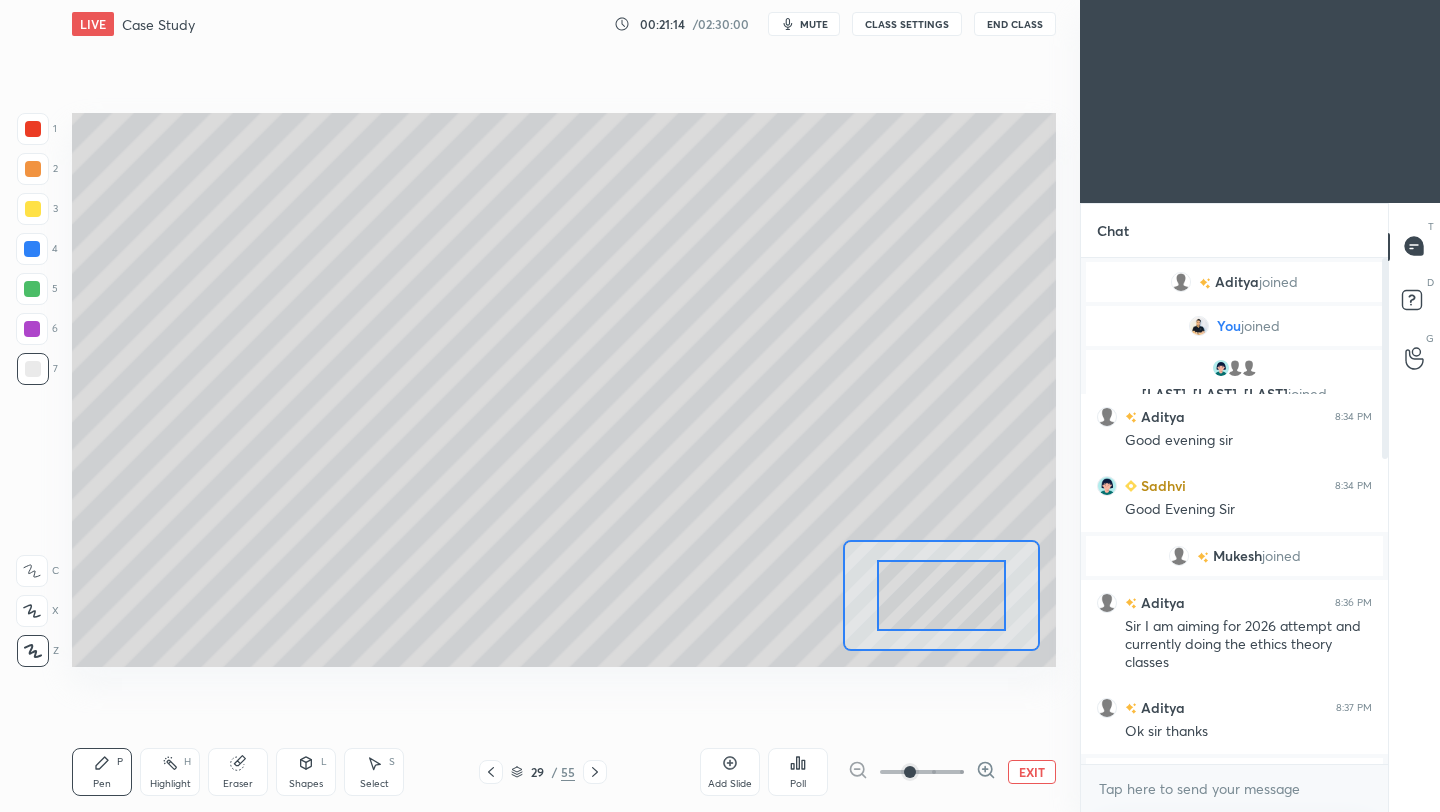 drag, startPoint x: 739, startPoint y: 774, endPoint x: 724, endPoint y: 766, distance: 17 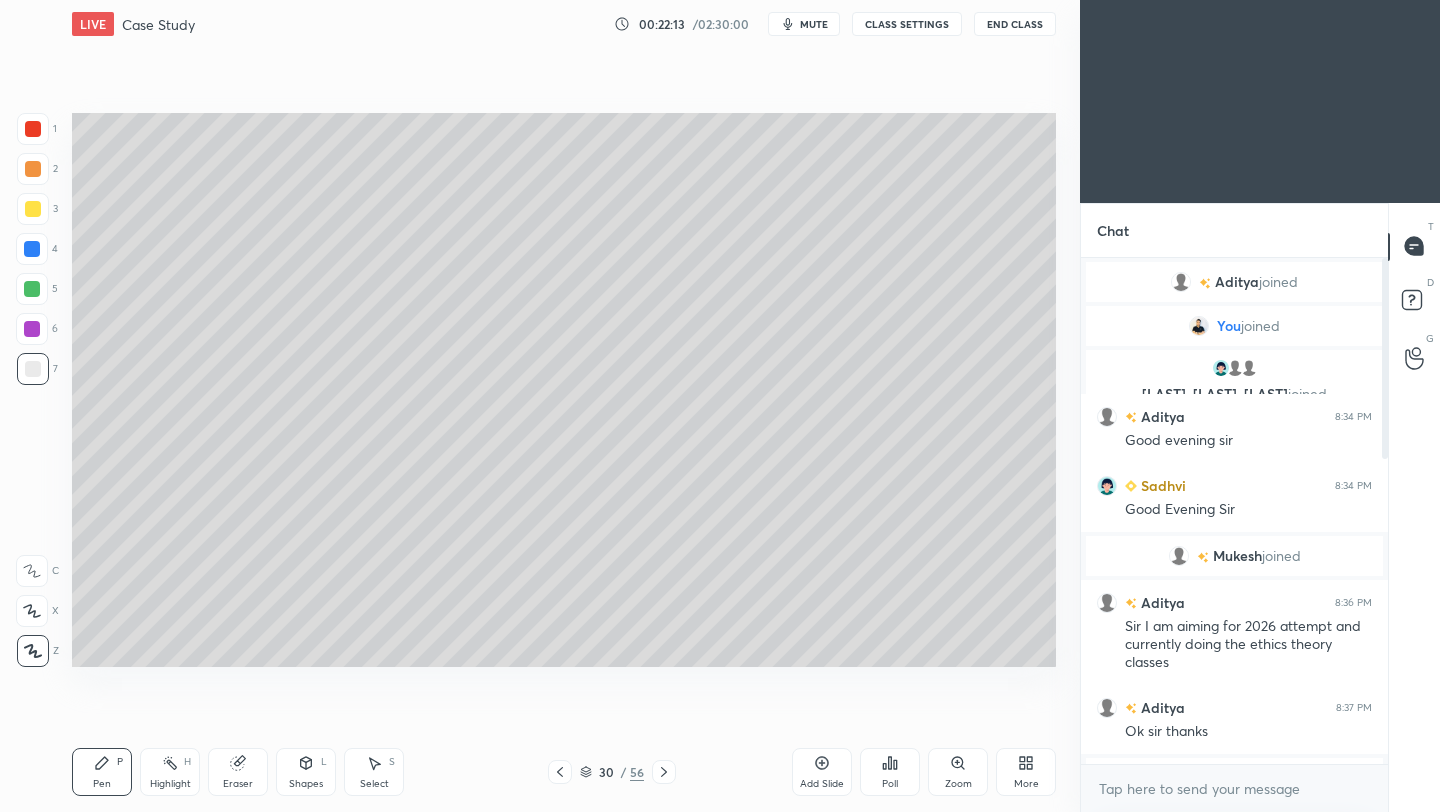 click at bounding box center [33, 169] 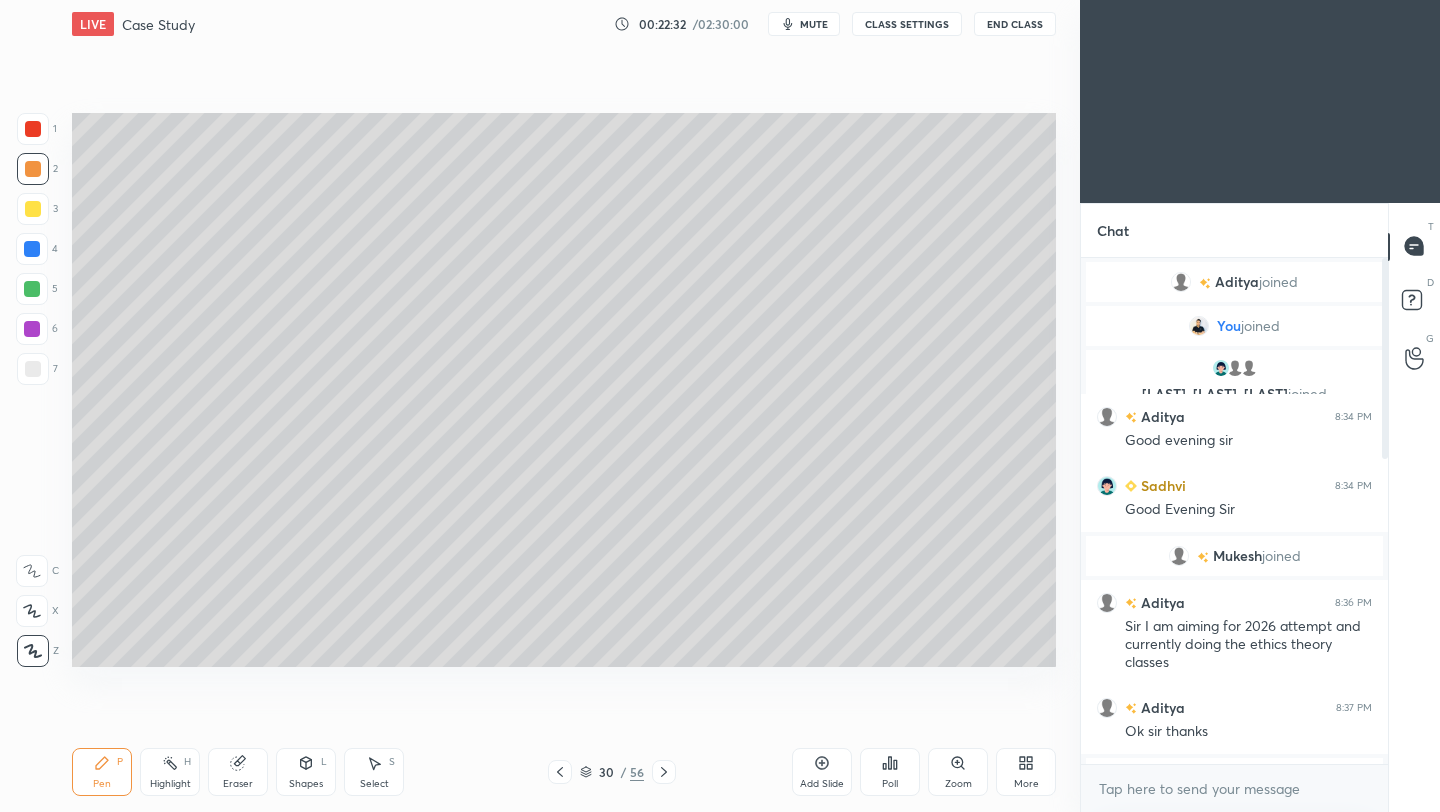 drag, startPoint x: 831, startPoint y: 756, endPoint x: 824, endPoint y: 766, distance: 12.206555 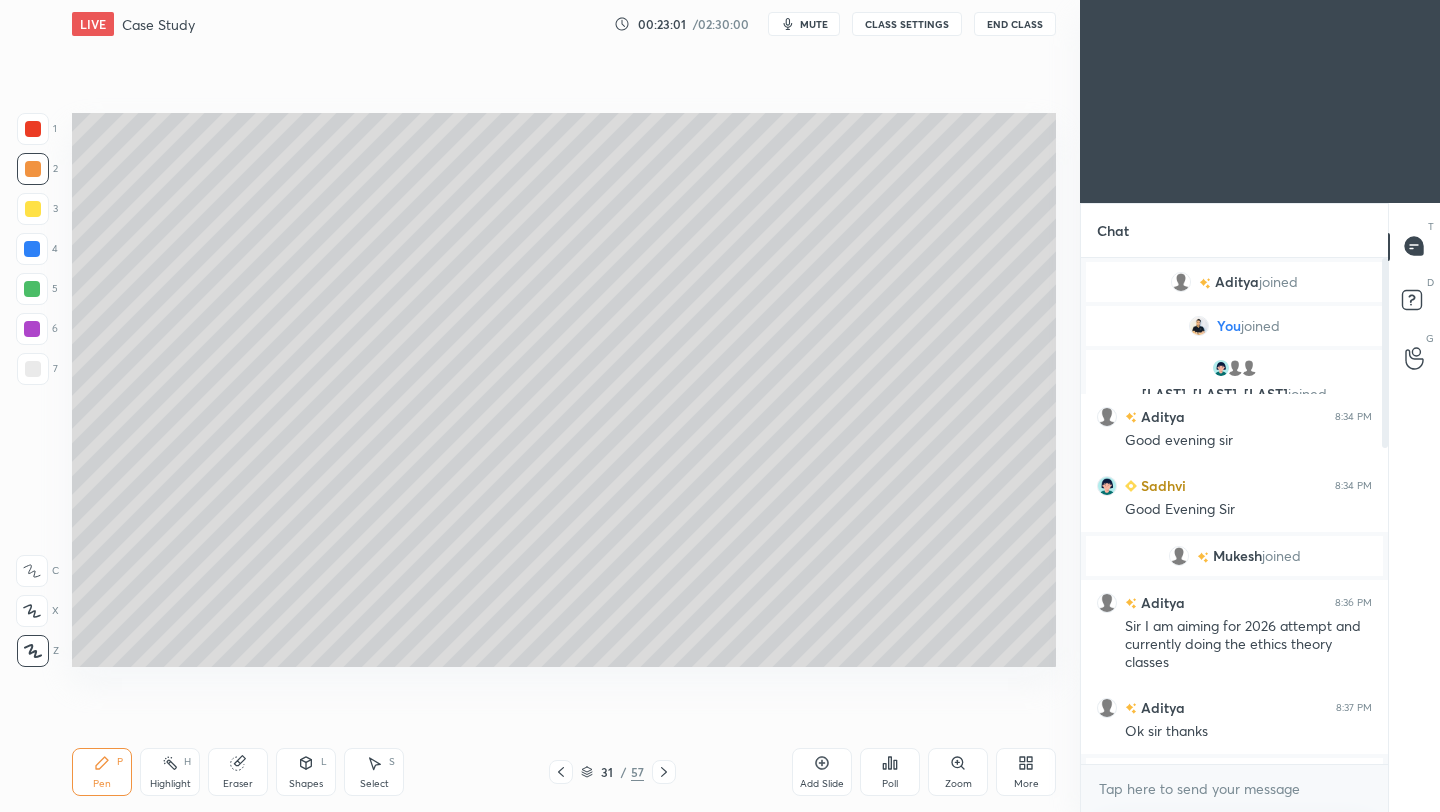 click on "31 / 57" at bounding box center [612, 772] 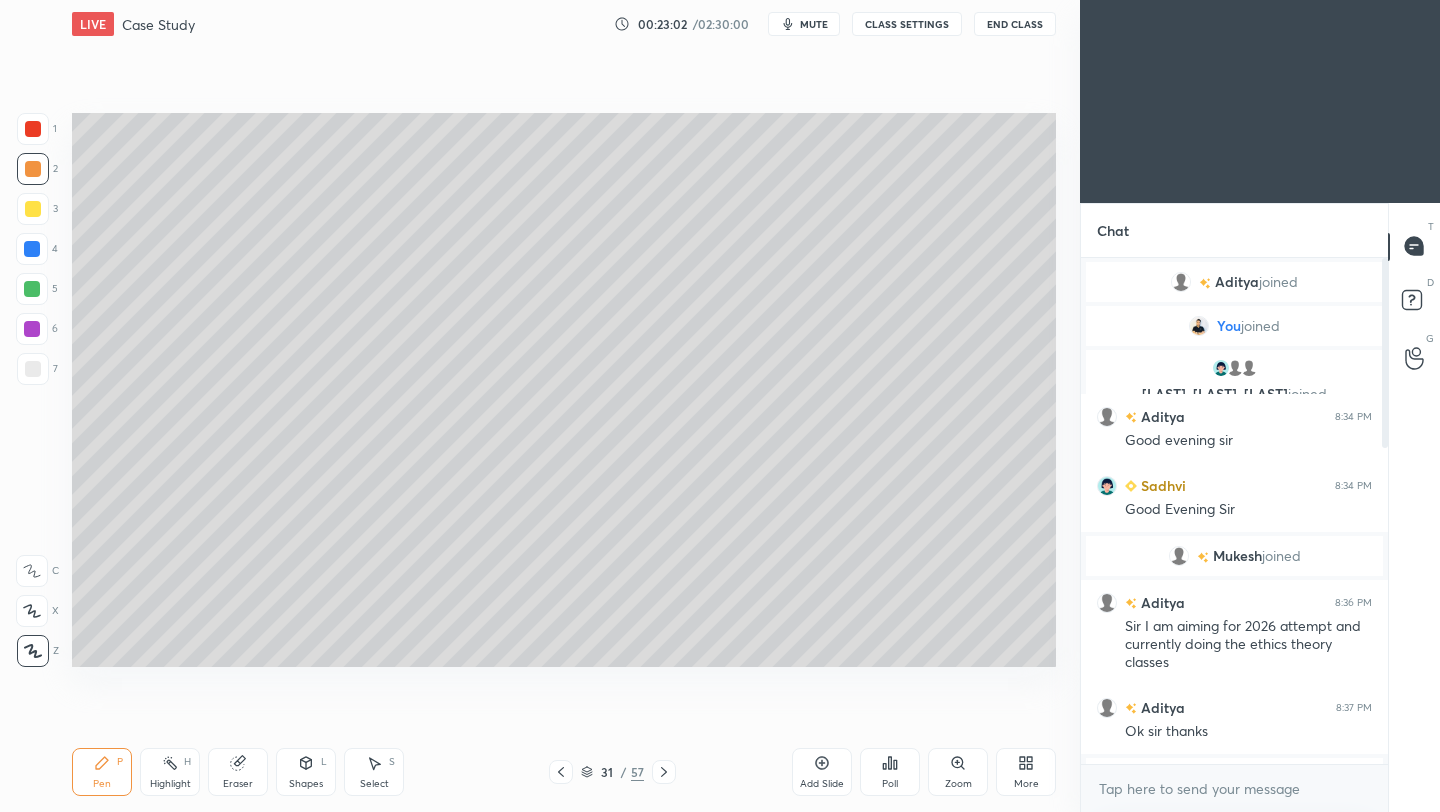 click 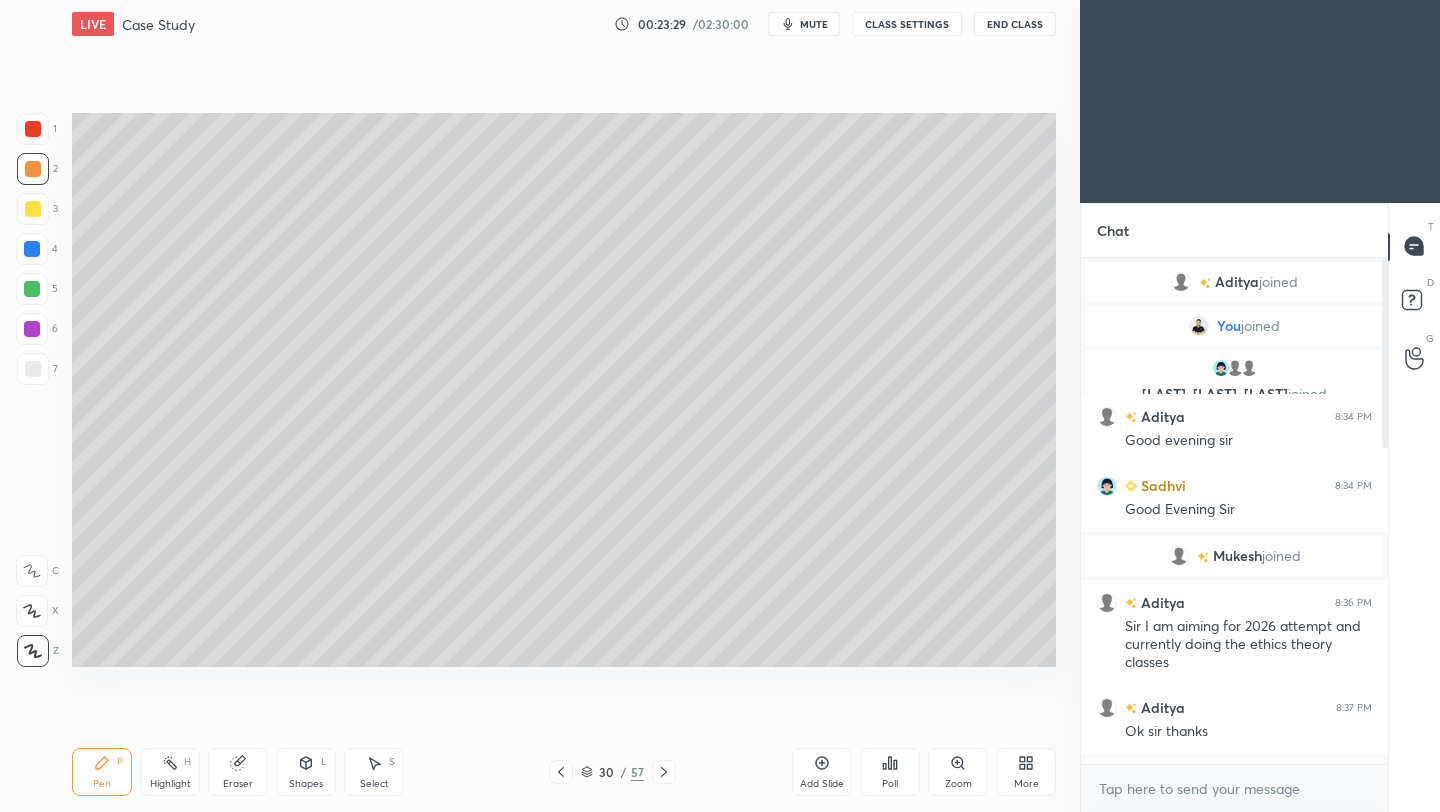 drag, startPoint x: 828, startPoint y: 771, endPoint x: 818, endPoint y: 774, distance: 10.440307 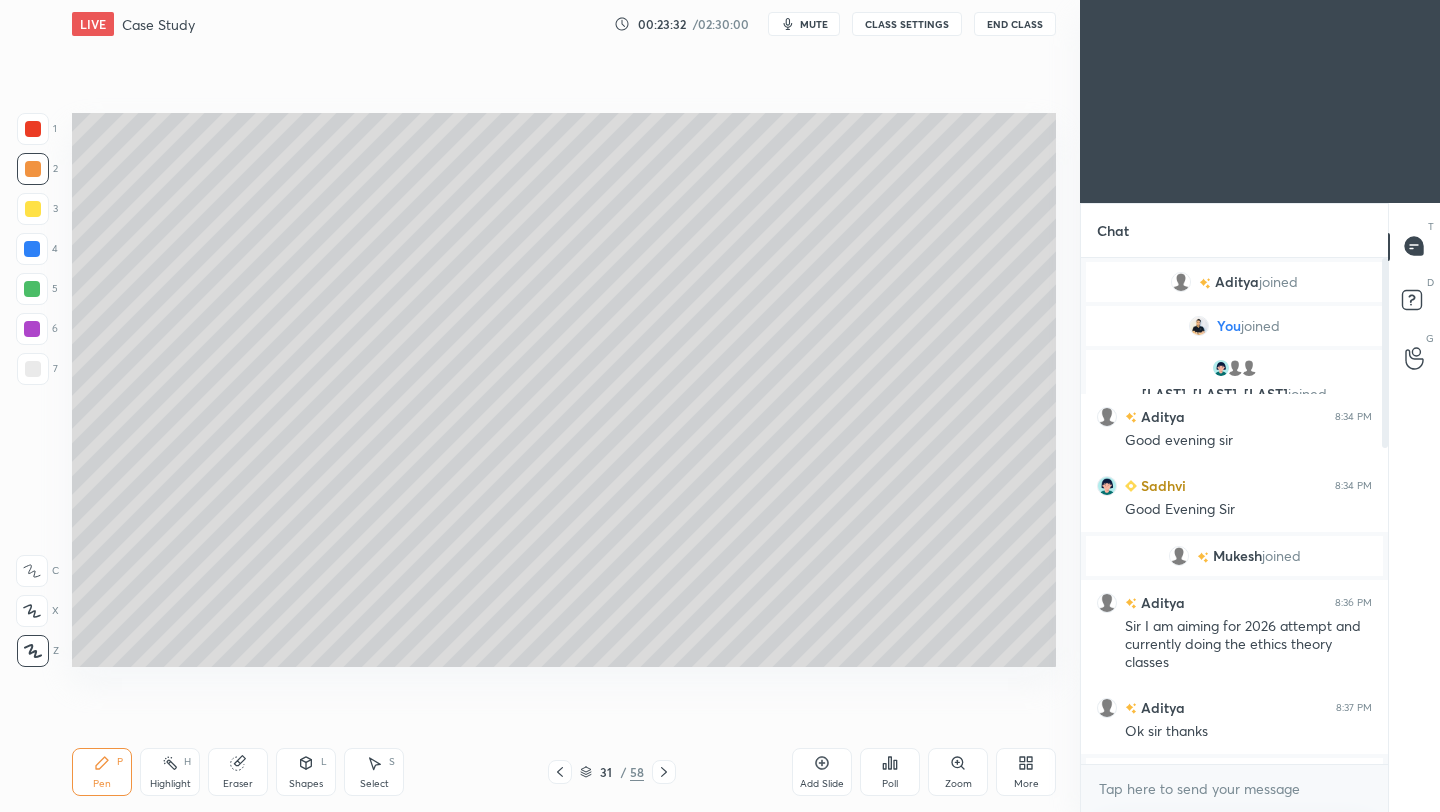 click 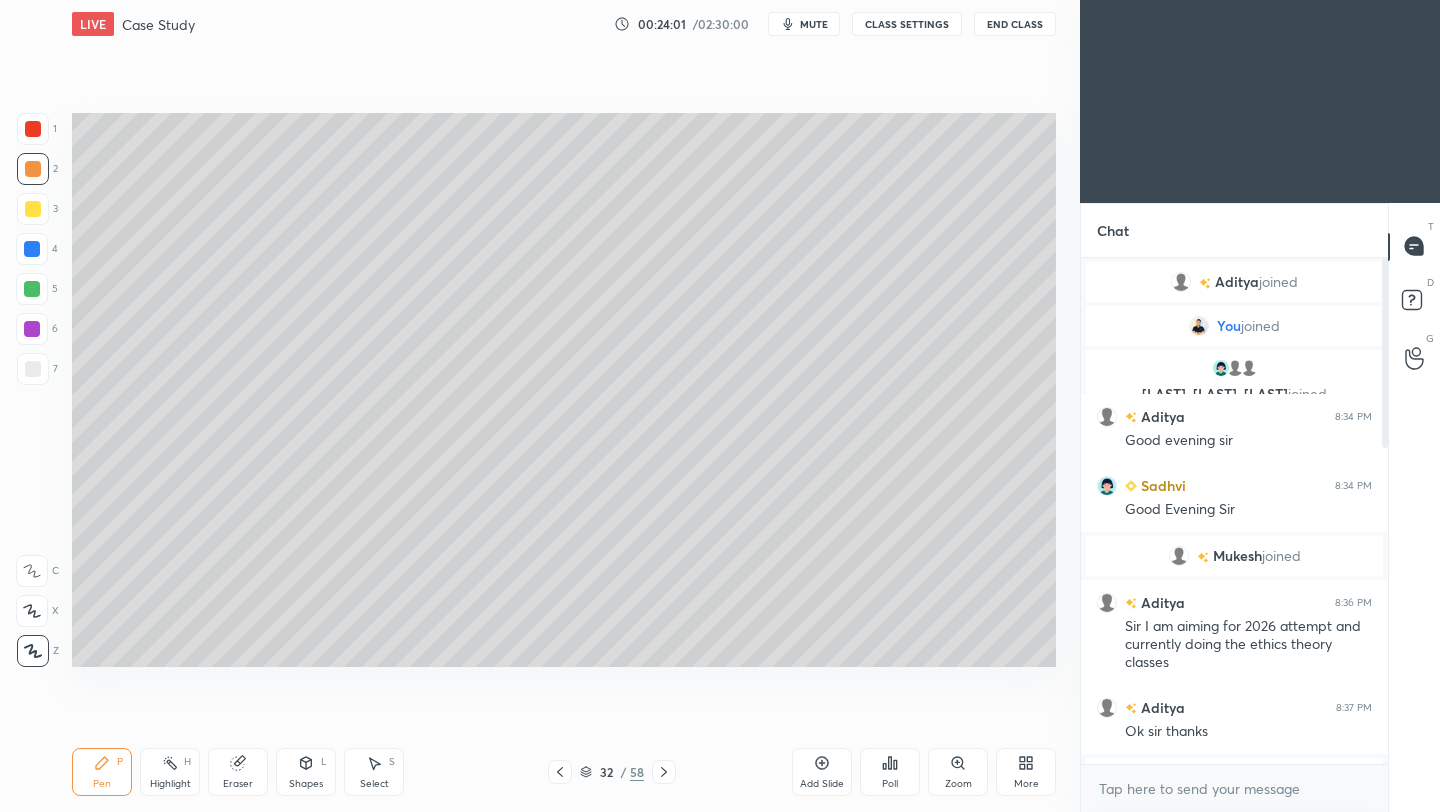 click at bounding box center [33, 369] 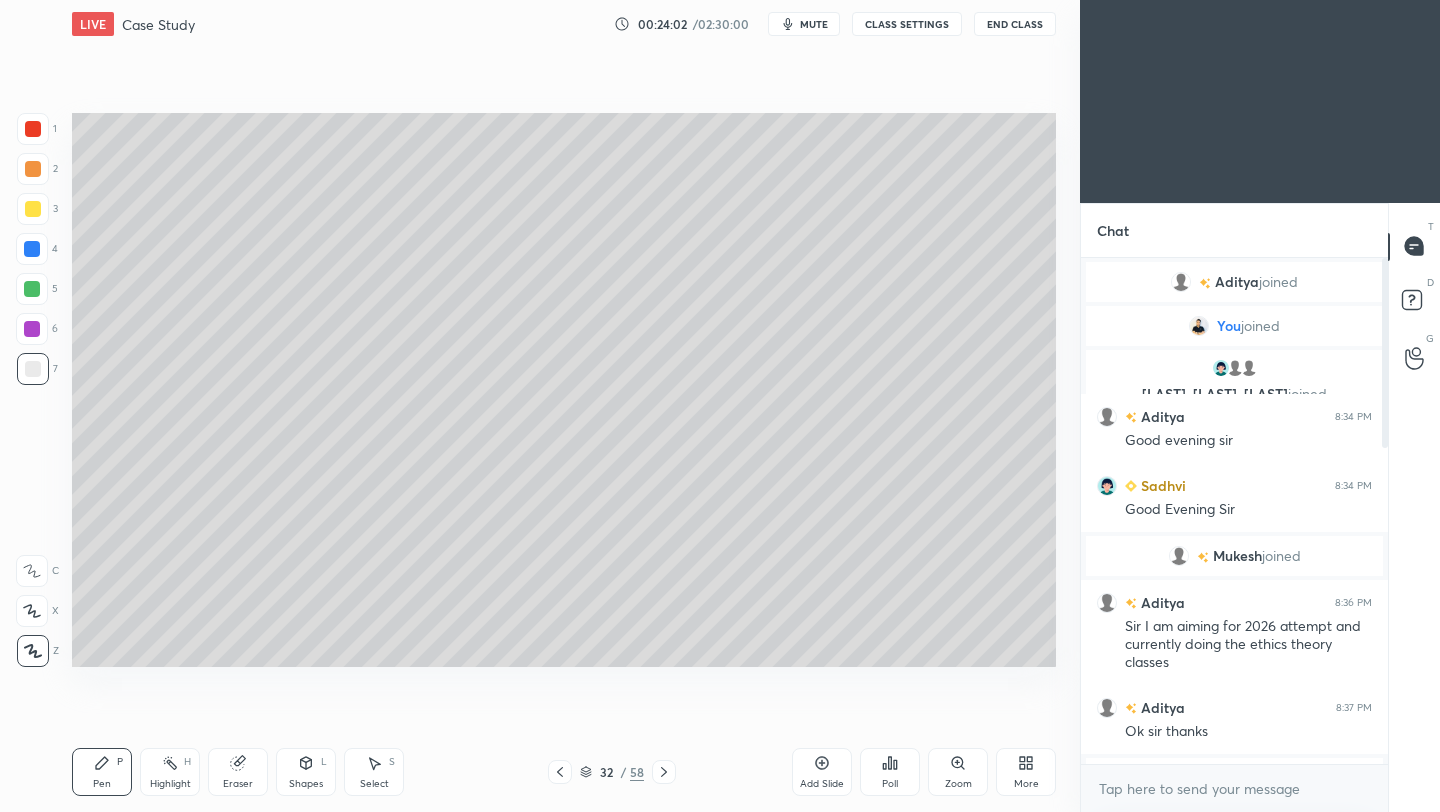 click at bounding box center (32, 289) 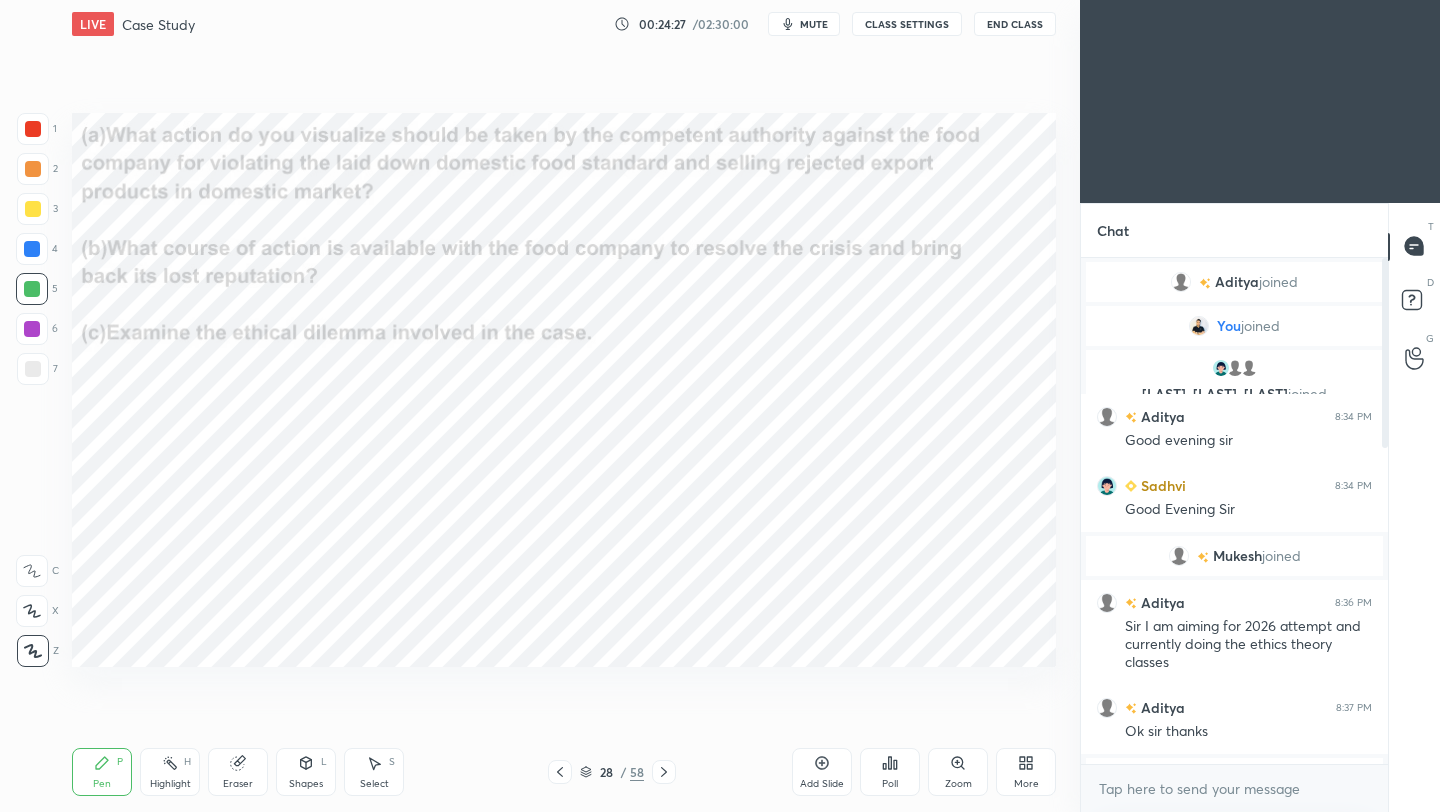 click on "Setting up your live class Poll for   secs No correct answer Start poll" at bounding box center (564, 390) 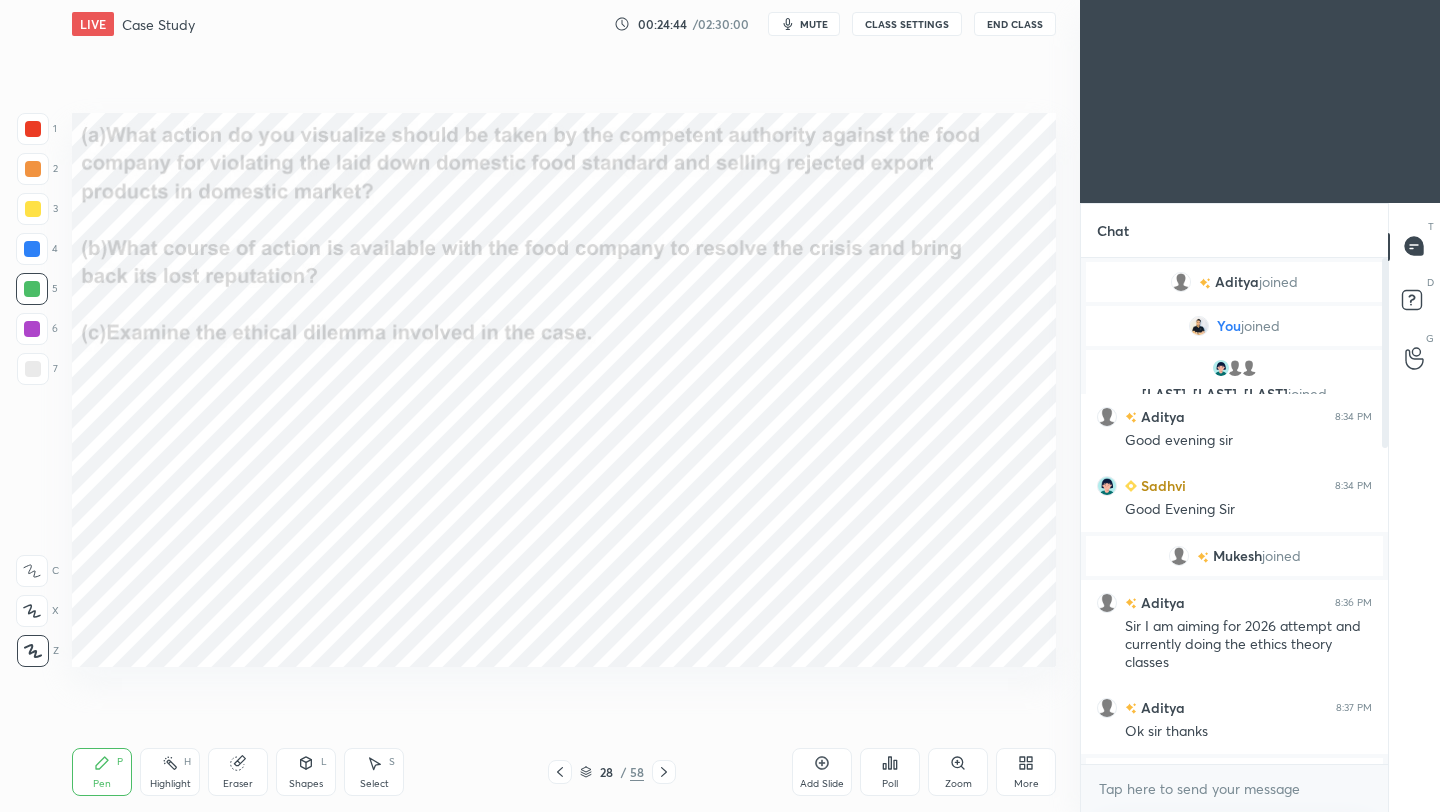 click 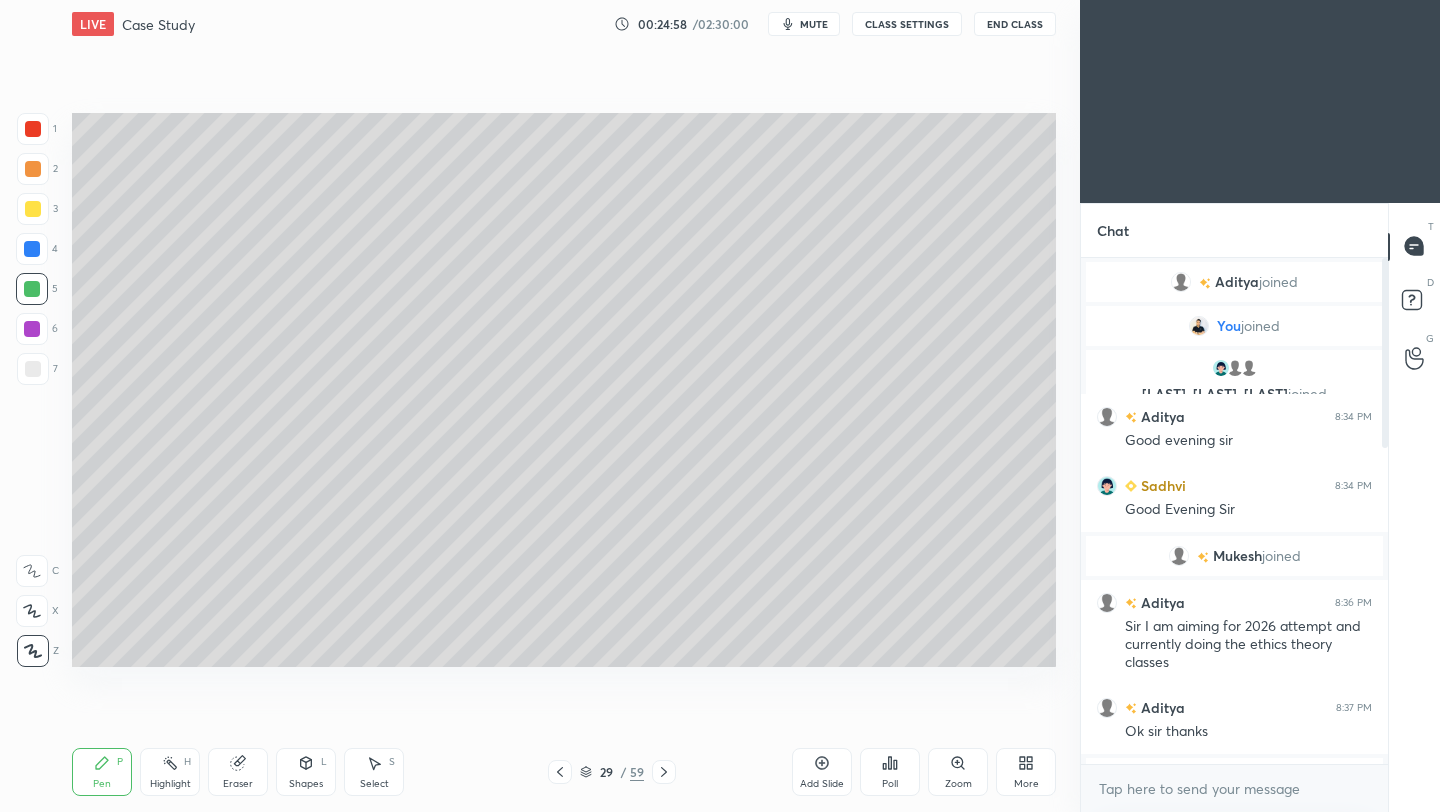 click at bounding box center (33, 209) 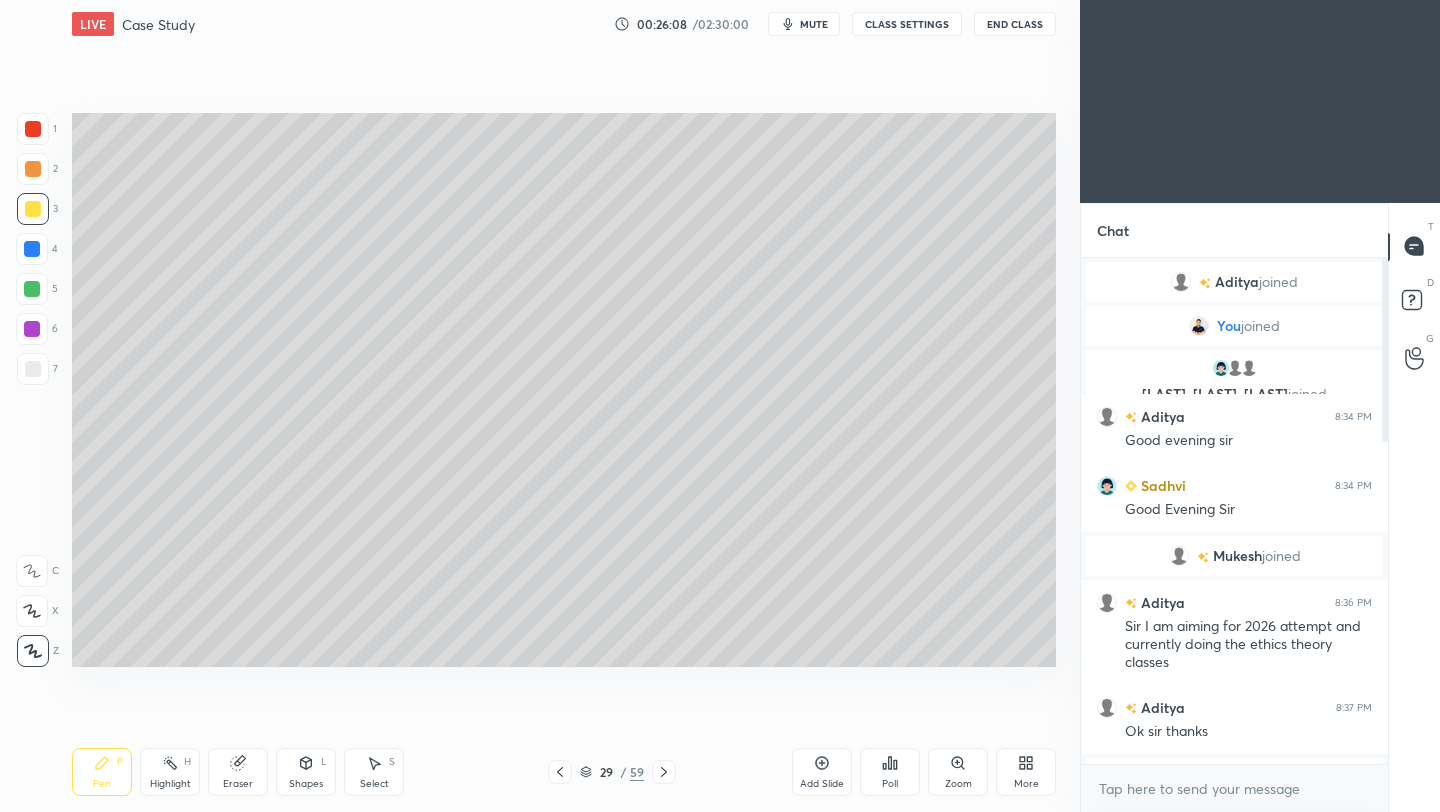 drag, startPoint x: 235, startPoint y: 769, endPoint x: 255, endPoint y: 703, distance: 68.96376 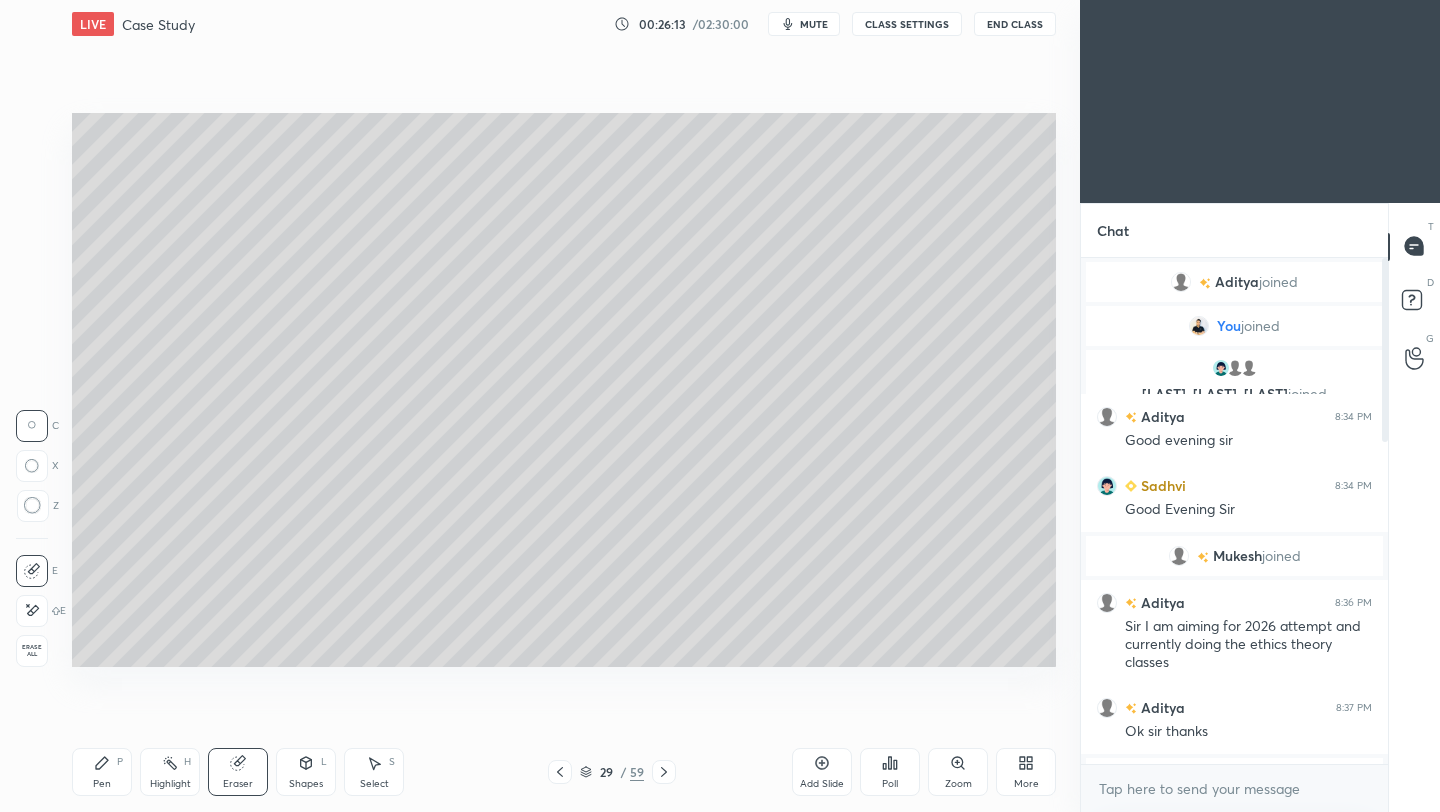 click on "Pen P" at bounding box center (102, 772) 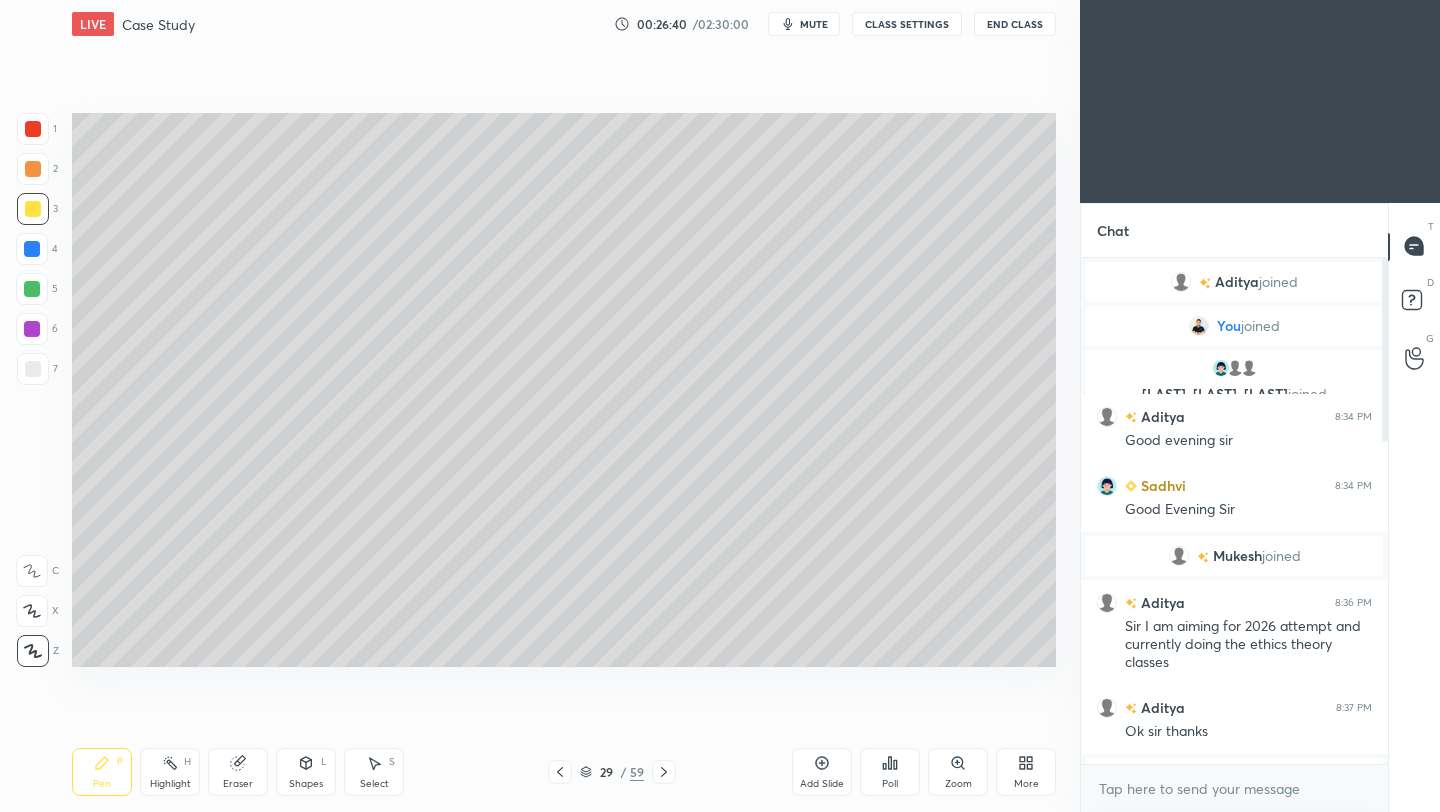 drag, startPoint x: 818, startPoint y: 773, endPoint x: 819, endPoint y: 734, distance: 39.012817 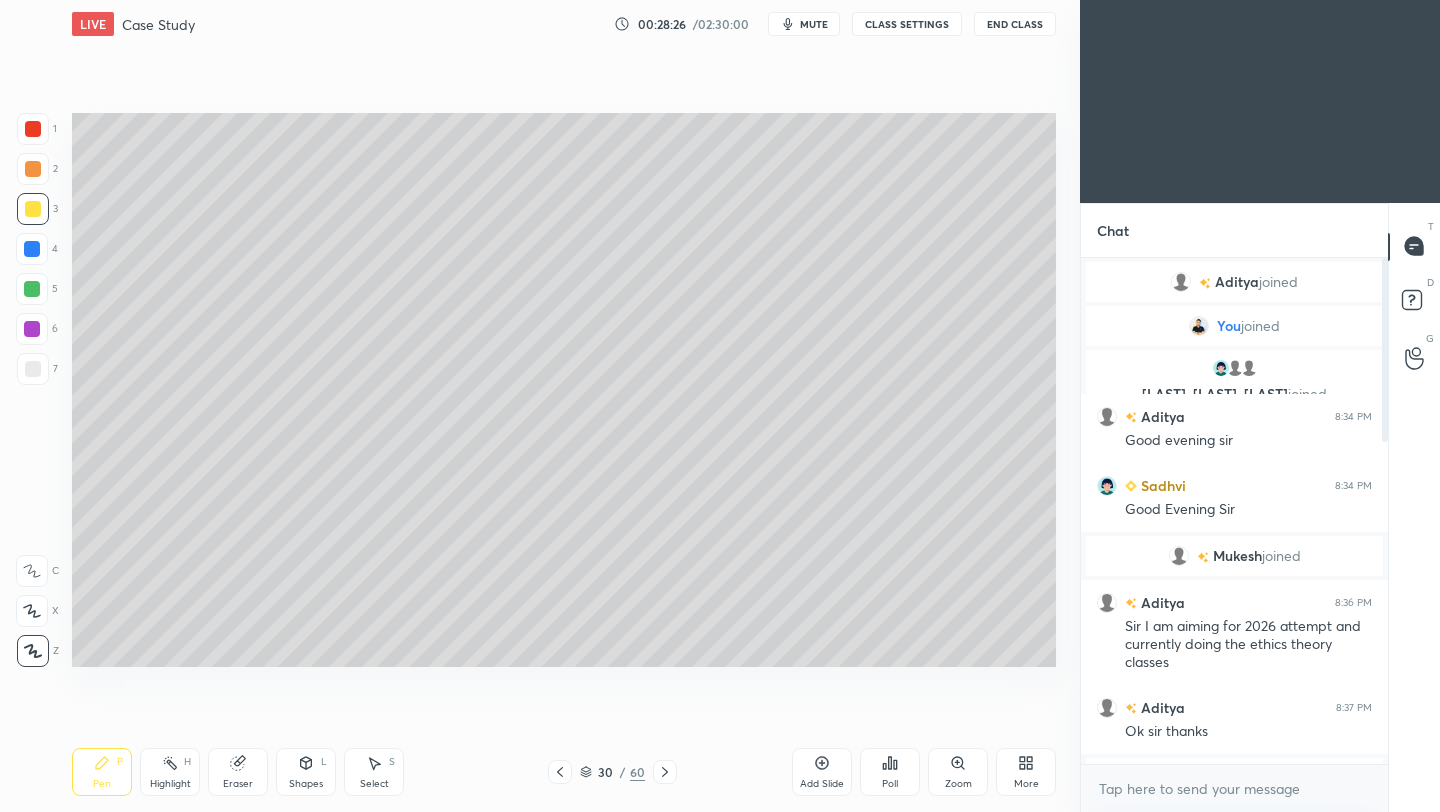drag, startPoint x: 794, startPoint y: 769, endPoint x: 839, endPoint y: 769, distance: 45 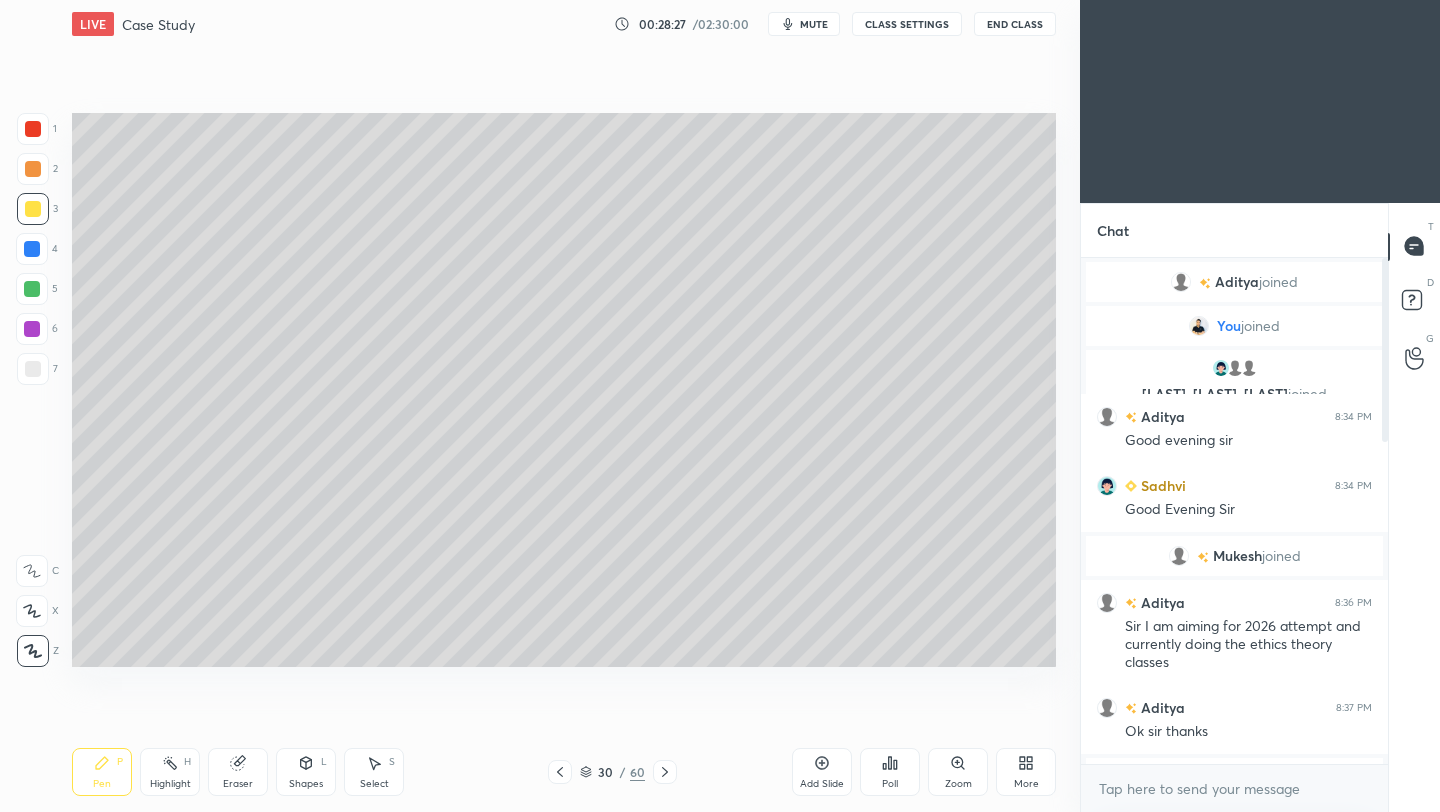 click on "Add Slide" at bounding box center (822, 772) 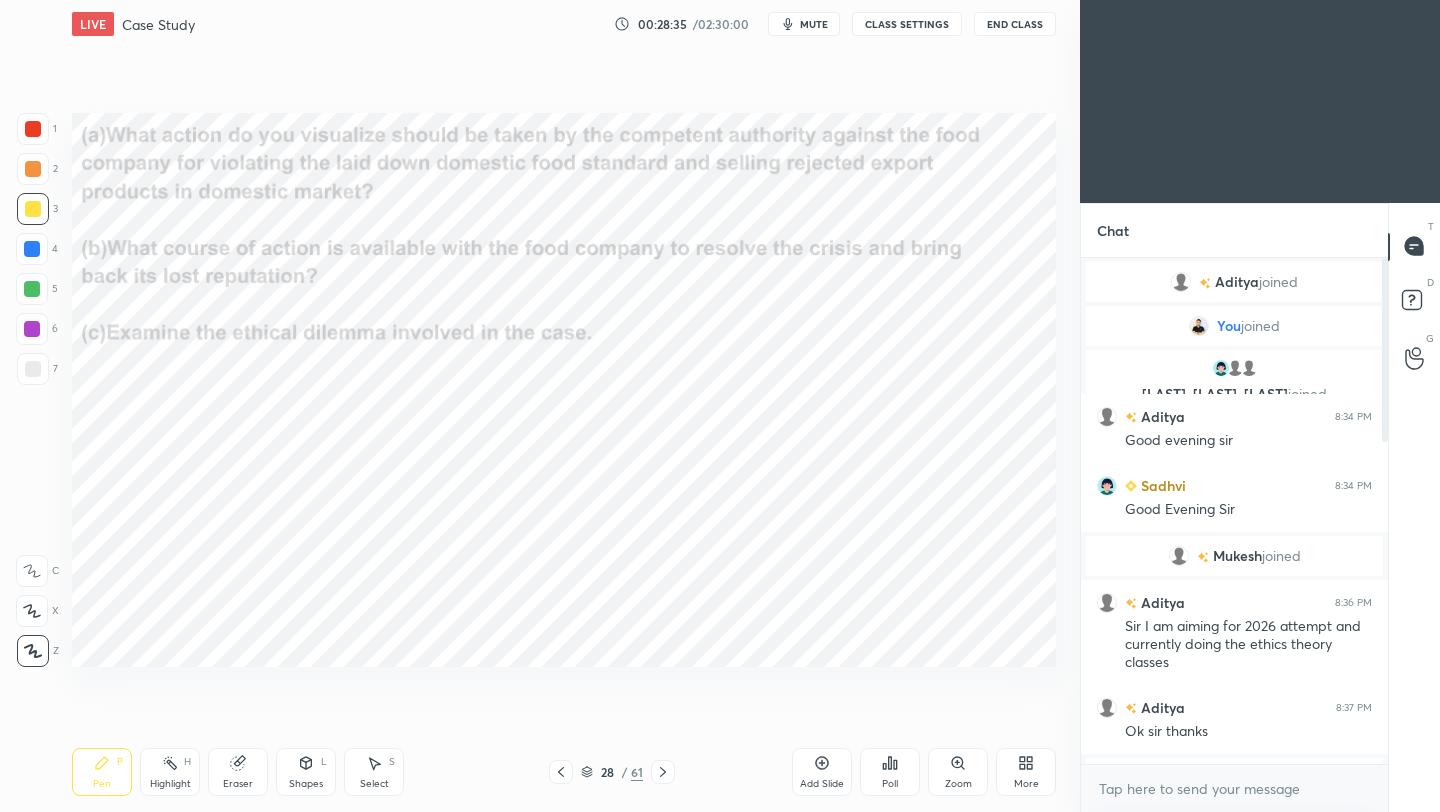 drag, startPoint x: 33, startPoint y: 167, endPoint x: 65, endPoint y: 173, distance: 32.55764 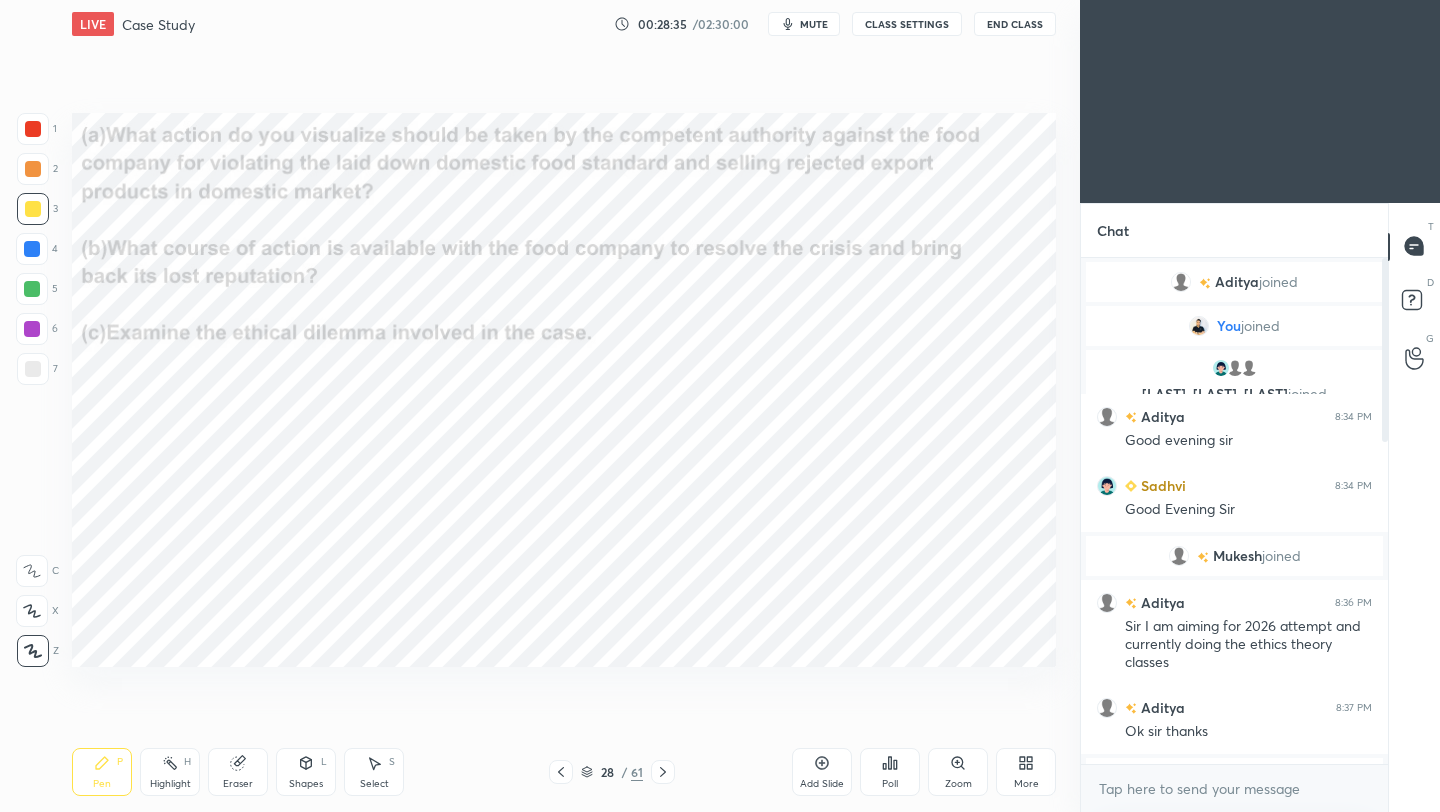 click at bounding box center [33, 169] 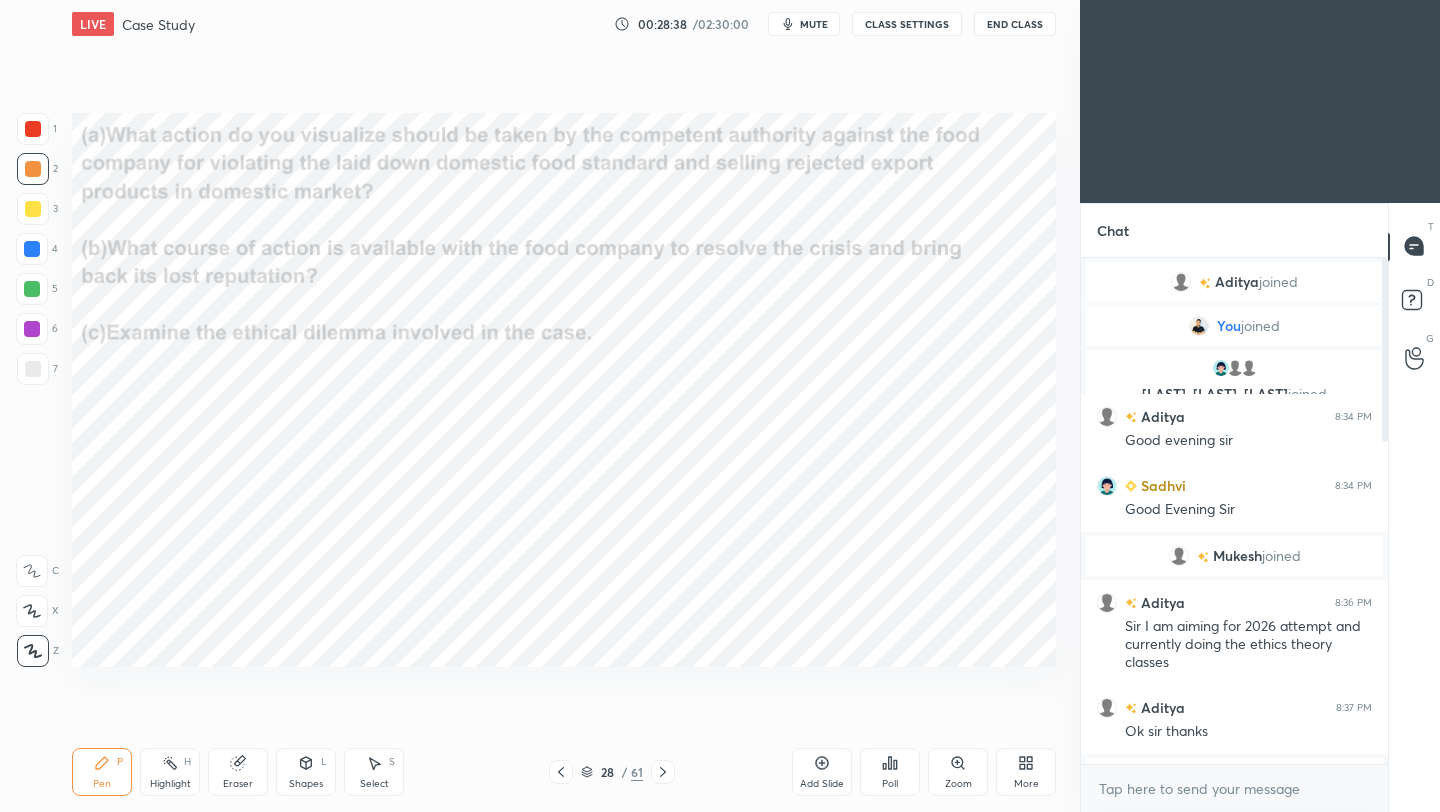 drag, startPoint x: 820, startPoint y: 761, endPoint x: 801, endPoint y: 772, distance: 21.954498 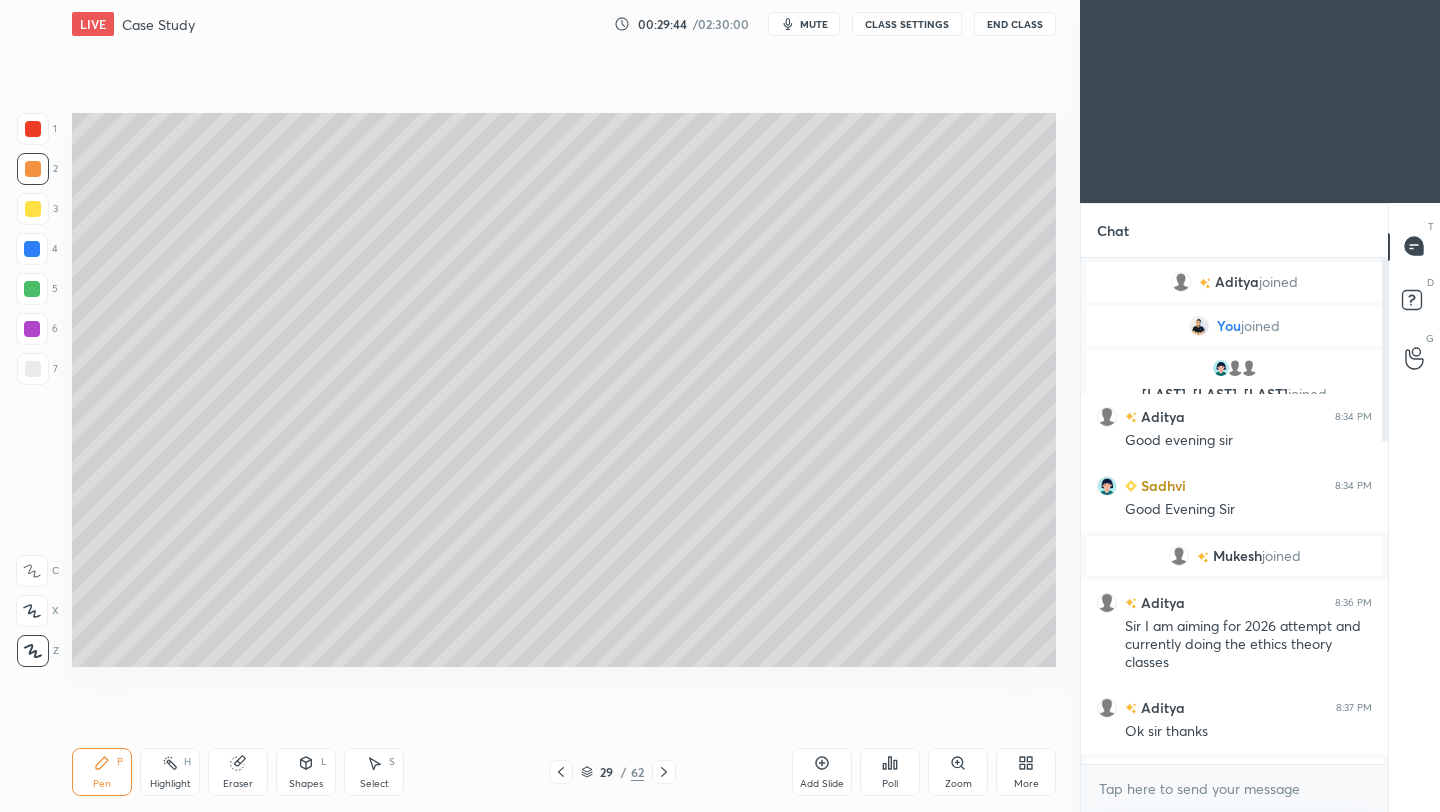drag, startPoint x: 38, startPoint y: 285, endPoint x: 51, endPoint y: 268, distance: 21.400934 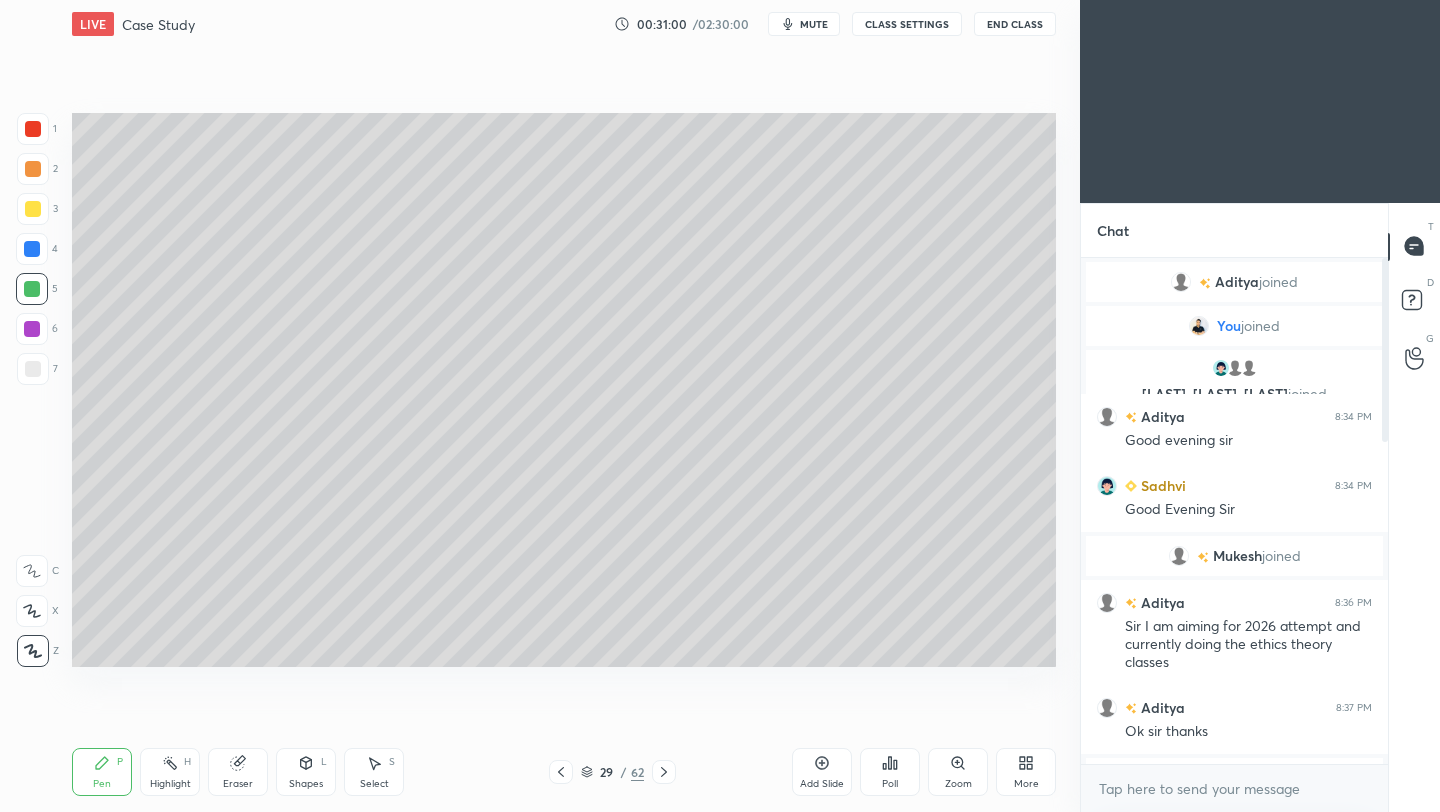 click on "Add Slide" at bounding box center (822, 772) 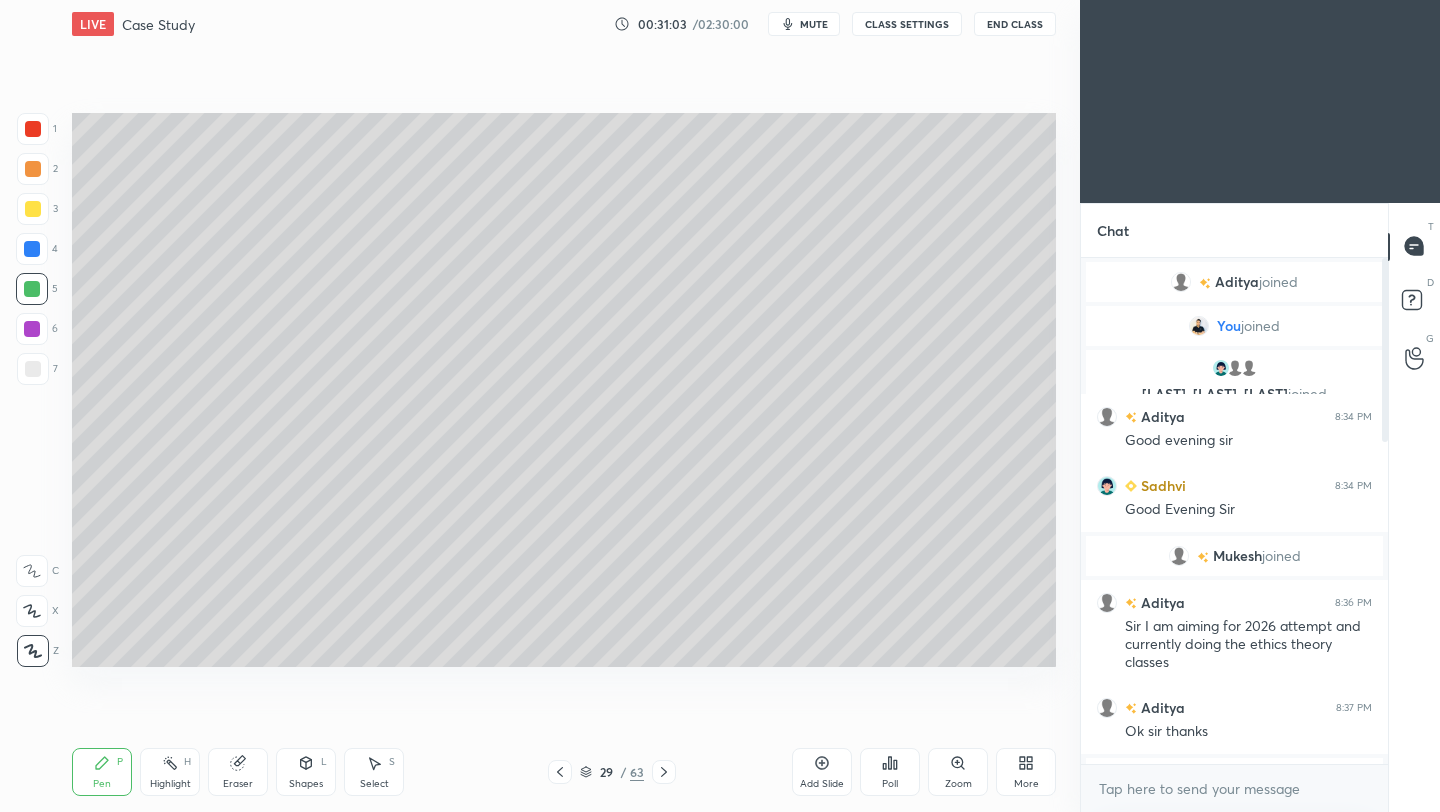 click 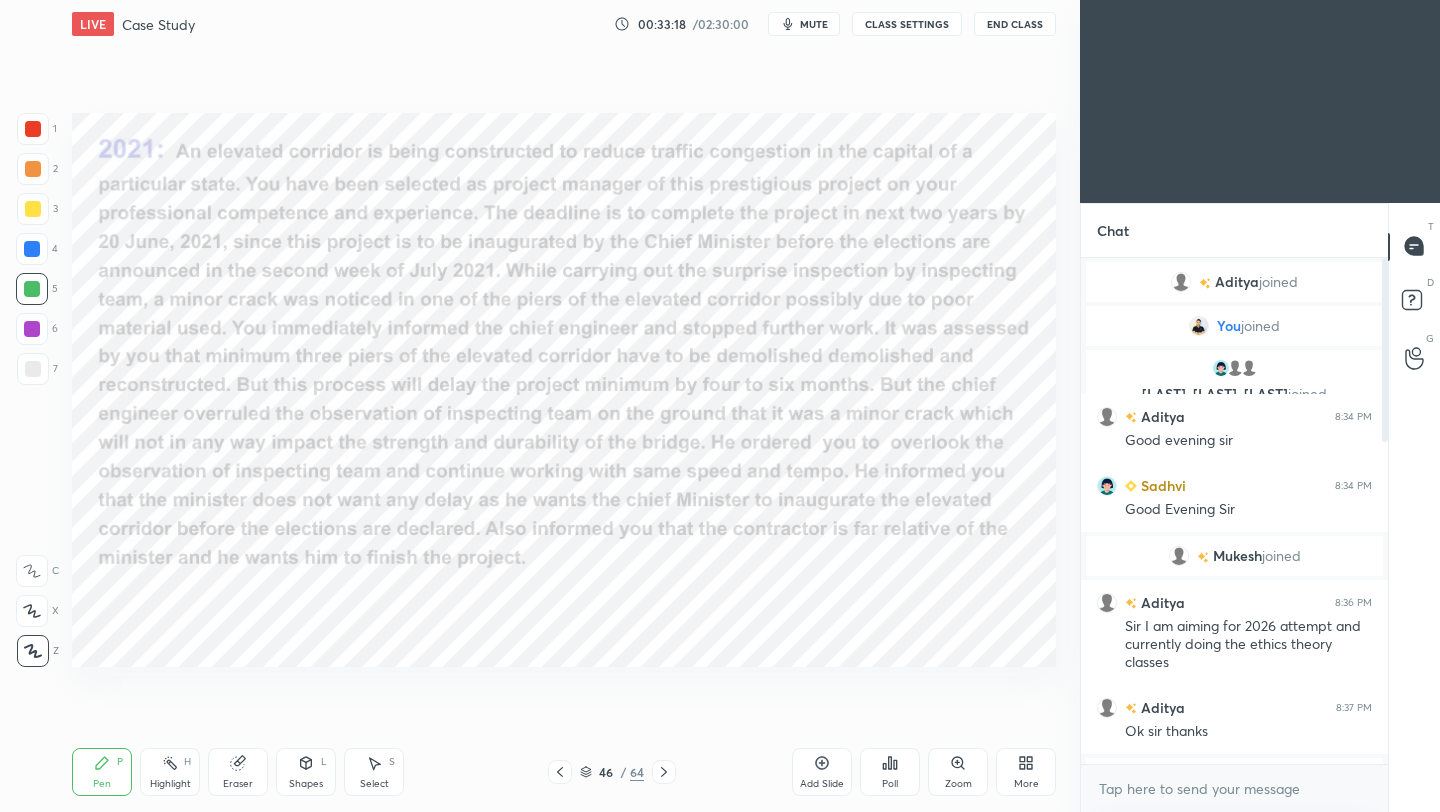 drag, startPoint x: 38, startPoint y: 247, endPoint x: 36, endPoint y: 236, distance: 11.18034 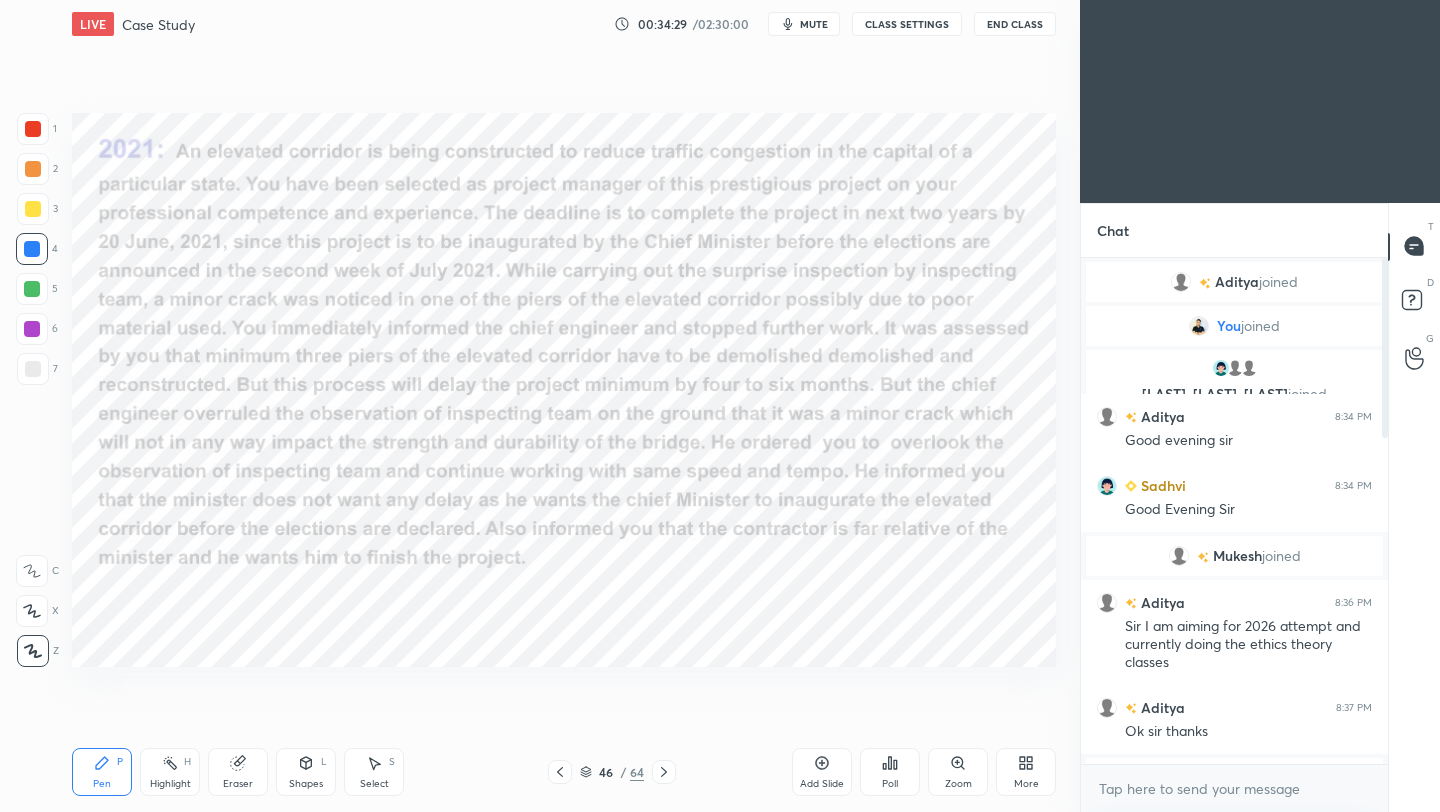 click at bounding box center (32, 329) 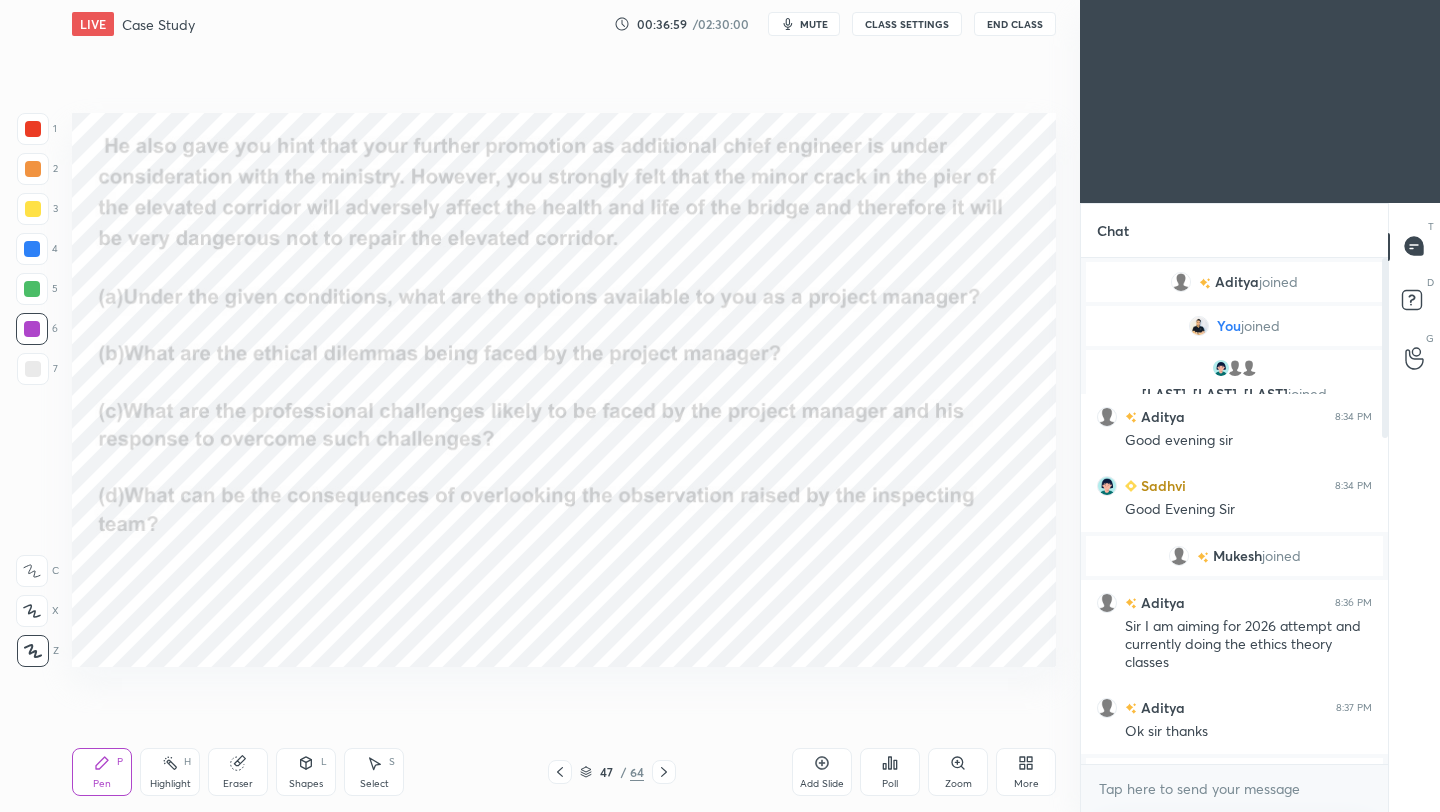 click on "Add Slide" at bounding box center [822, 772] 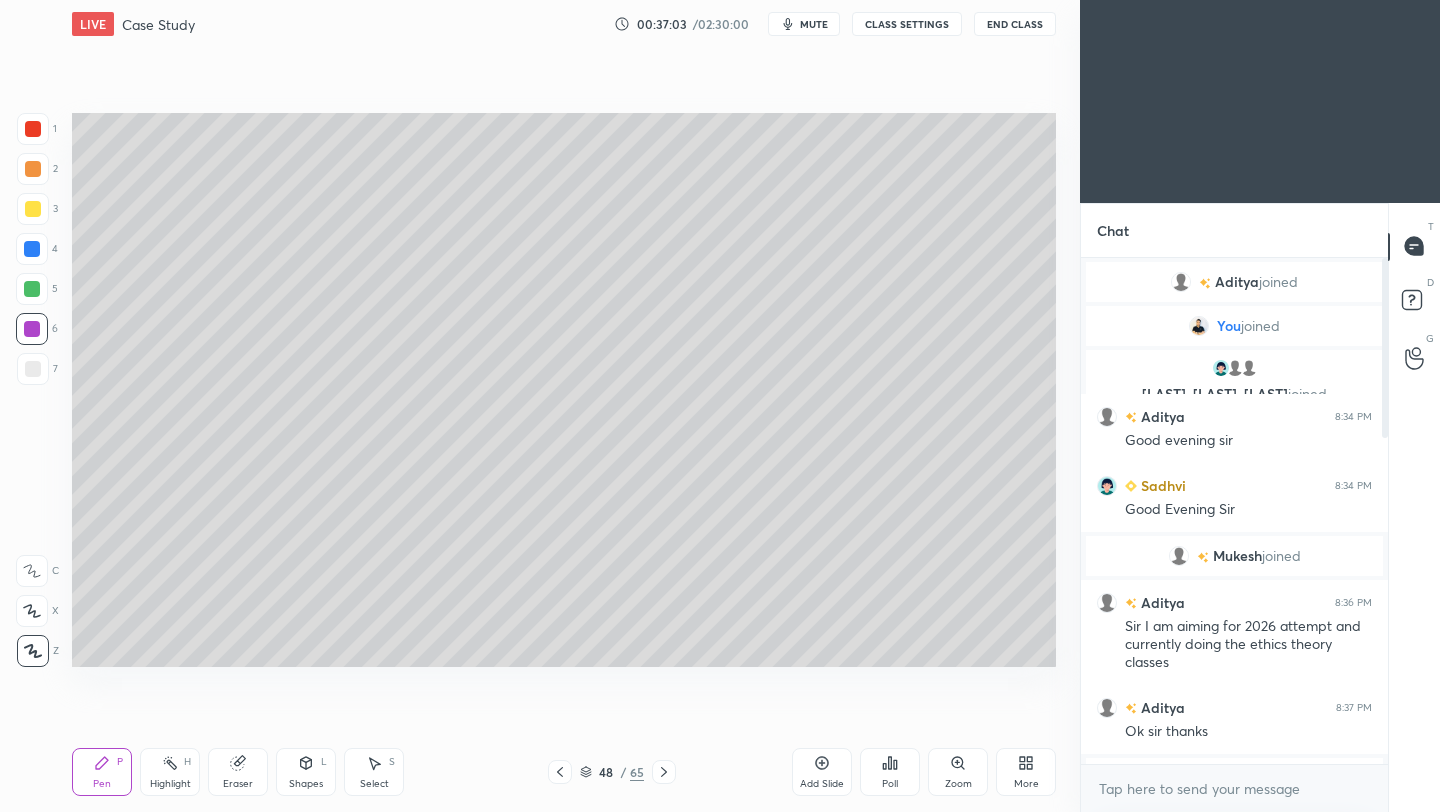 click at bounding box center [33, 129] 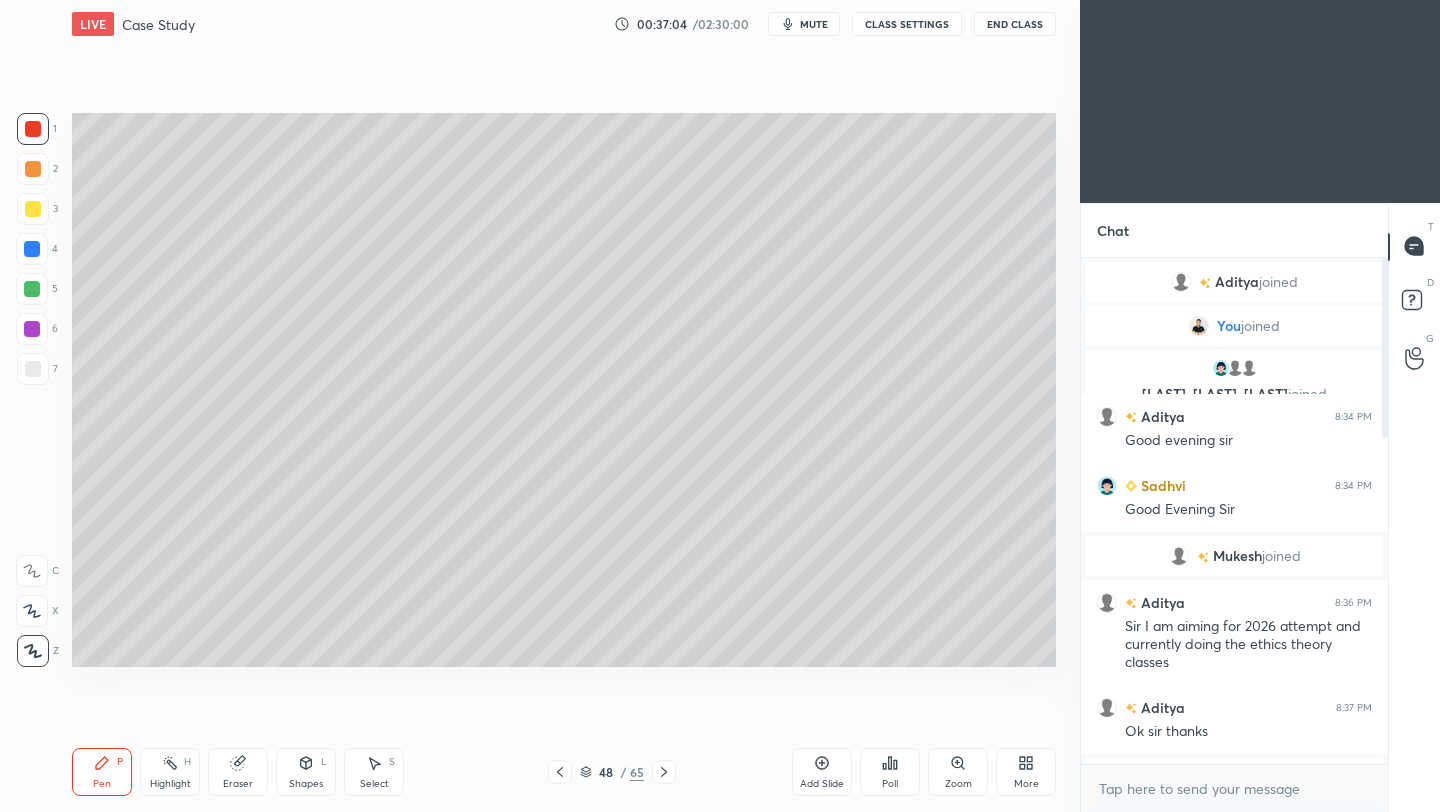 click at bounding box center [33, 169] 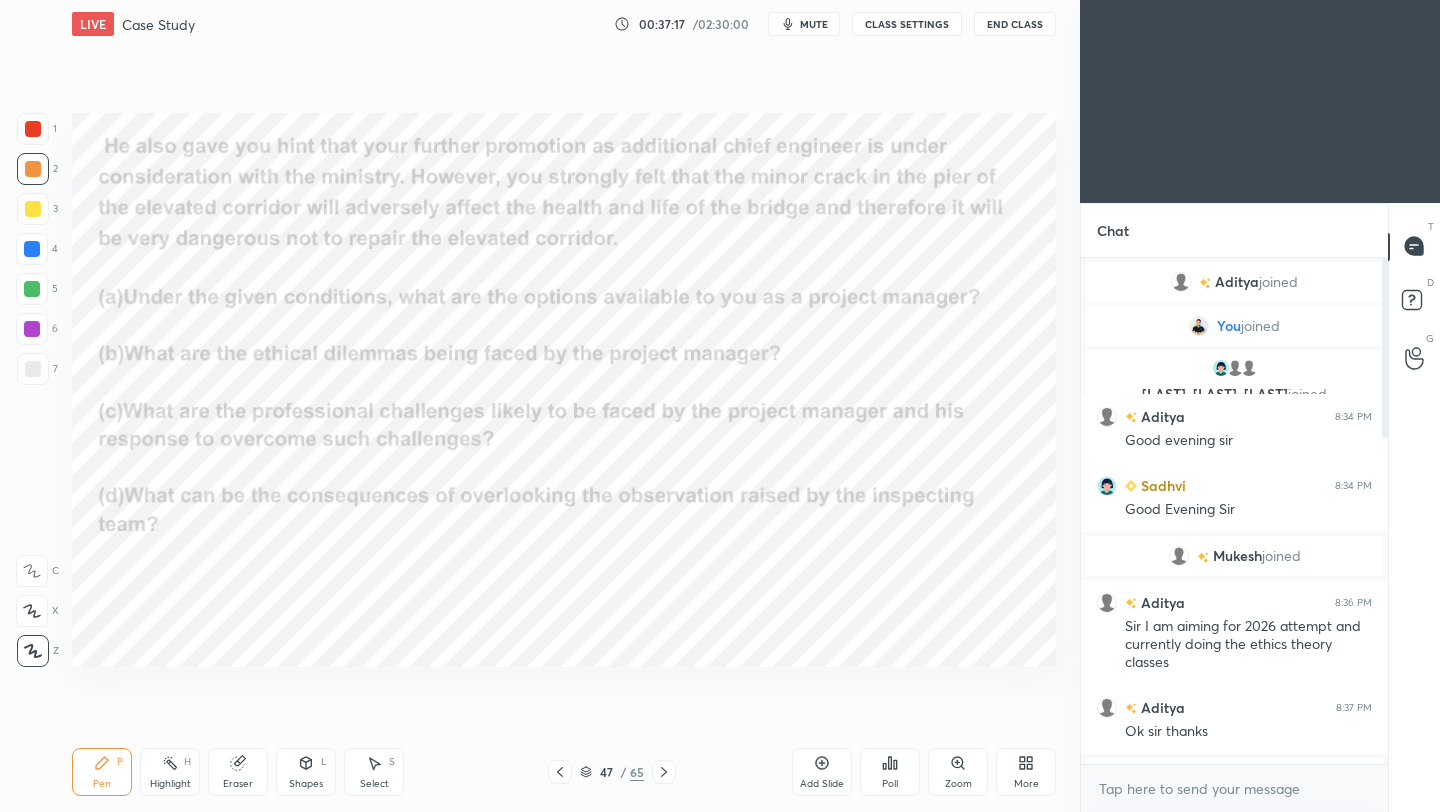 click on "Add Slide" at bounding box center (822, 772) 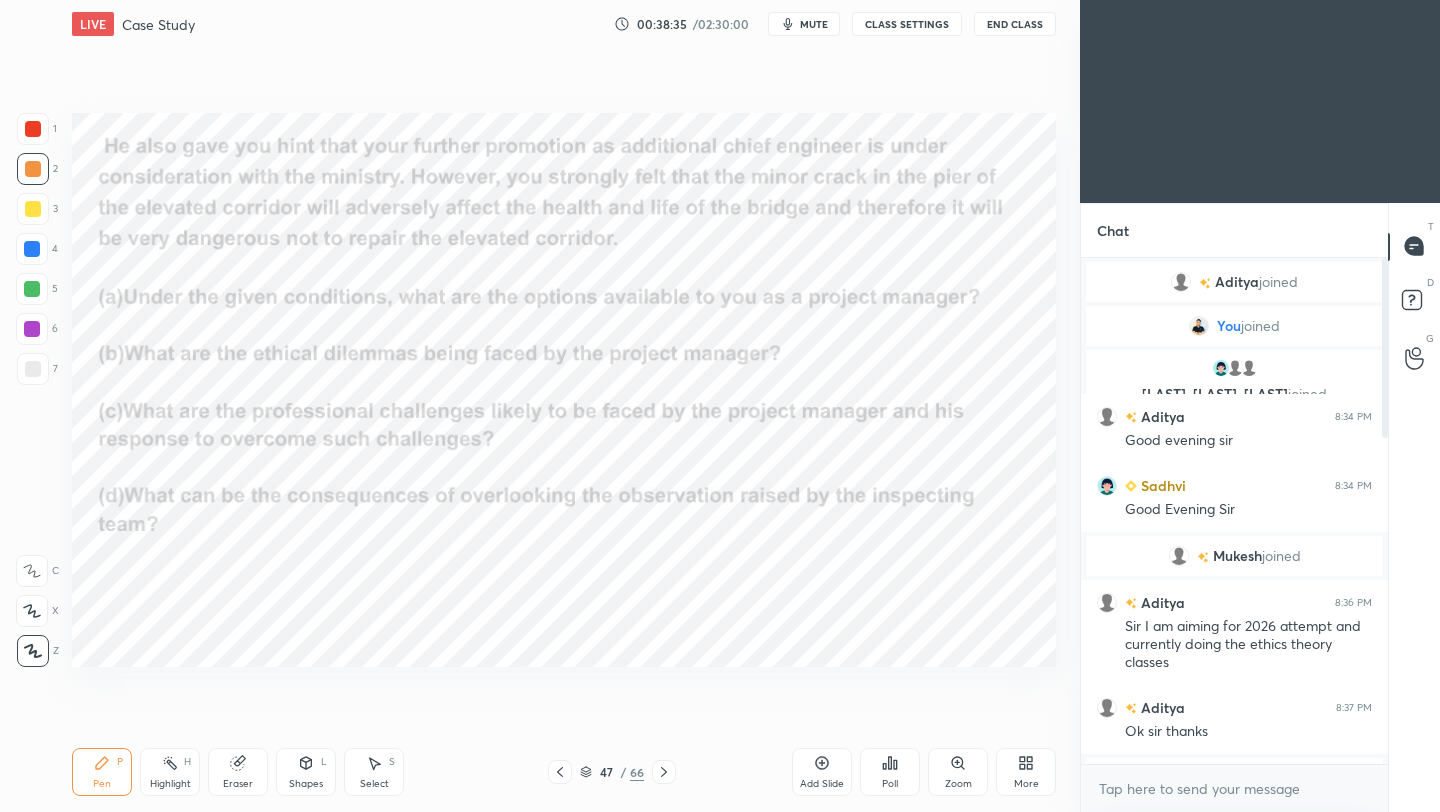 click 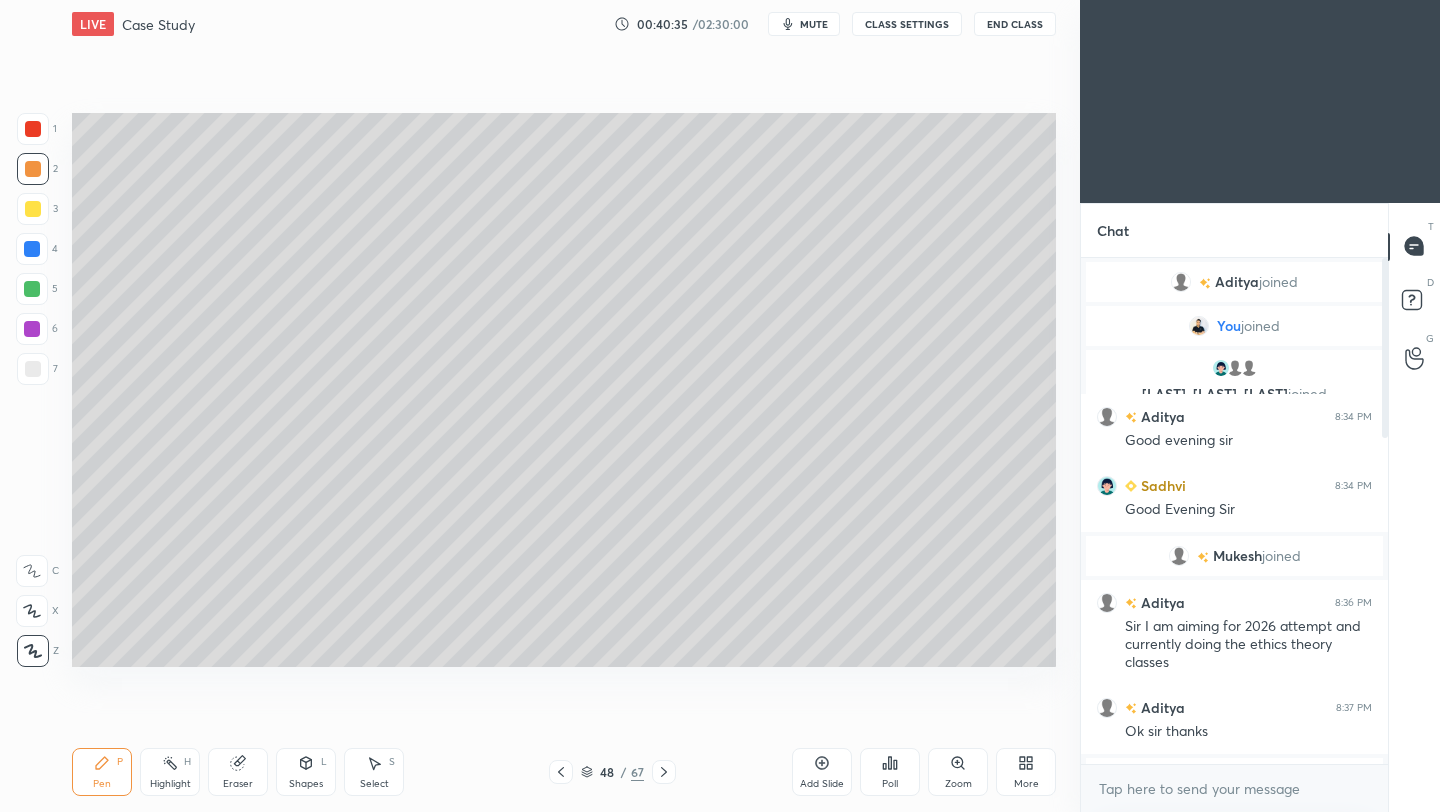 drag, startPoint x: 831, startPoint y: 769, endPoint x: 813, endPoint y: 766, distance: 18.248287 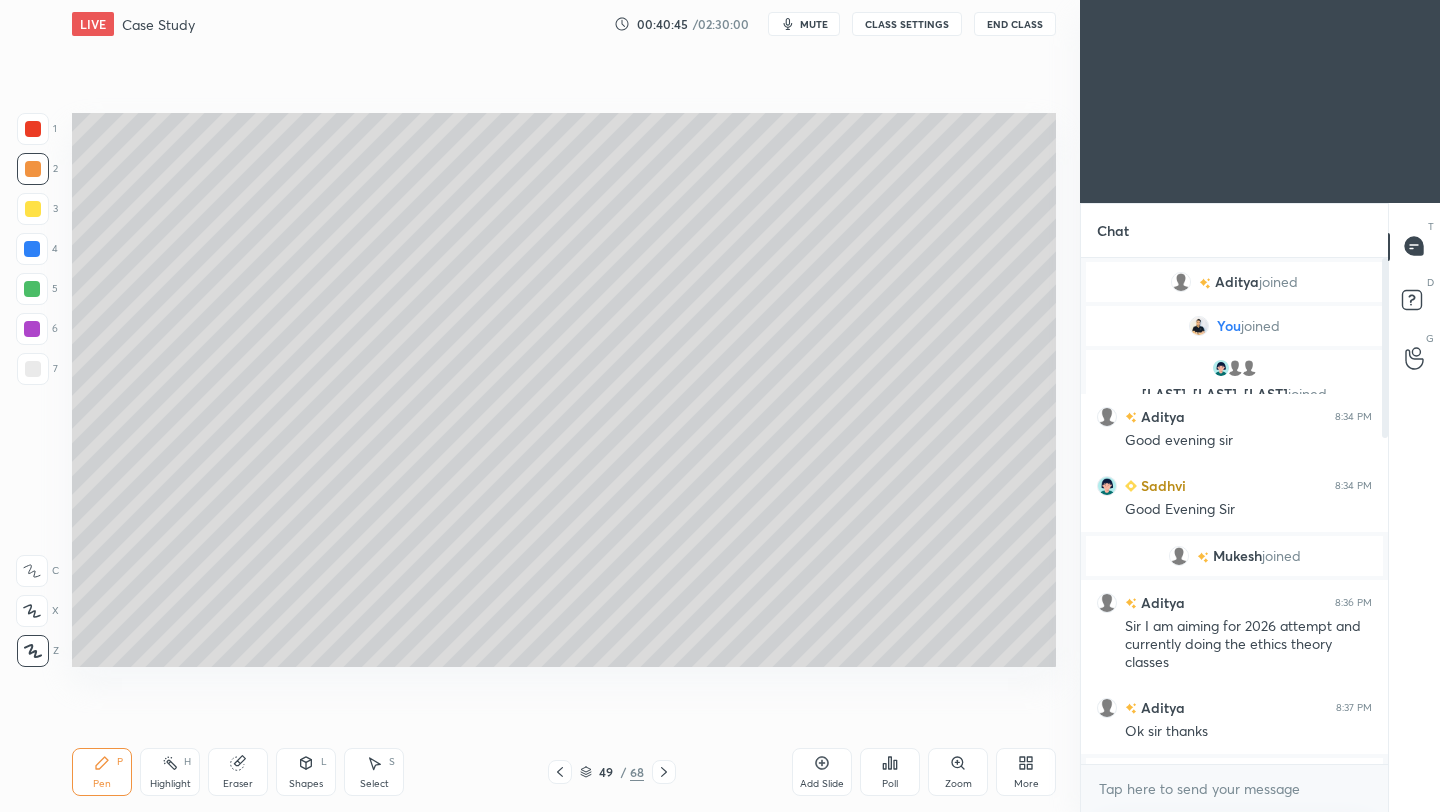 click at bounding box center (33, 209) 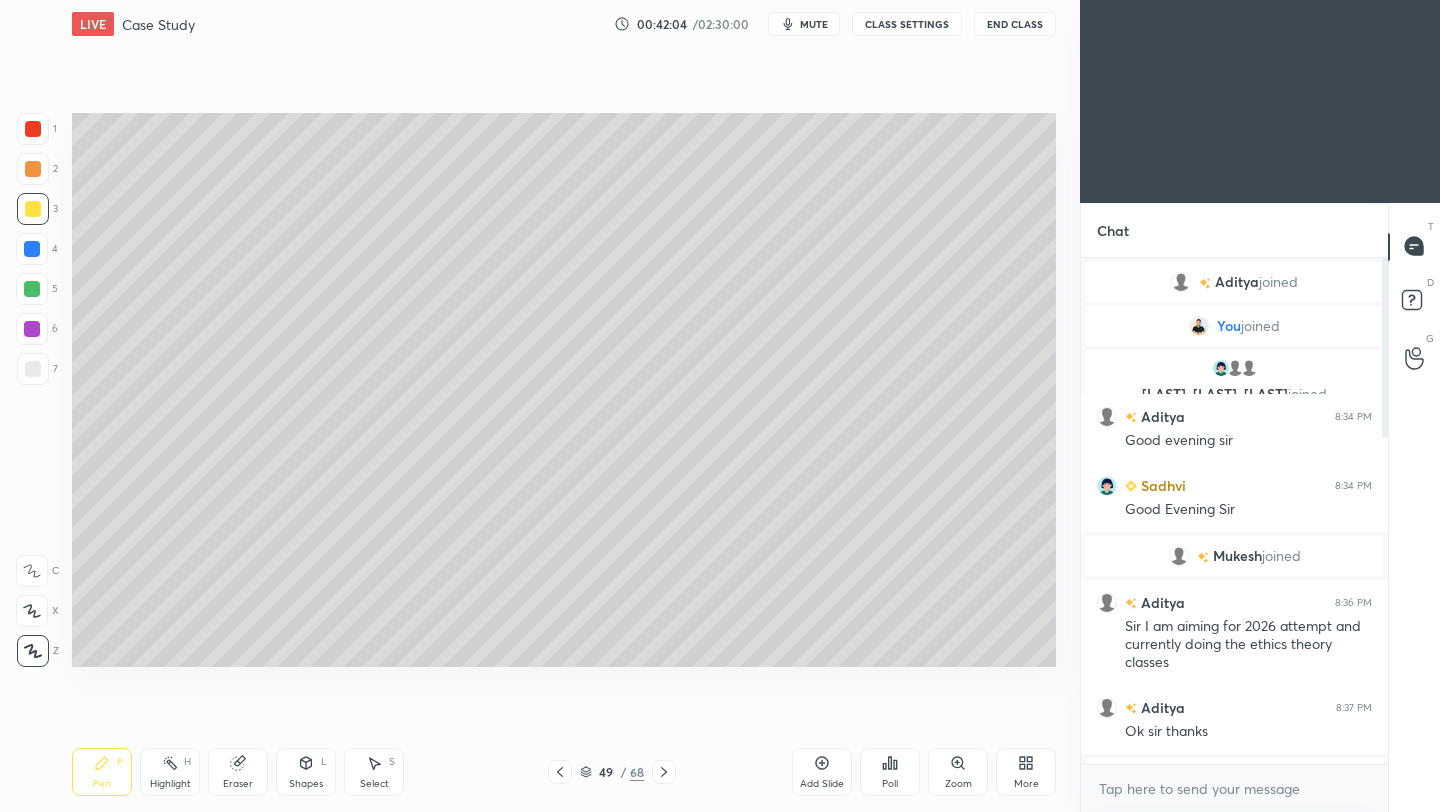 click 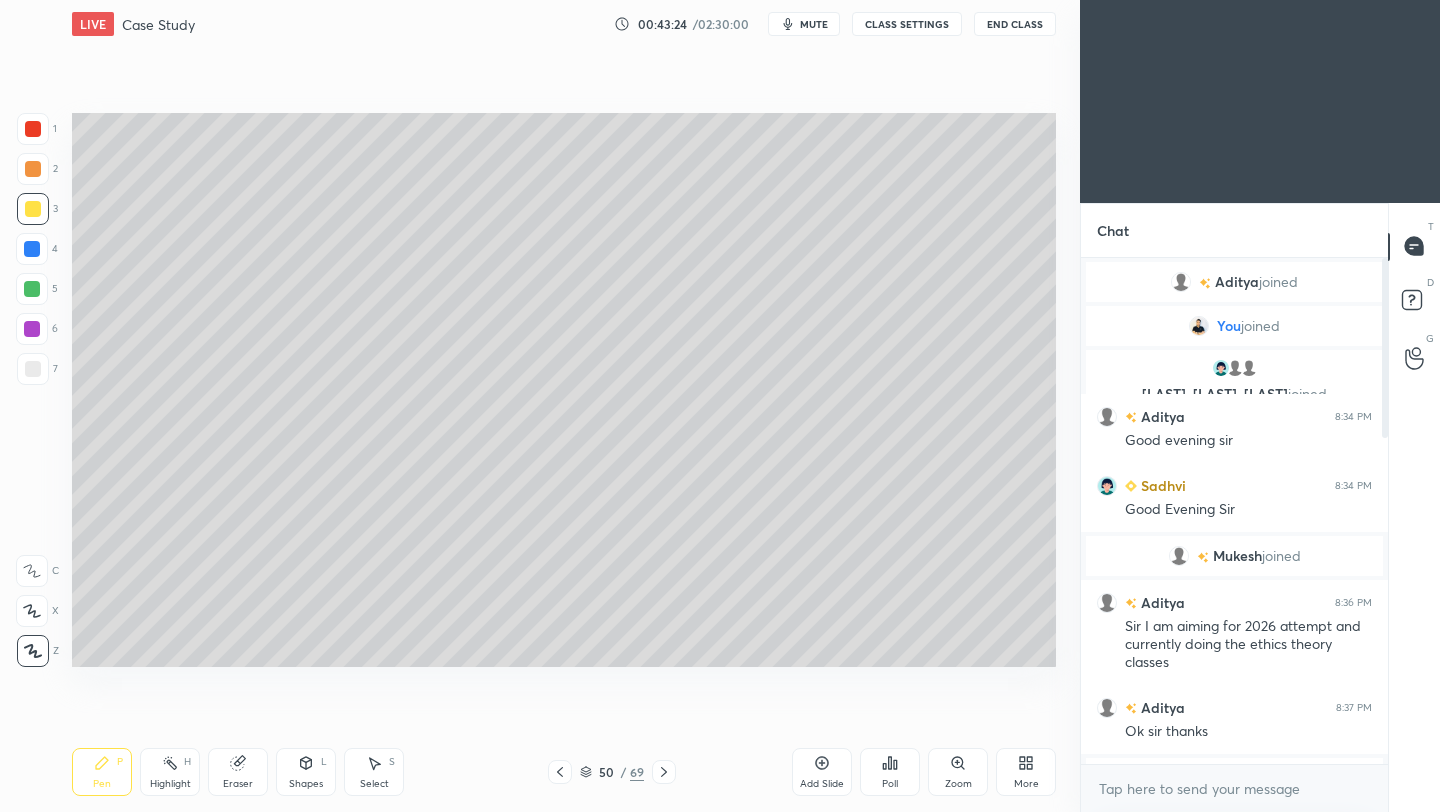 drag, startPoint x: 827, startPoint y: 755, endPoint x: 816, endPoint y: 764, distance: 14.21267 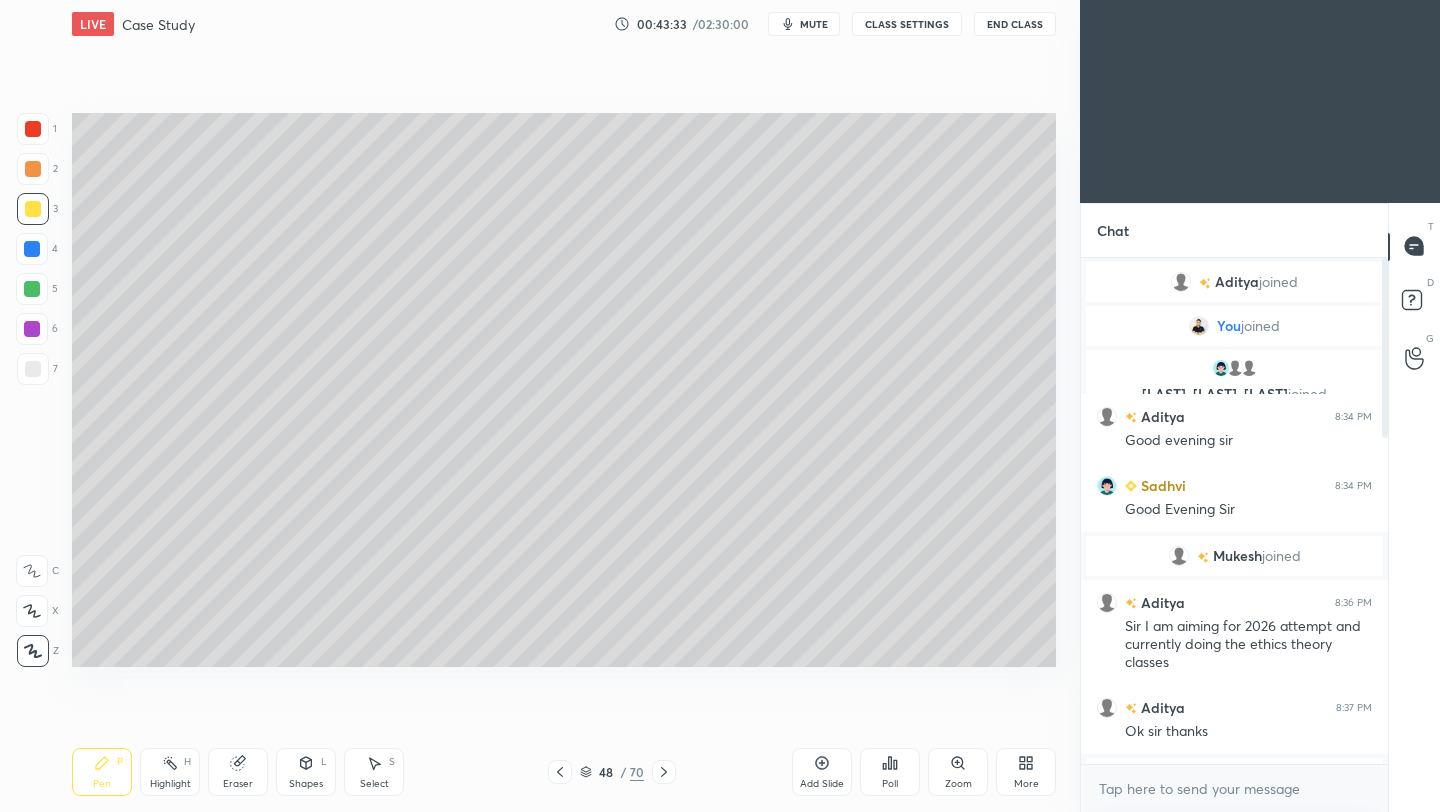 click on "Add Slide" at bounding box center [822, 772] 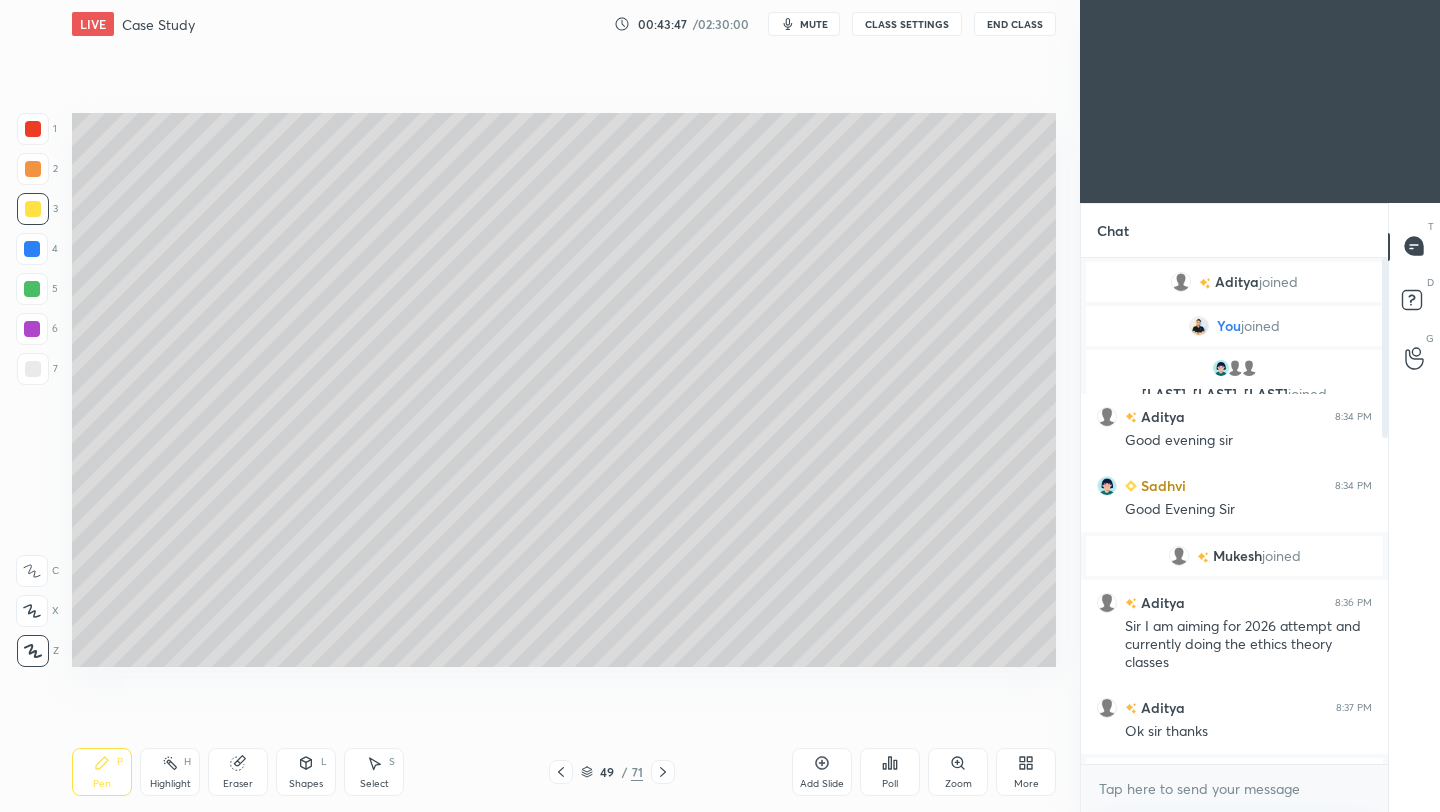 click at bounding box center (33, 369) 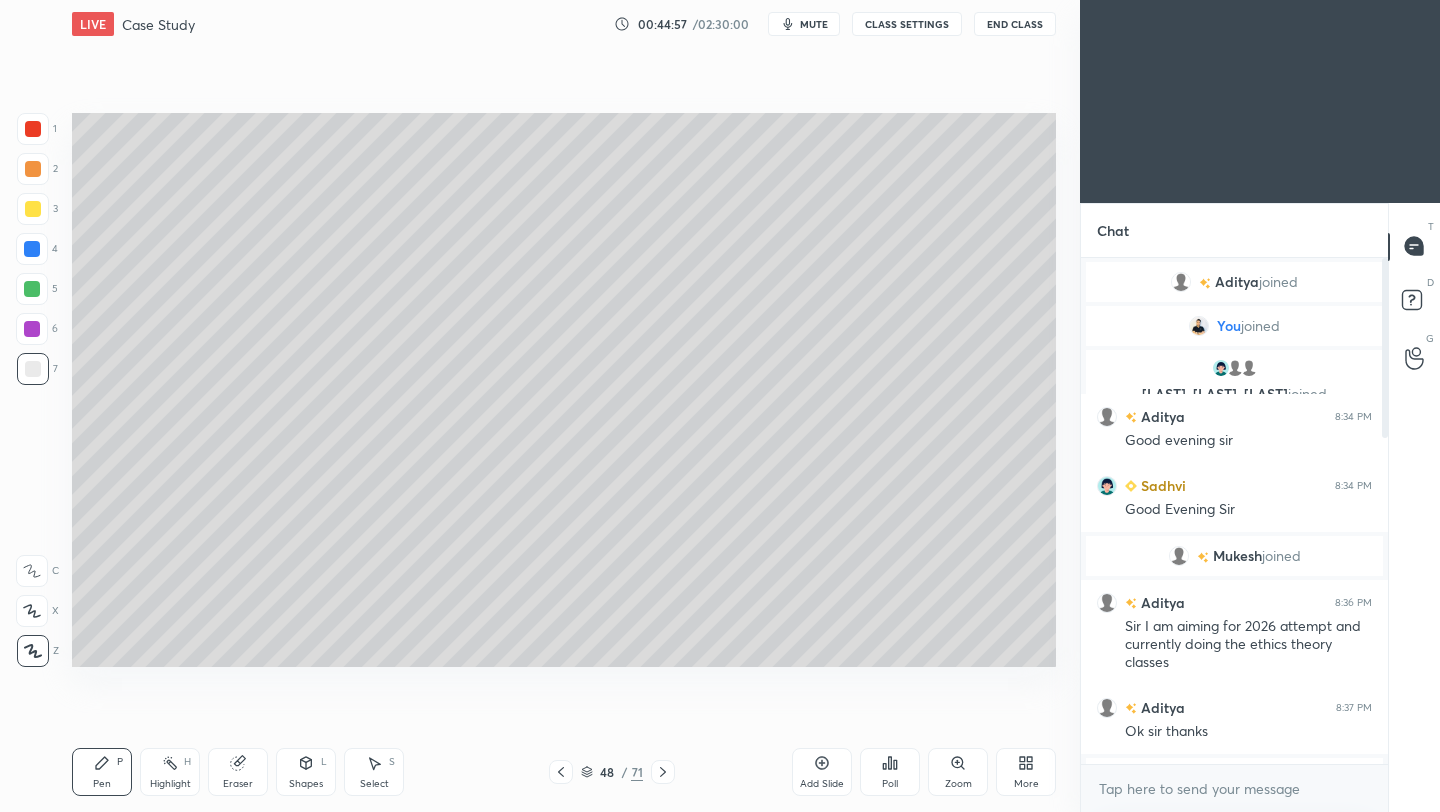 click 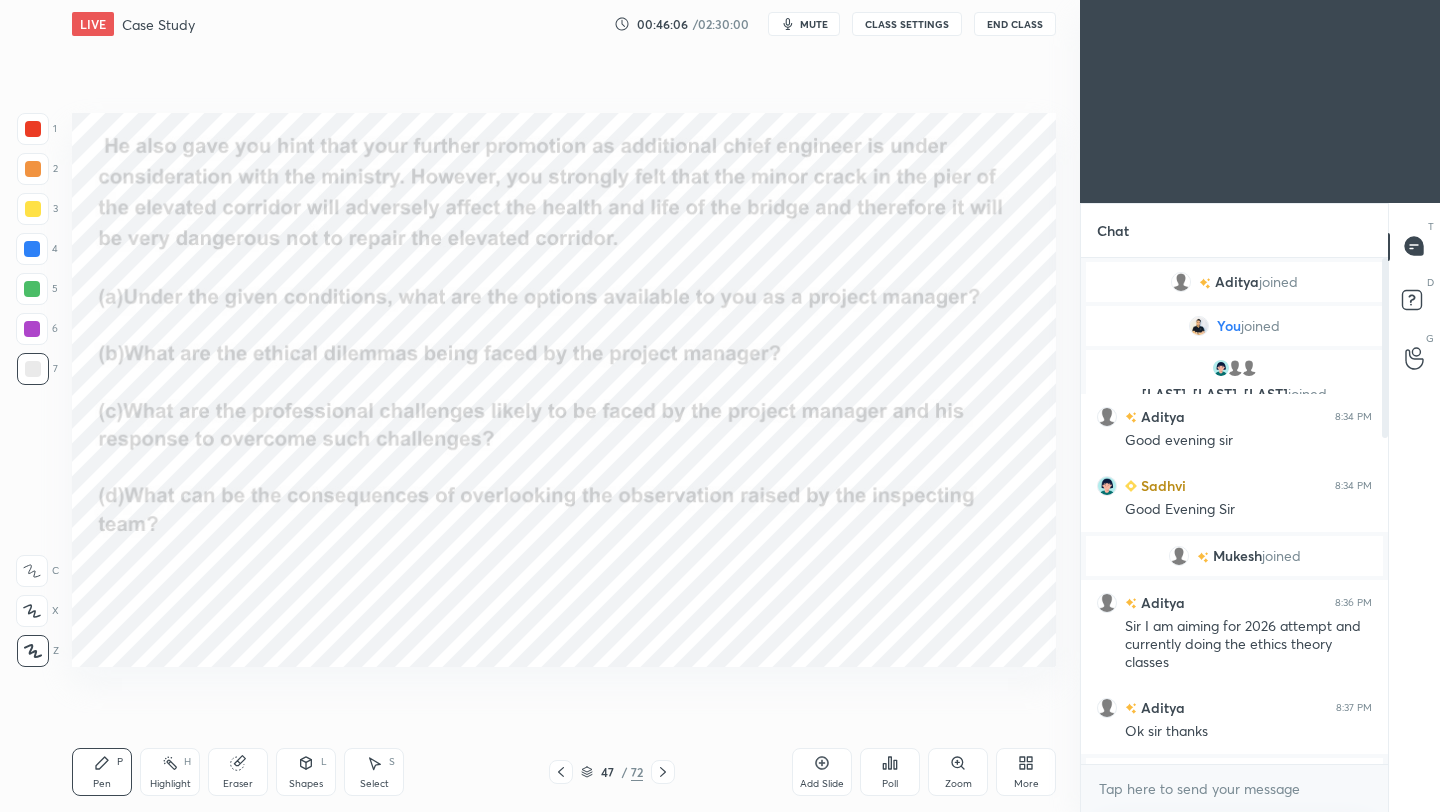 click at bounding box center [33, 129] 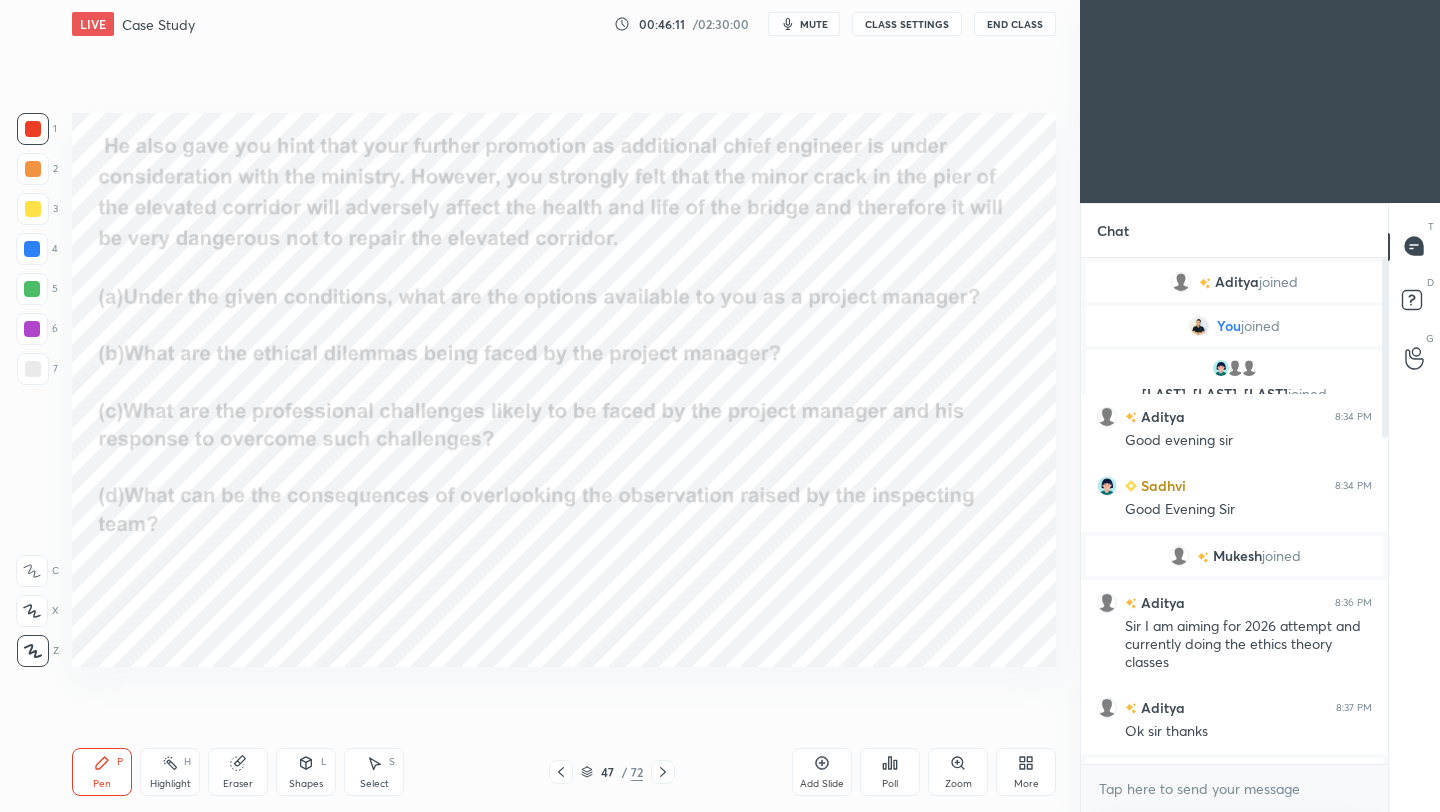 click on "Add Slide" at bounding box center [822, 772] 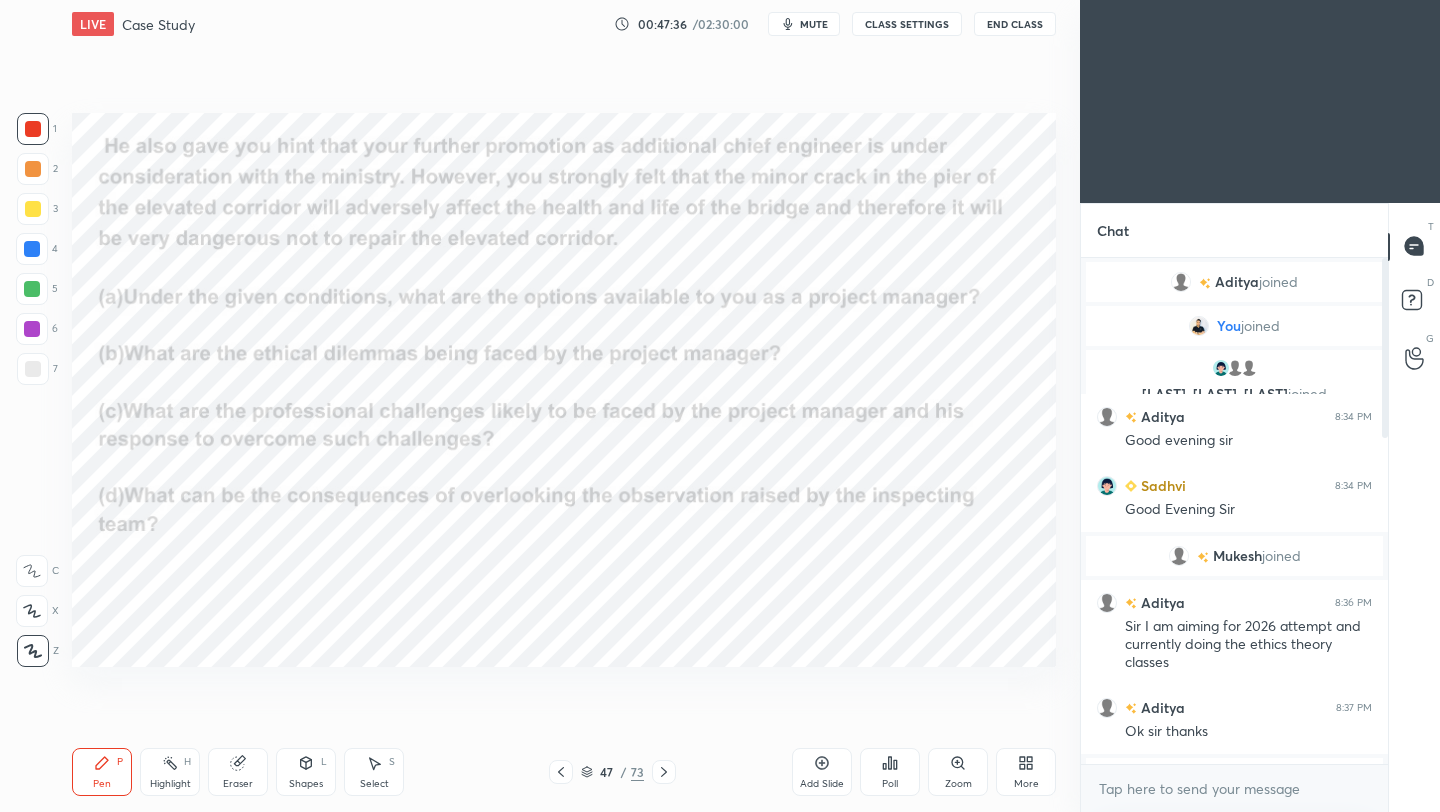 drag, startPoint x: 827, startPoint y: 753, endPoint x: 815, endPoint y: 746, distance: 13.892444 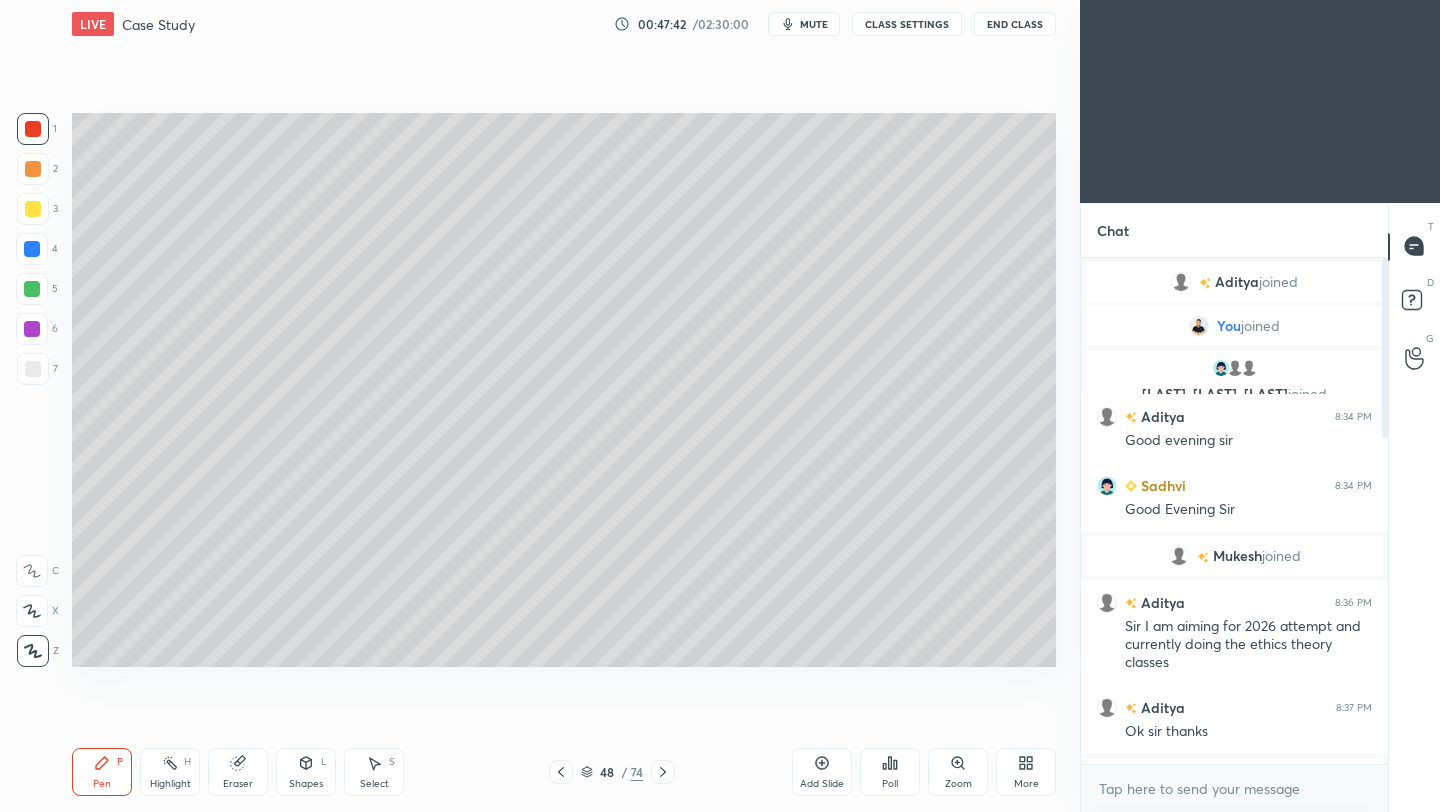click at bounding box center (33, 209) 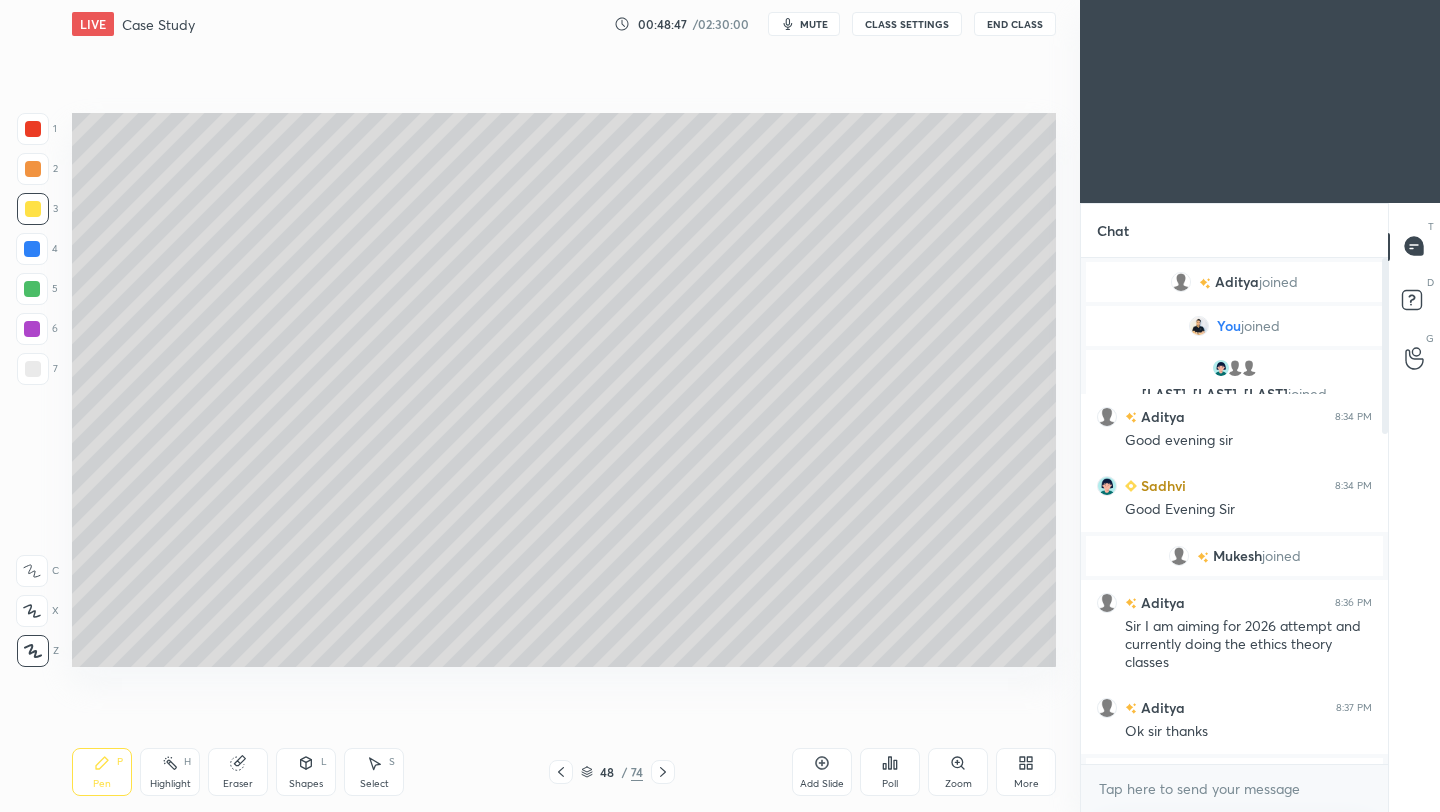 click at bounding box center (32, 249) 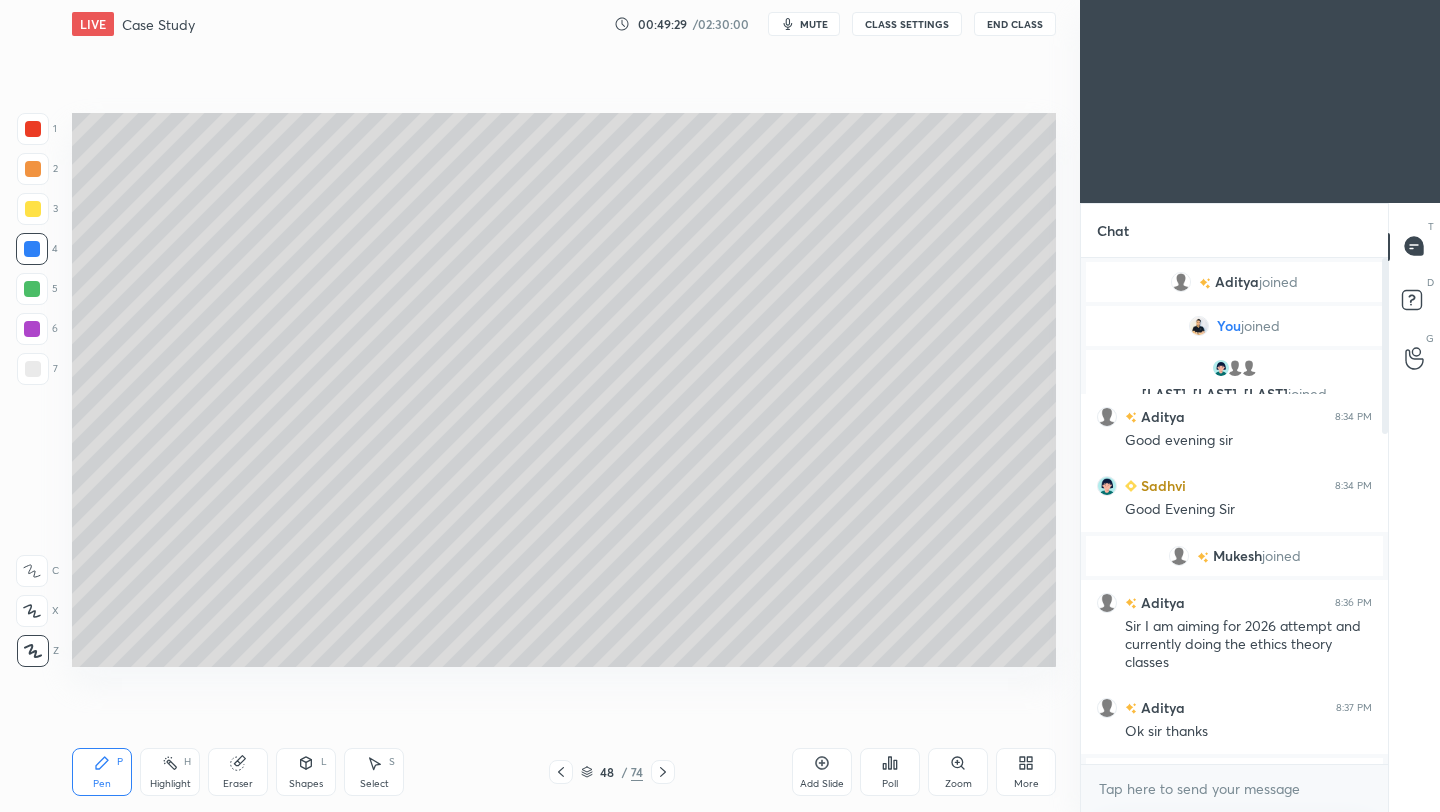 click at bounding box center (33, 369) 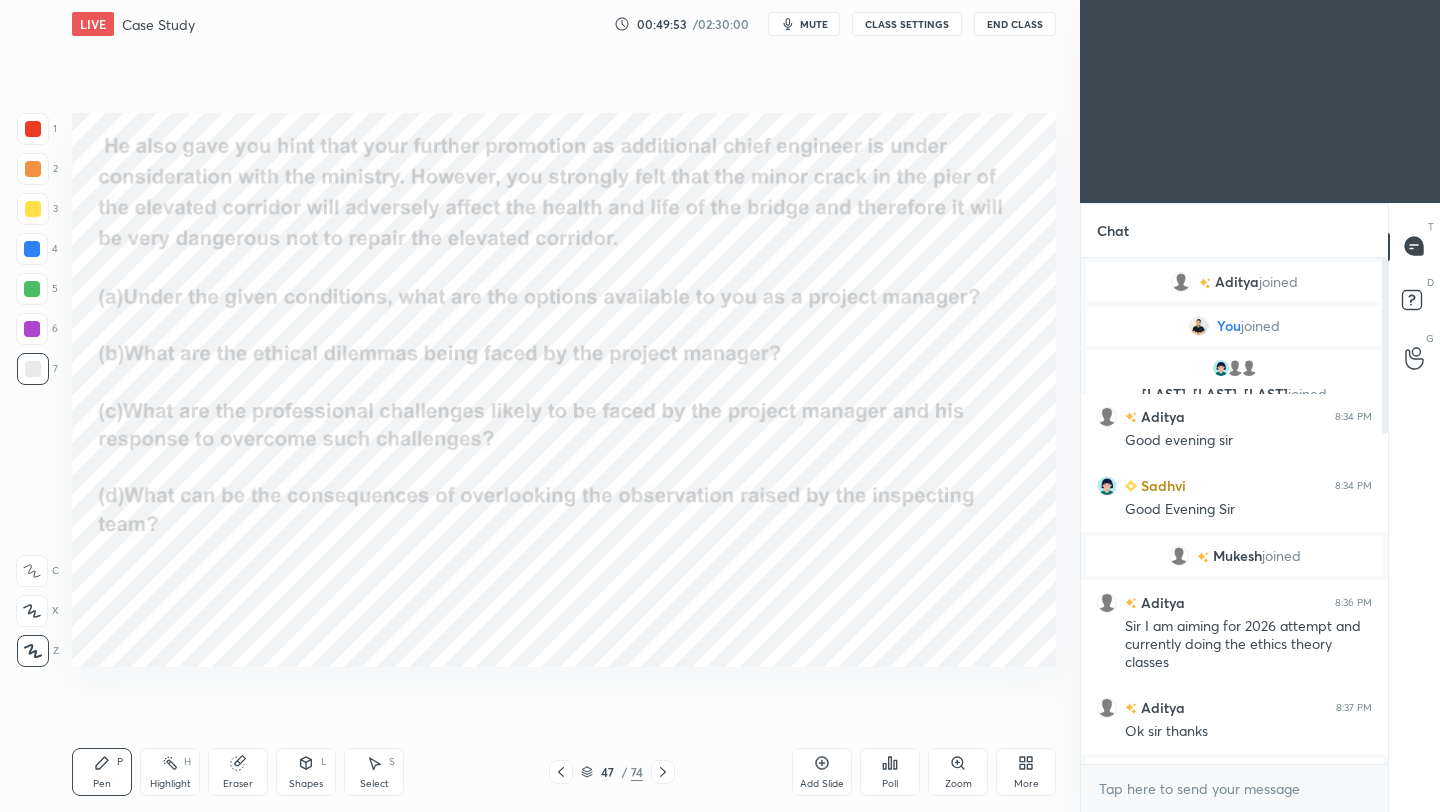 click on "1 2 3 4 5 6 7 C X Z C X Z E E Erase all   H H LIVE Case Study 00:49:53 /  02:30:00 mute CLASS SETTINGS End Class Setting up your live class Poll for   secs No correct answer Start poll Back Case Study • L4 of GS Paper IV Mains Crash Course on Case Study [LAST] [LAST] Pen P Highlight H Eraser Shapes L Select S 47 / 74 Add Slide Poll Zoom More" at bounding box center [532, 406] 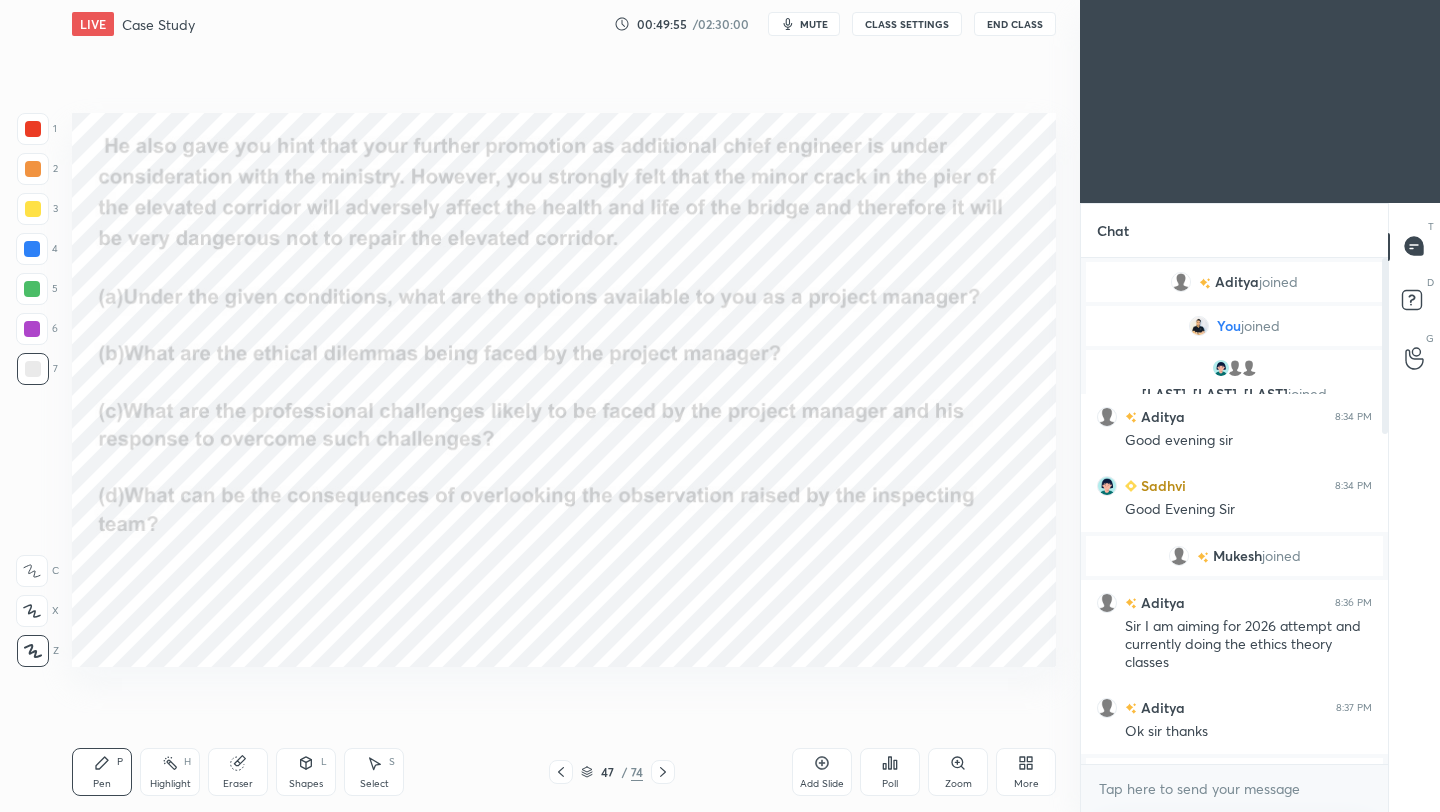 drag, startPoint x: 36, startPoint y: 118, endPoint x: 70, endPoint y: 111, distance: 34.713108 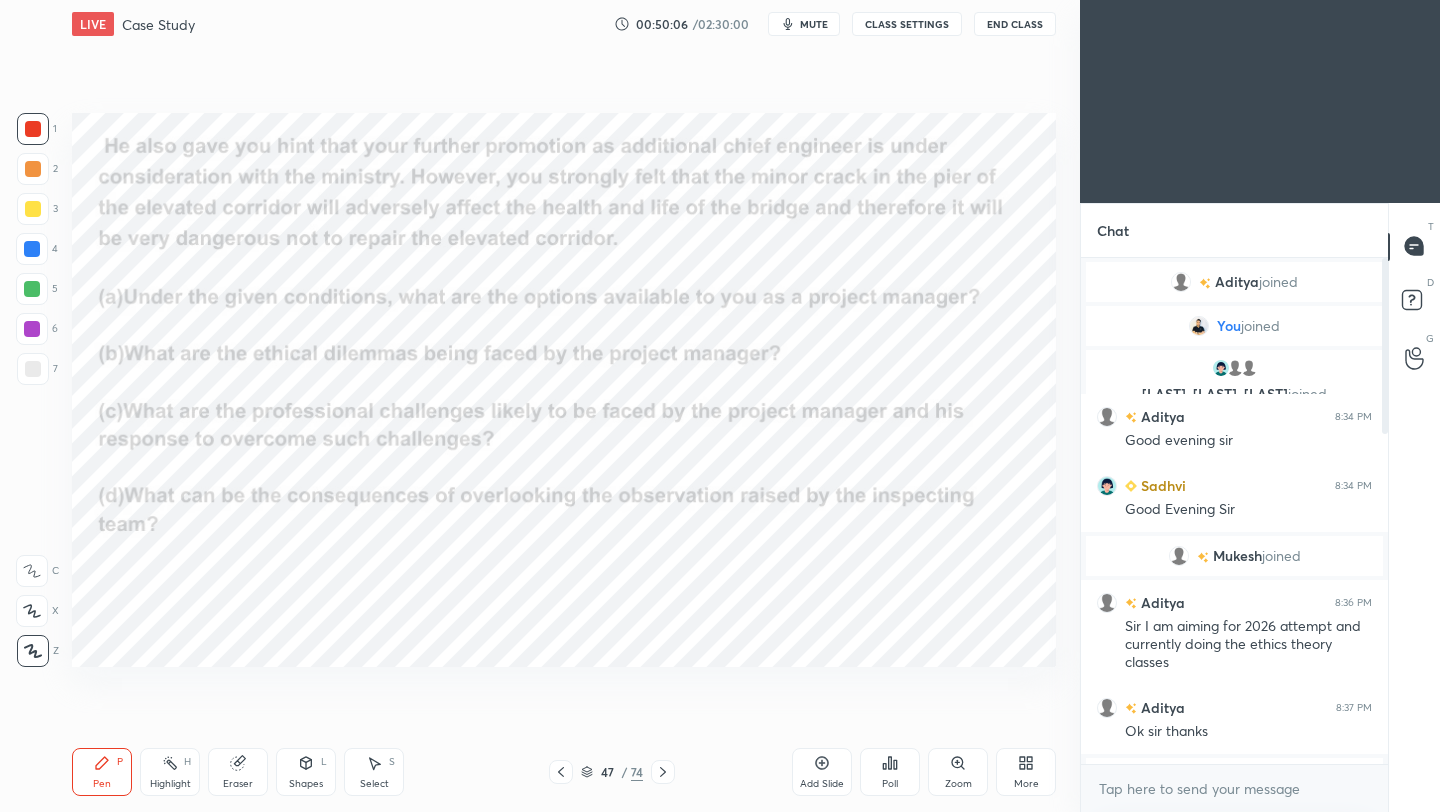 click on "Add Slide" at bounding box center (822, 784) 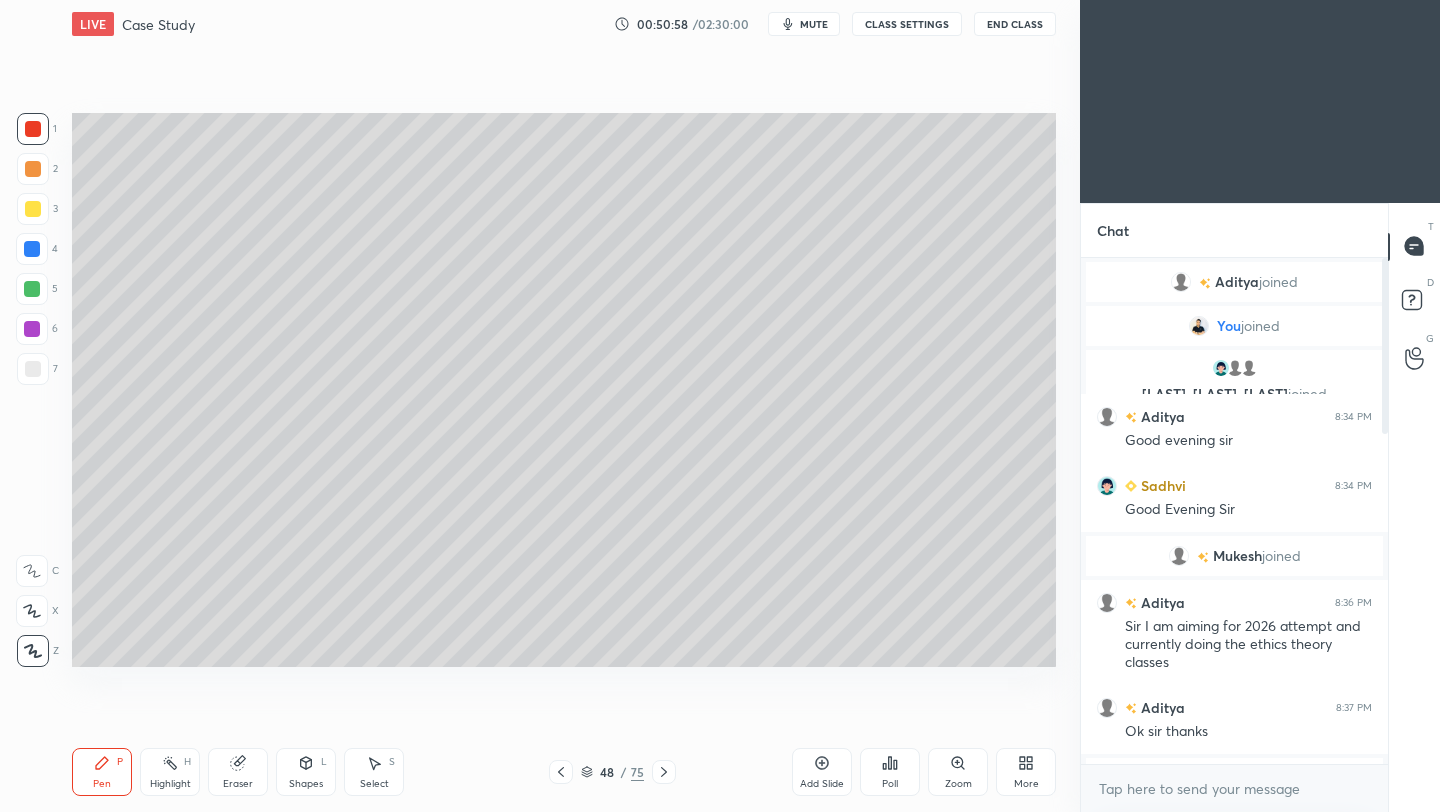 drag, startPoint x: 35, startPoint y: 209, endPoint x: 18, endPoint y: 219, distance: 19.723083 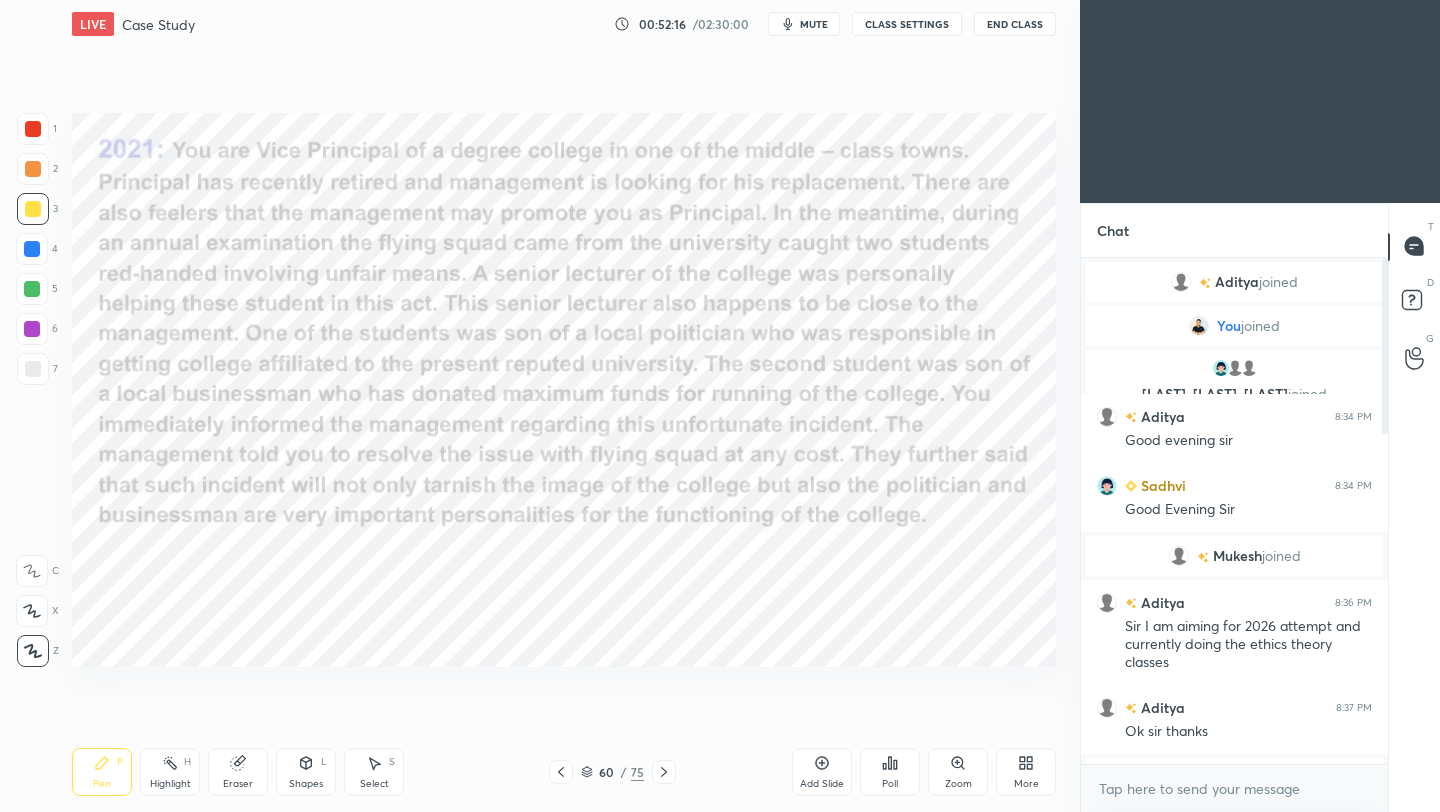 drag, startPoint x: 39, startPoint y: 125, endPoint x: 48, endPoint y: 131, distance: 10.816654 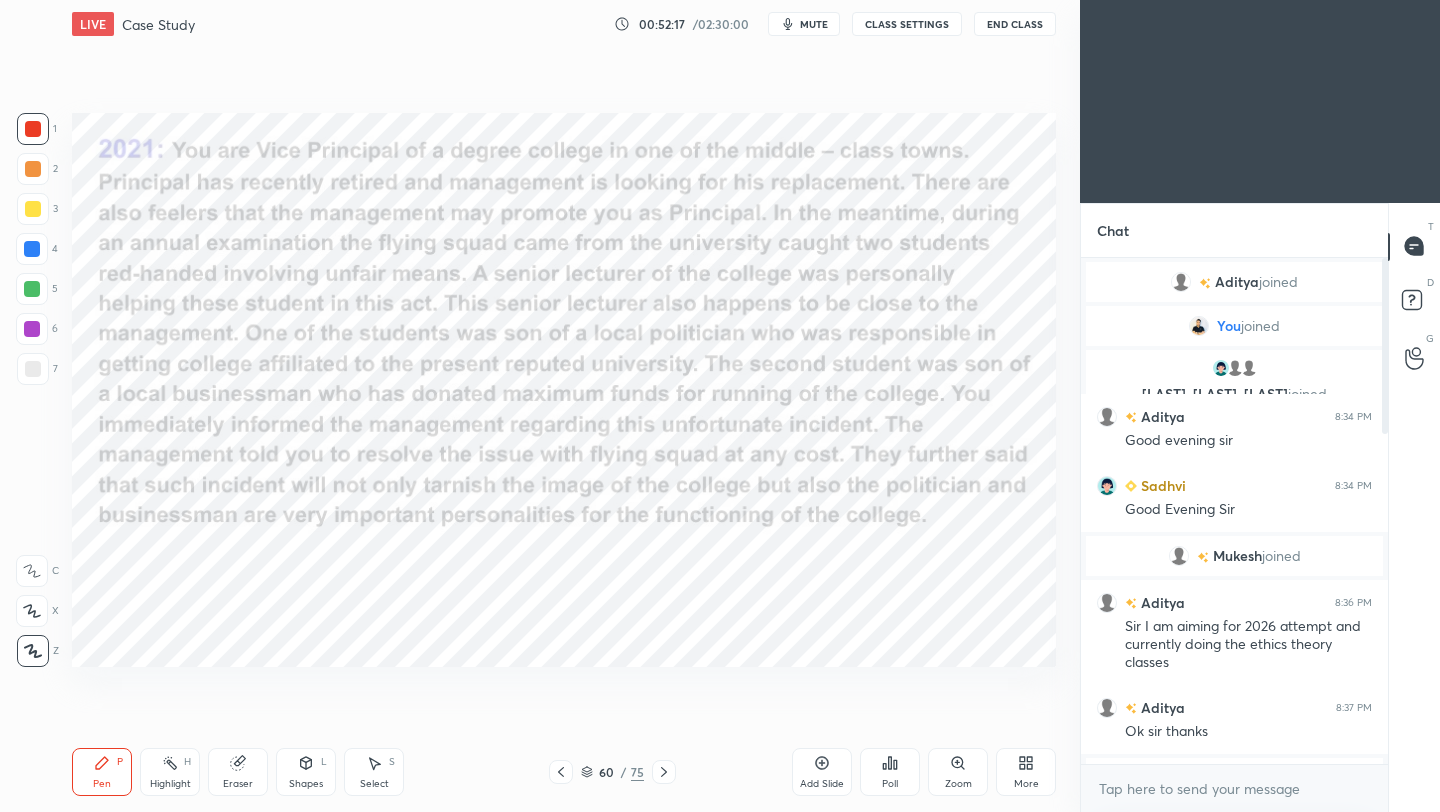 click on "Setting up your live class Poll for   secs No correct answer Start poll" at bounding box center (564, 390) 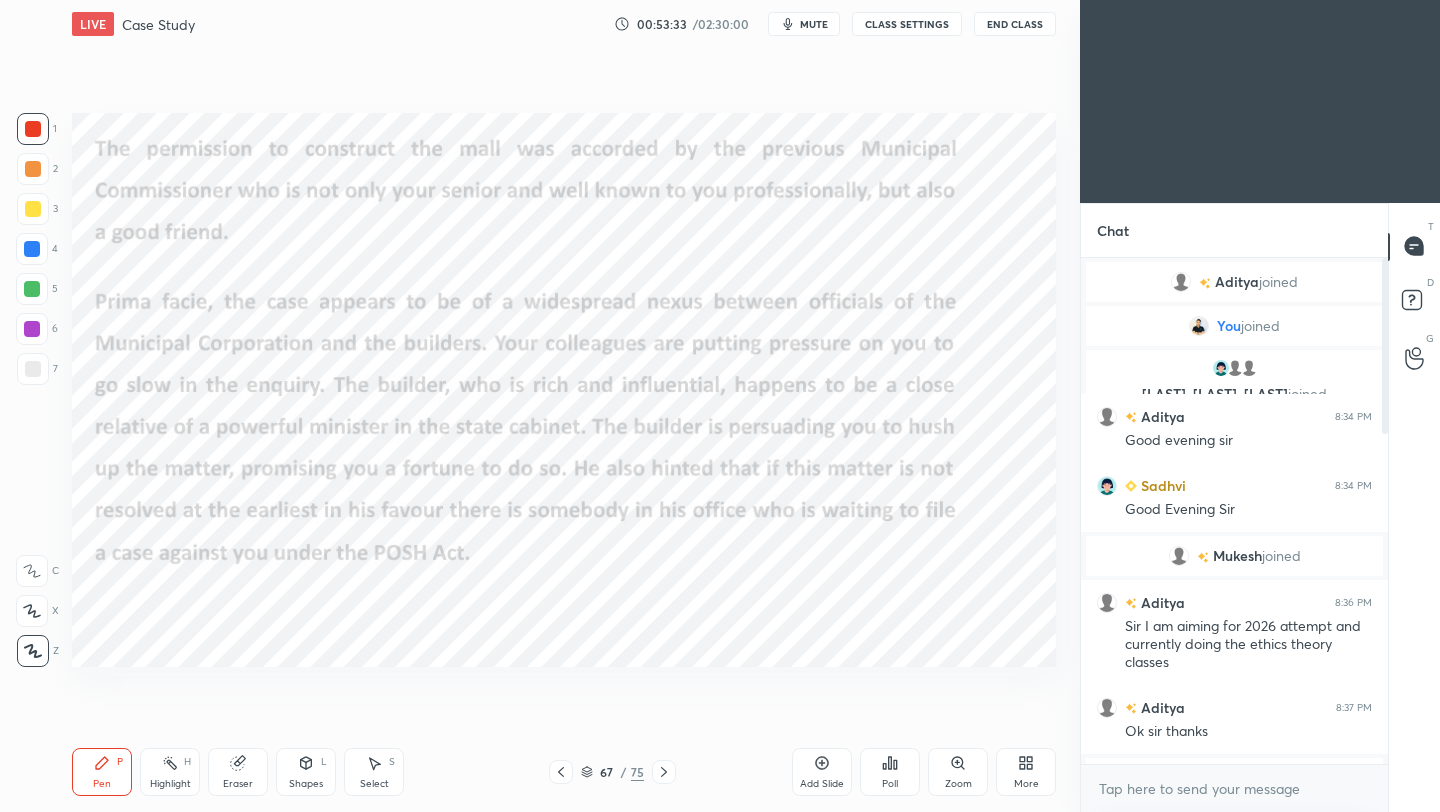 click on "End Class" at bounding box center [1015, 24] 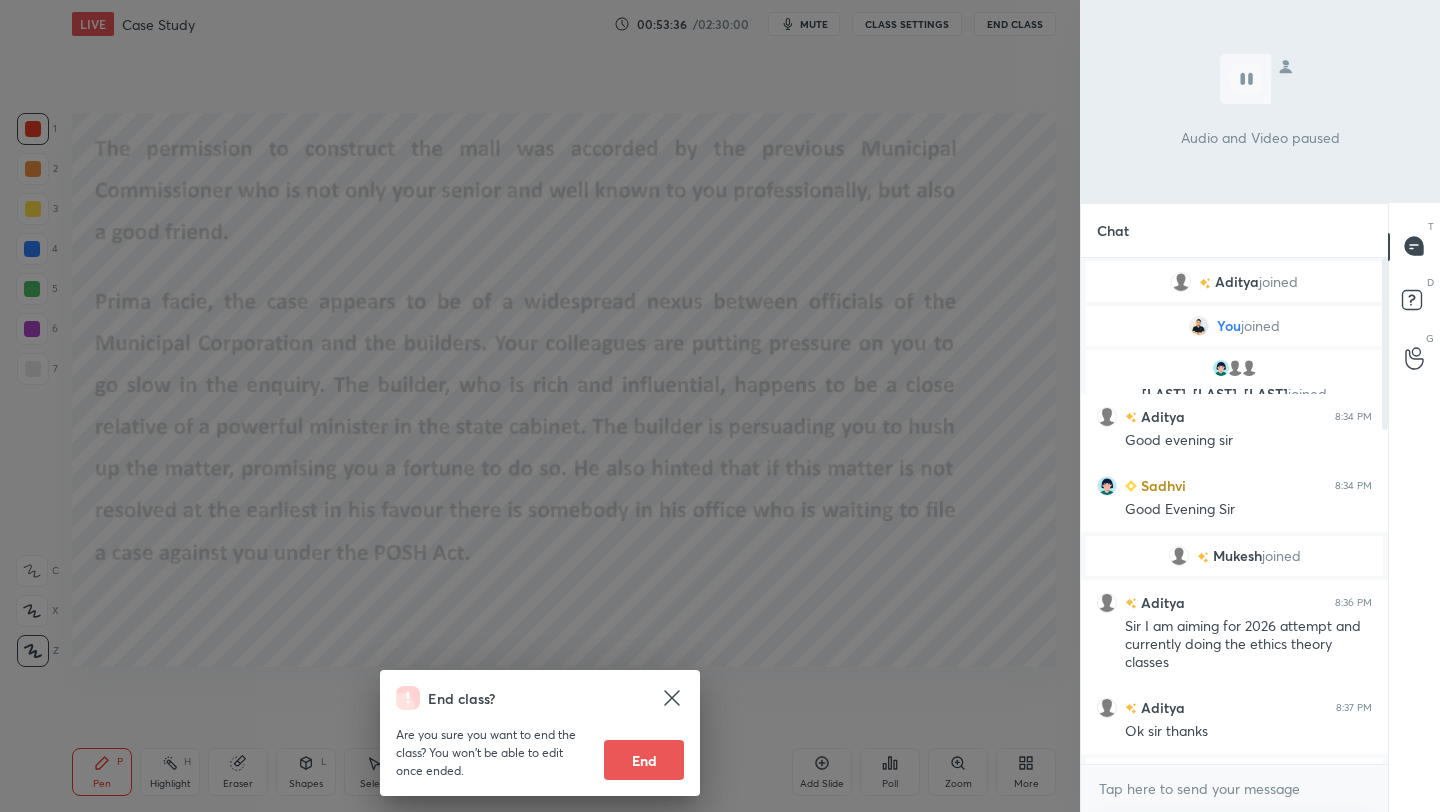 click on "End" at bounding box center [644, 760] 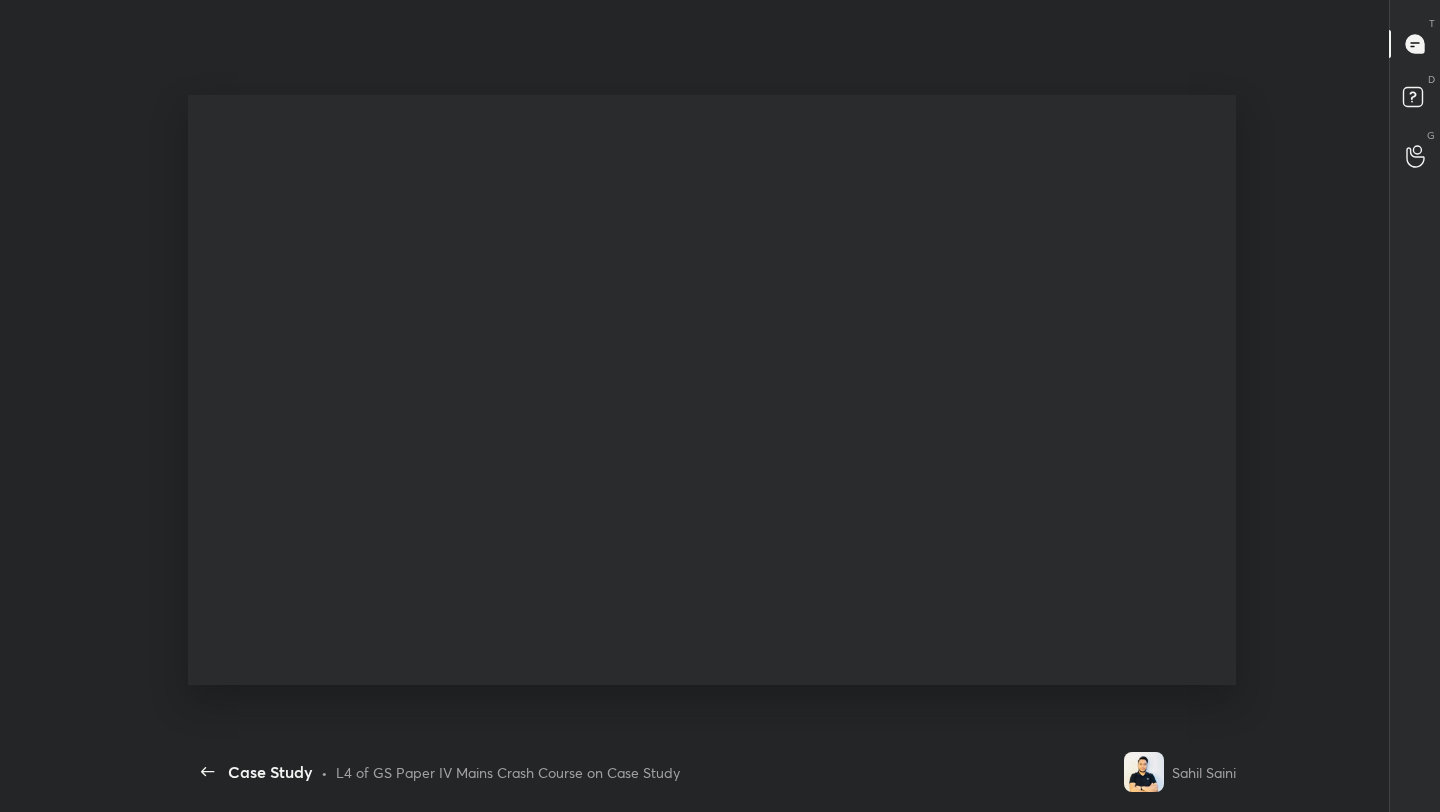 scroll, scrollTop: 99316, scrollLeft: 98929, axis: both 